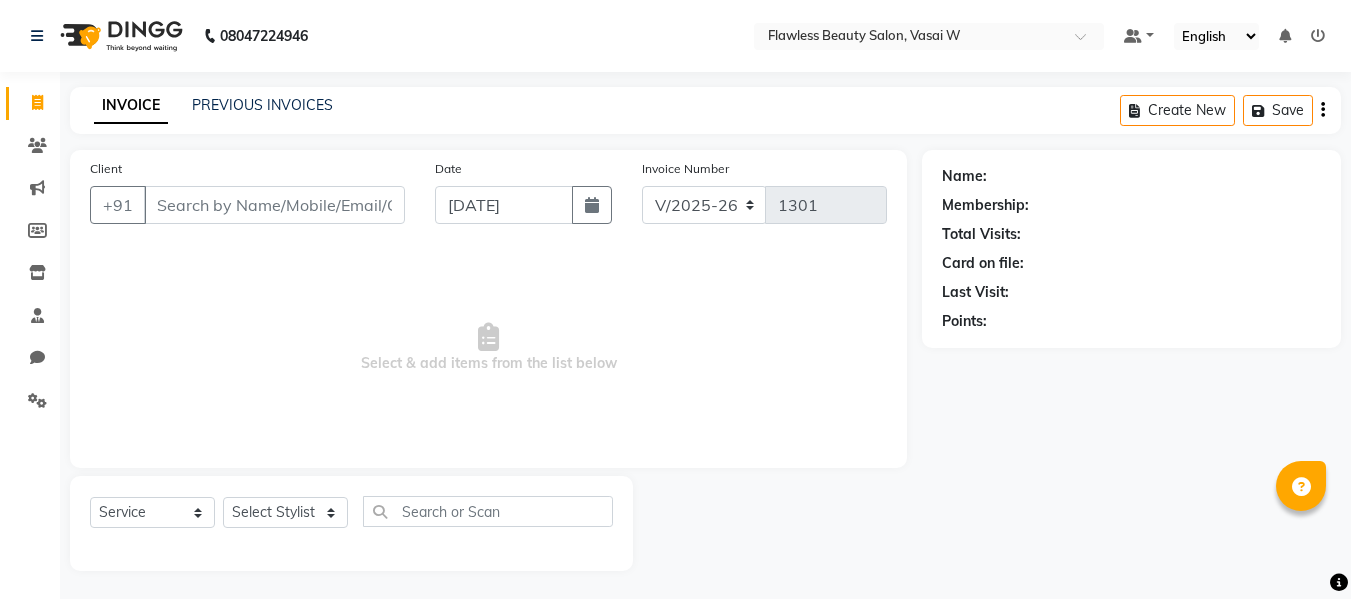 select on "8090" 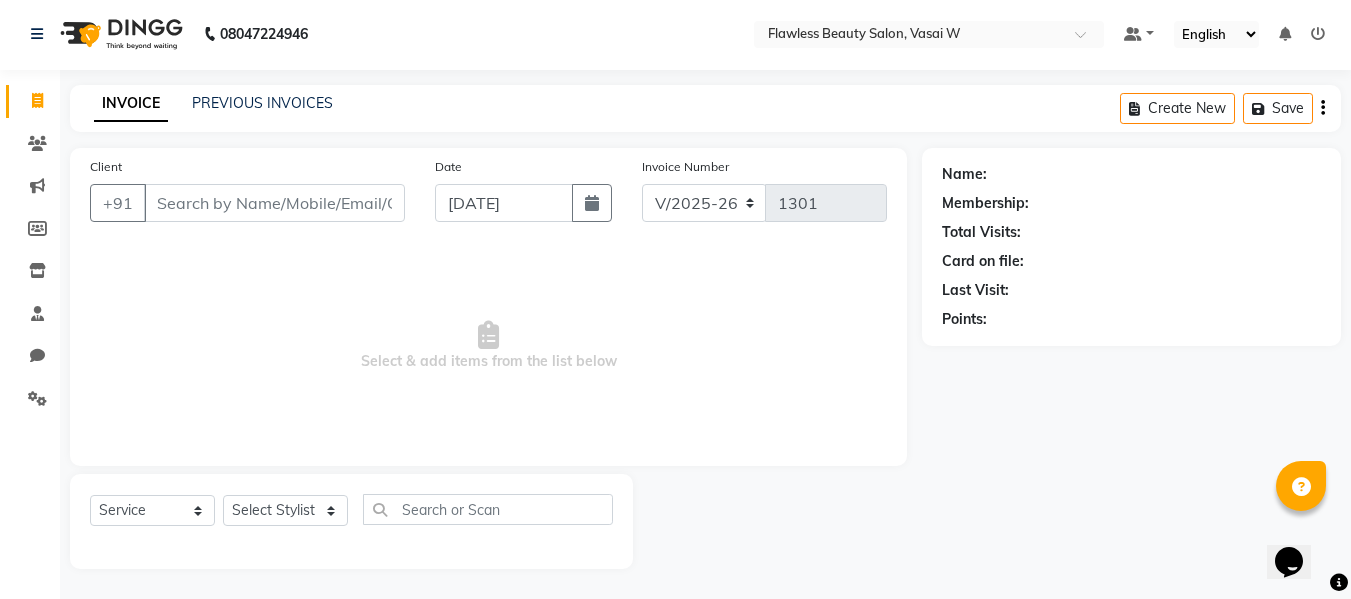 scroll, scrollTop: 0, scrollLeft: 0, axis: both 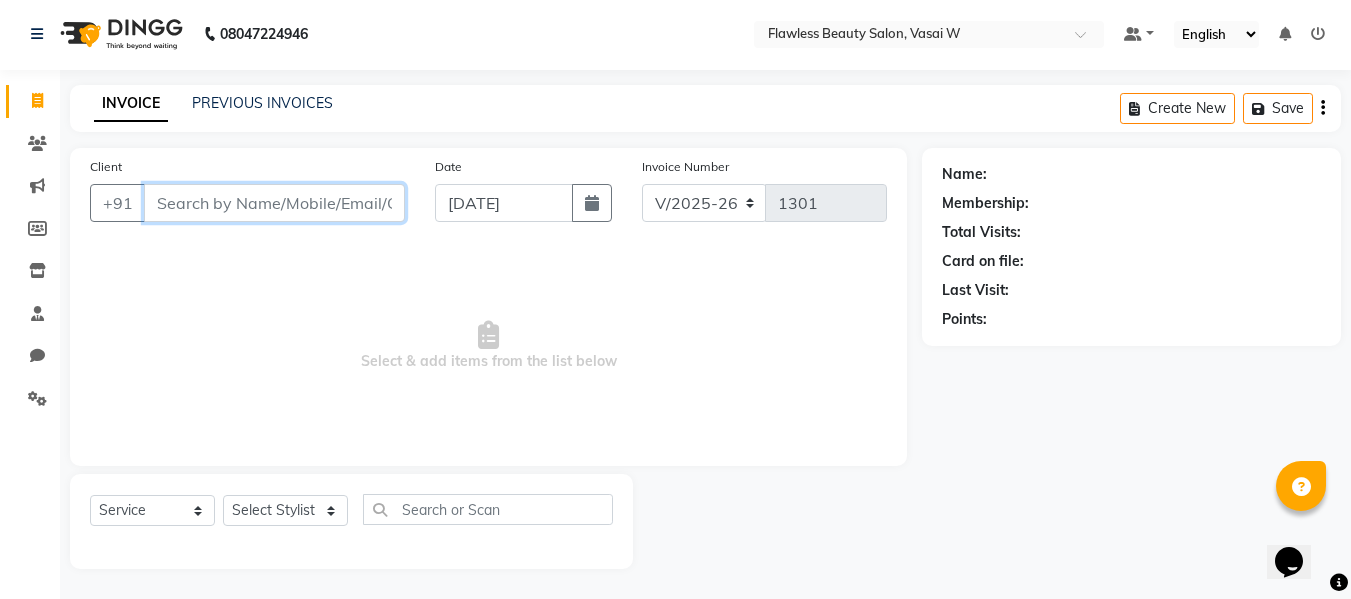 click on "Client" at bounding box center (274, 203) 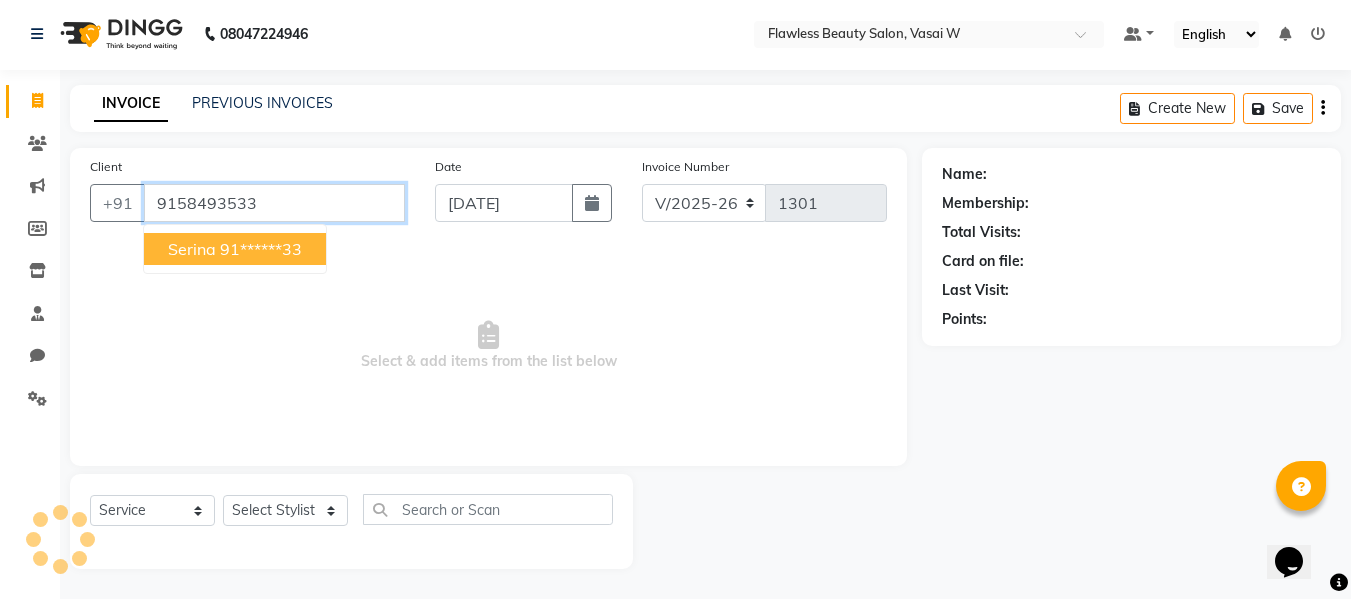 type on "9158493533" 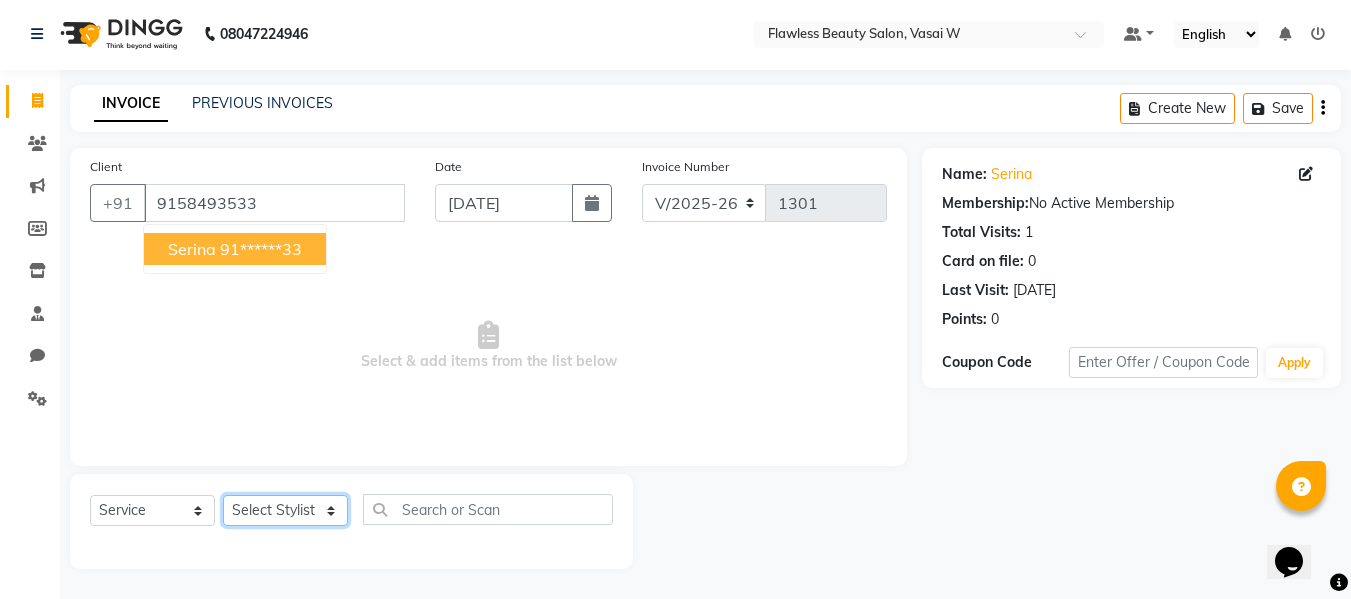 click on "Select Stylist Afsana [PERSON_NAME]  [PERSON_NAME] Maam Nisha  Pari [PERSON_NAME] [PERSON_NAME]" 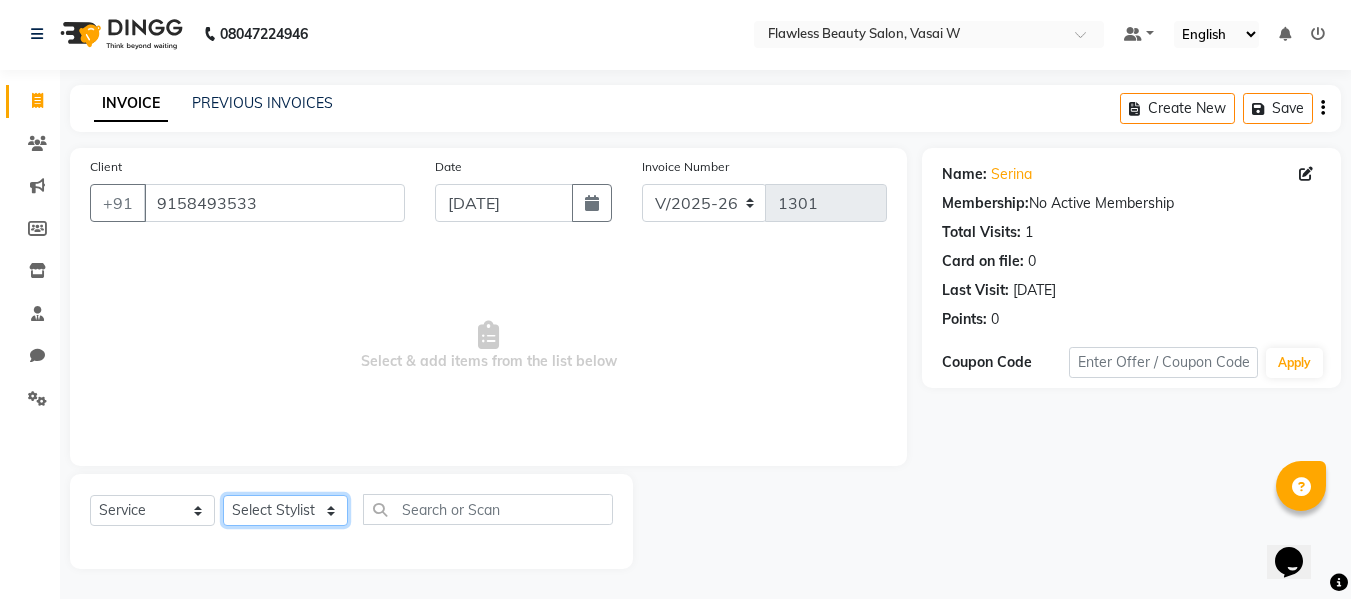 select on "76405" 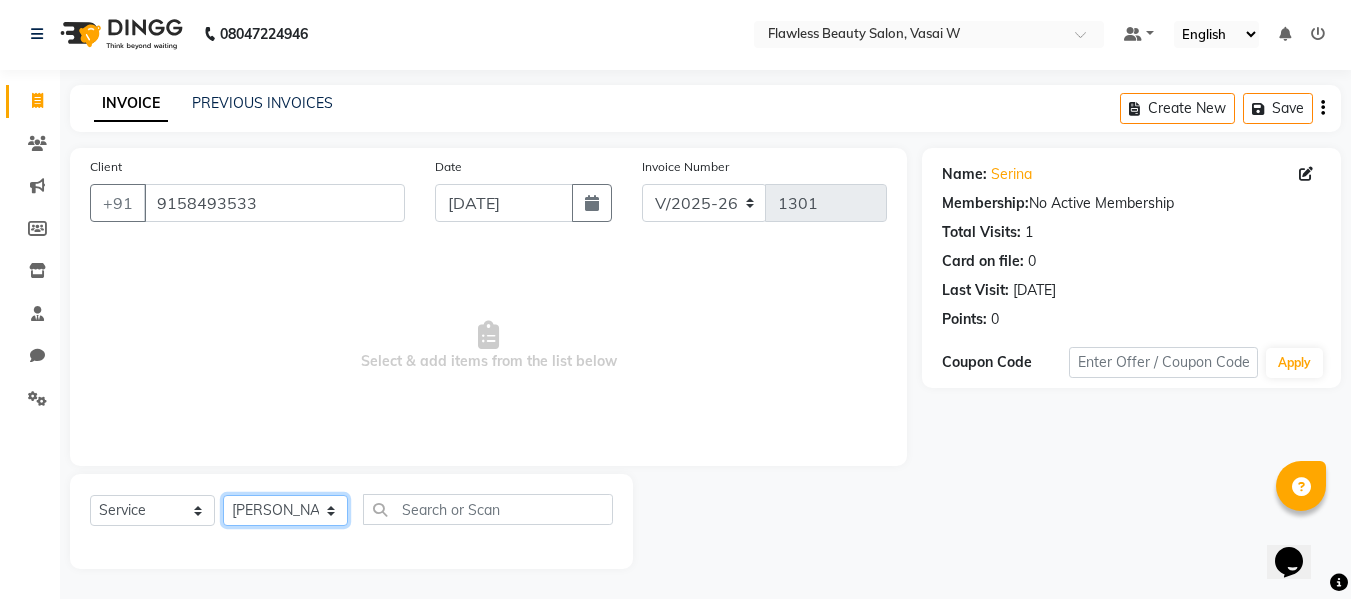 click on "Select Stylist Afsana [PERSON_NAME]  [PERSON_NAME] Maam Nisha  Pari [PERSON_NAME] [PERSON_NAME]" 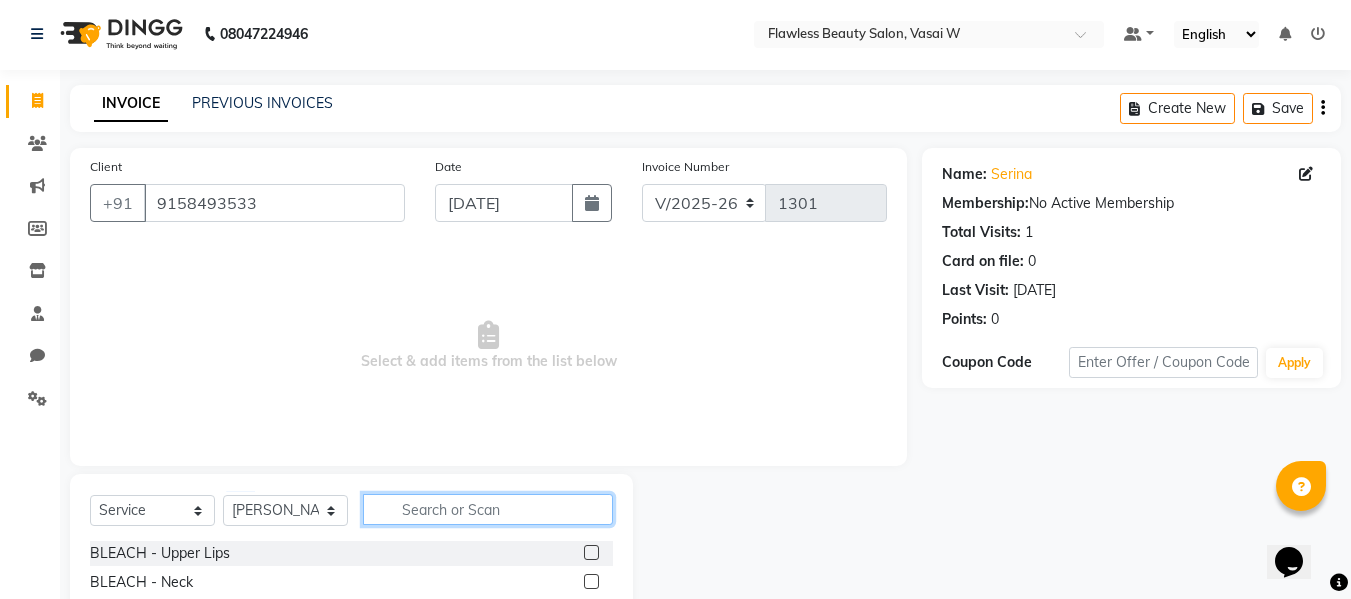 click 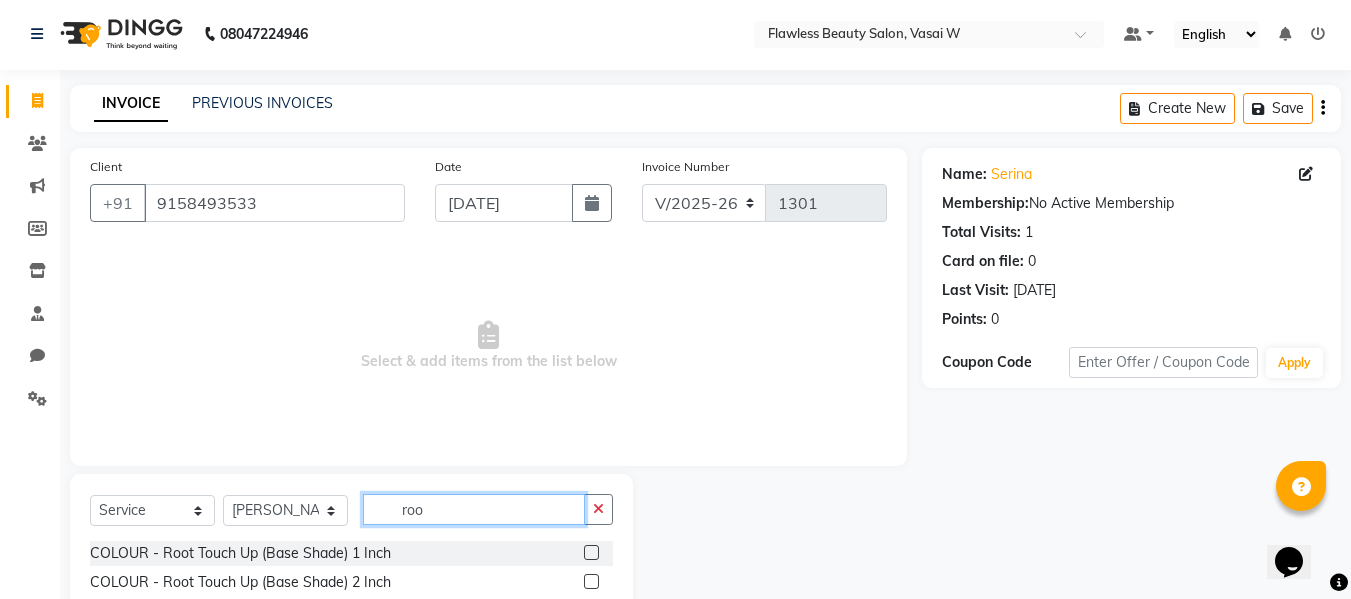 drag, startPoint x: 419, startPoint y: 513, endPoint x: 592, endPoint y: 555, distance: 178.02528 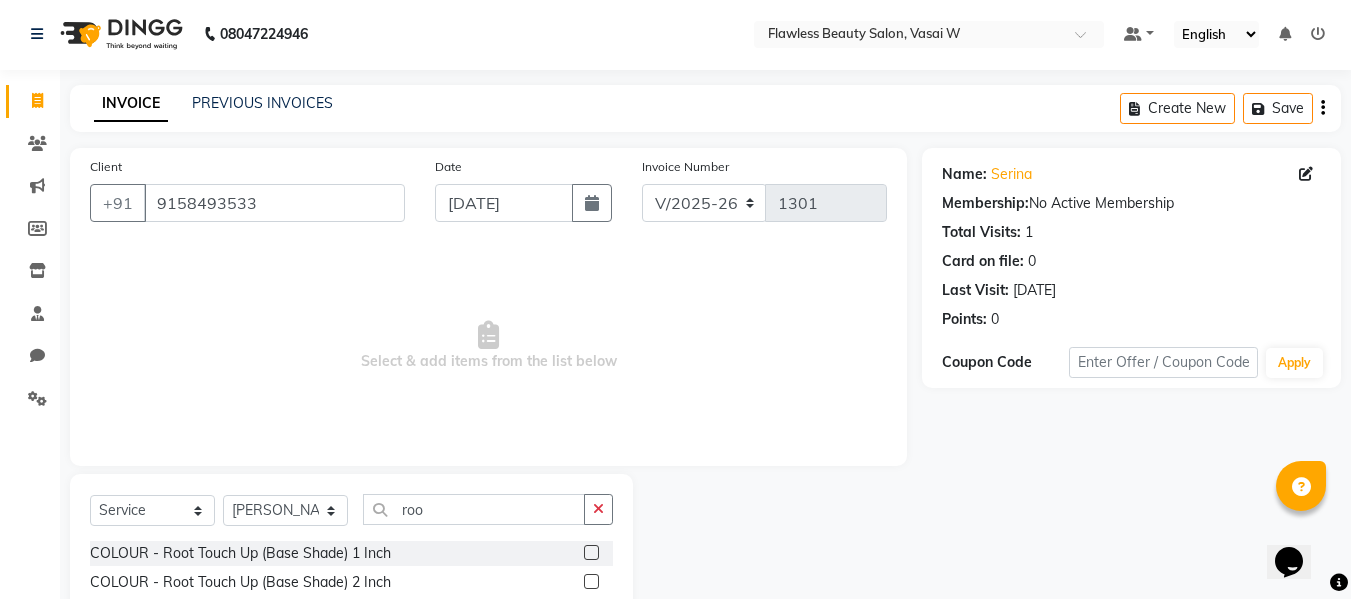 click 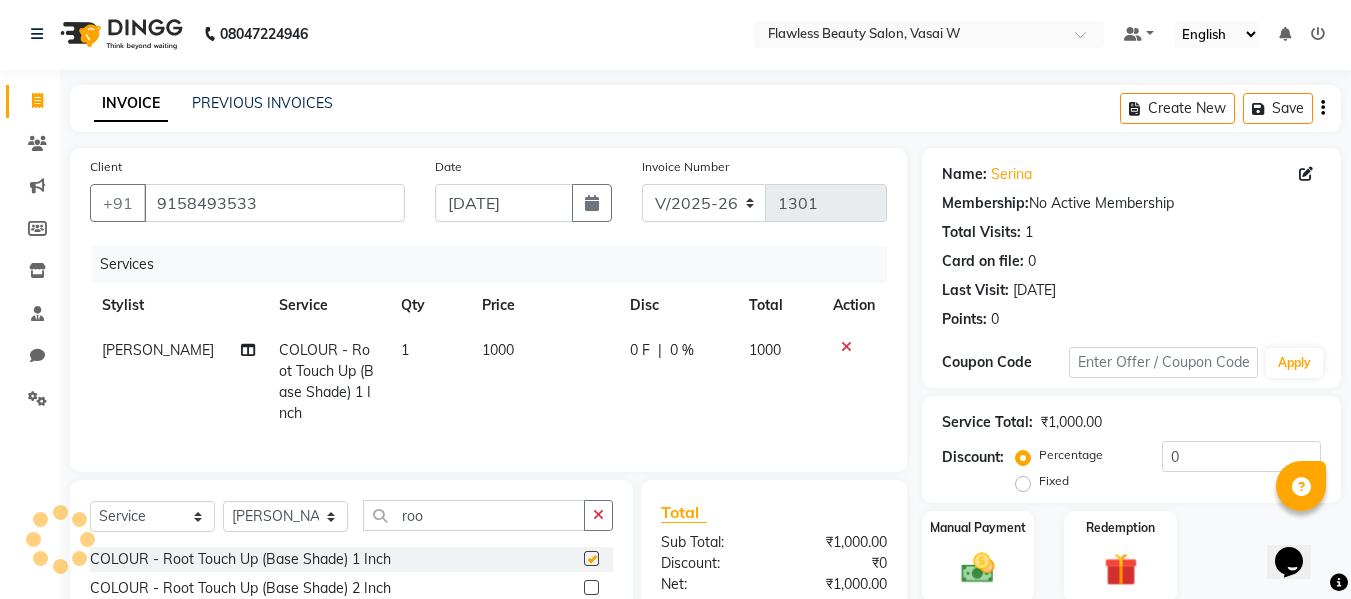 checkbox on "false" 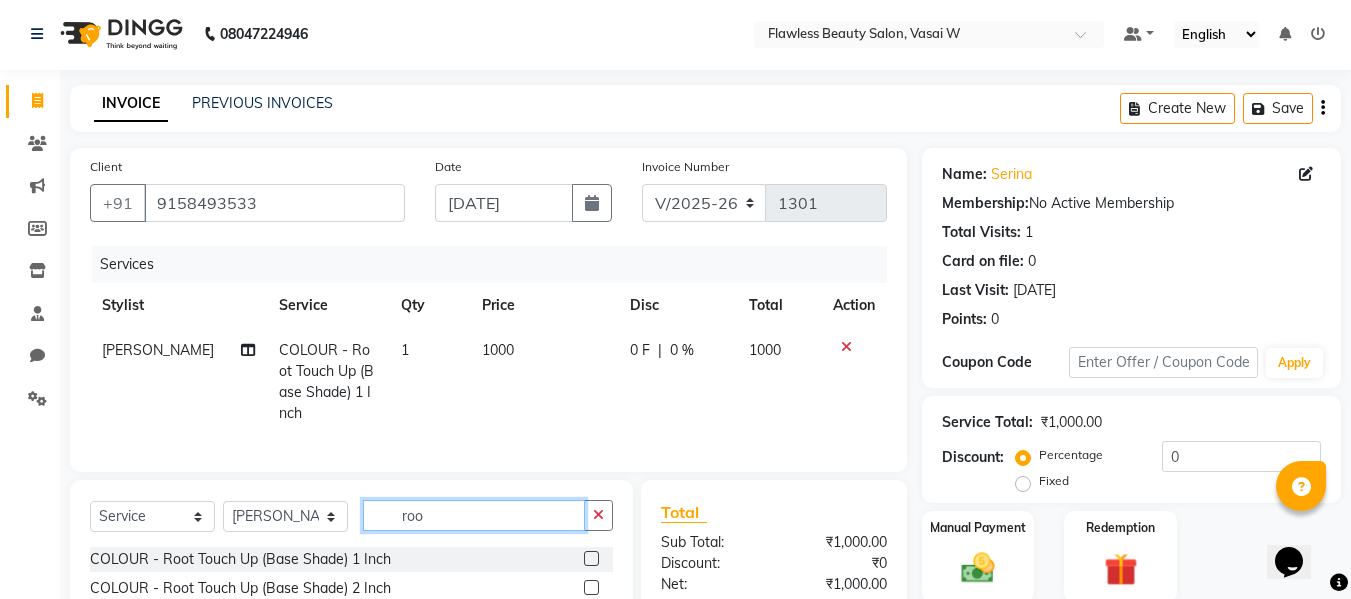 click on "roo" 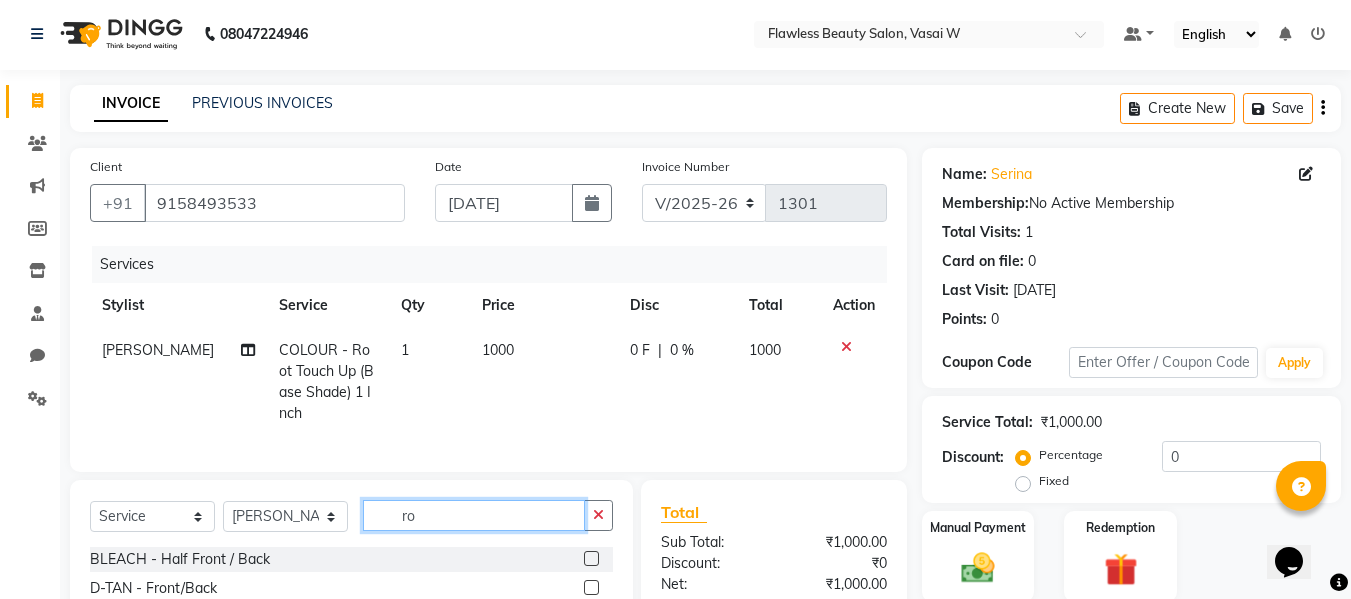 type on "r" 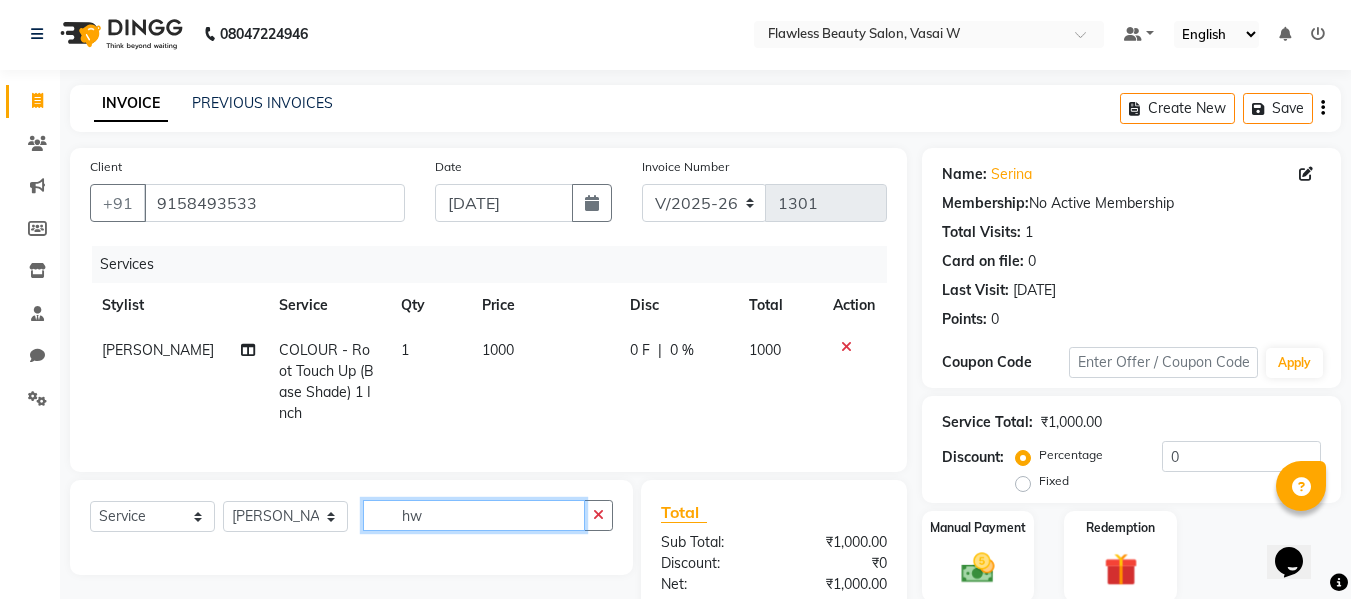 type on "h" 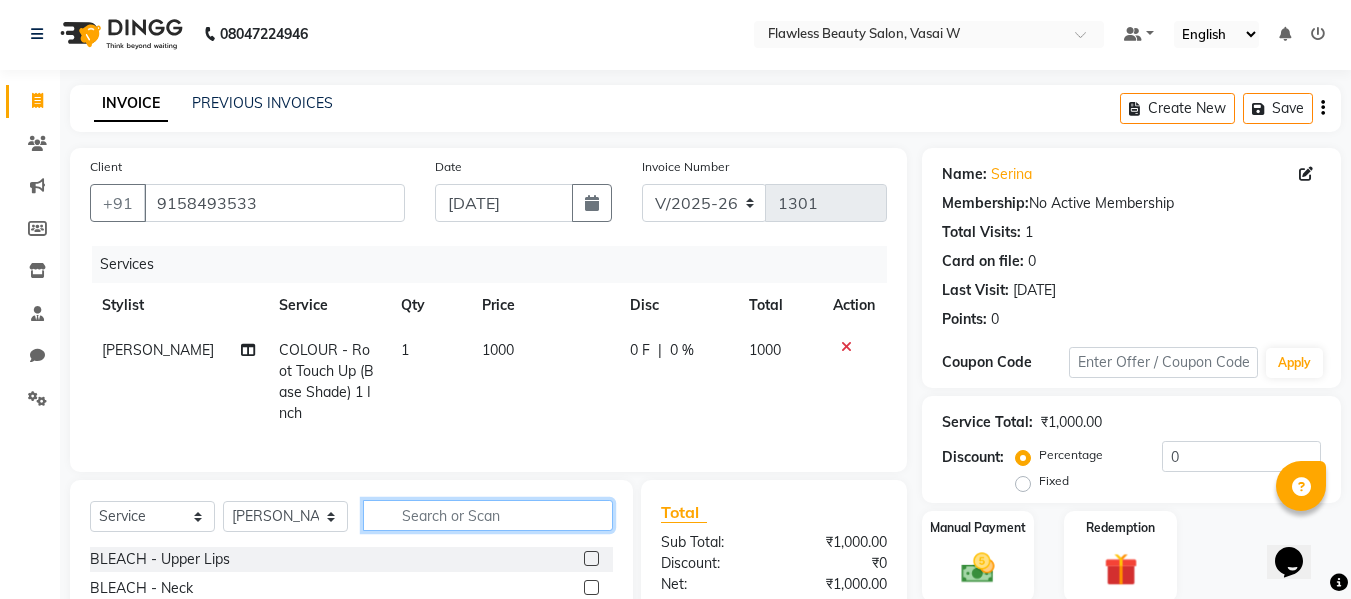 type 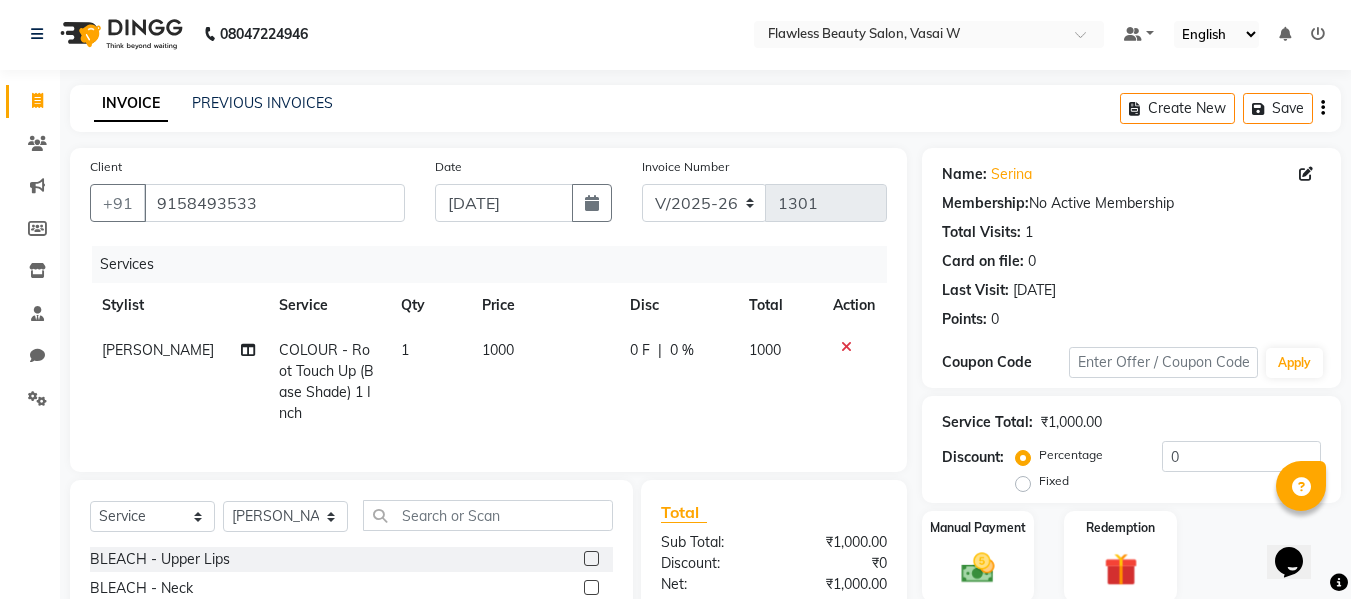 click on "1000" 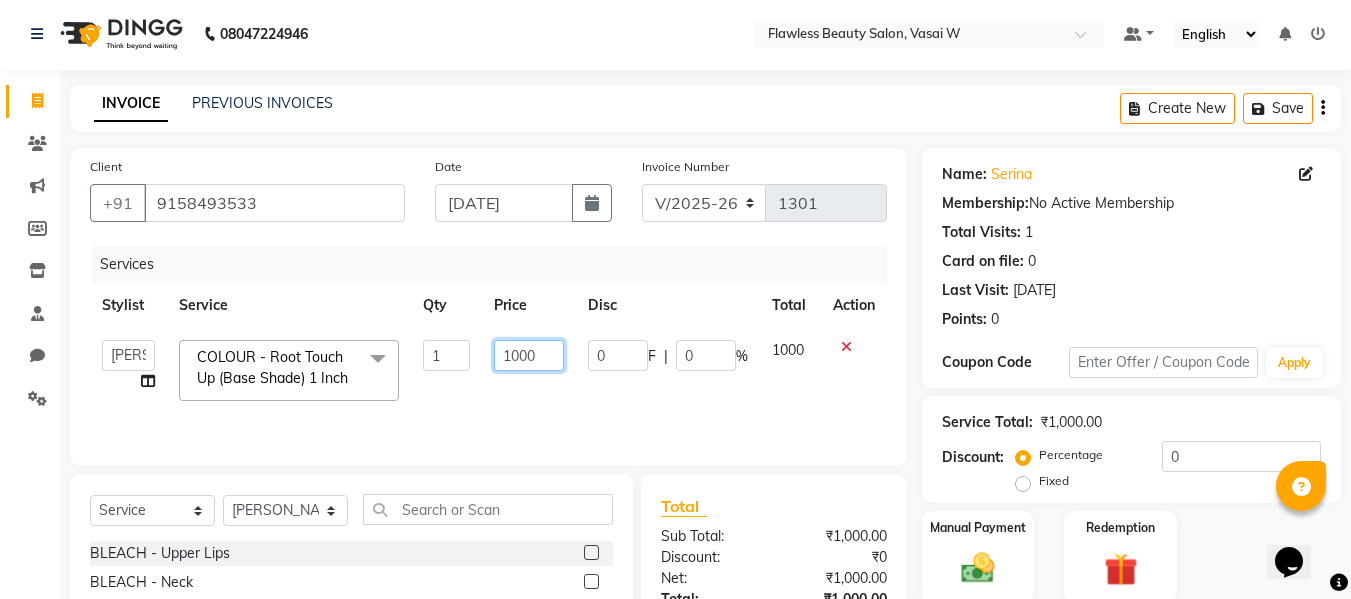 click on "1000" 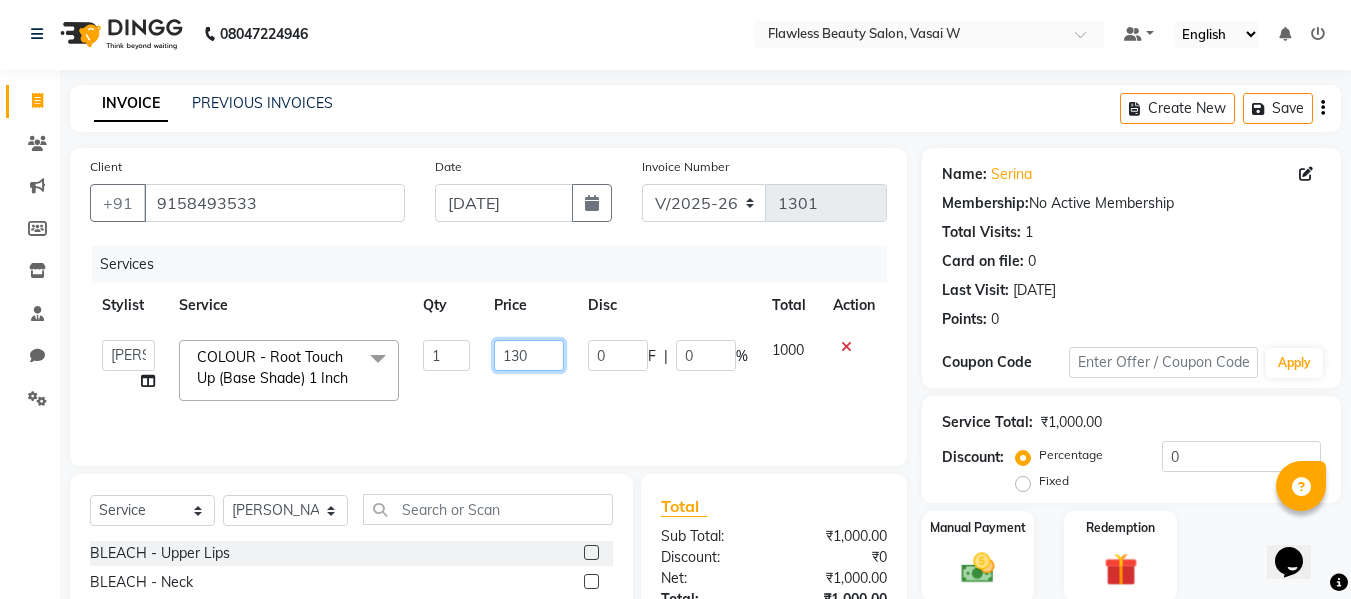 type on "1300" 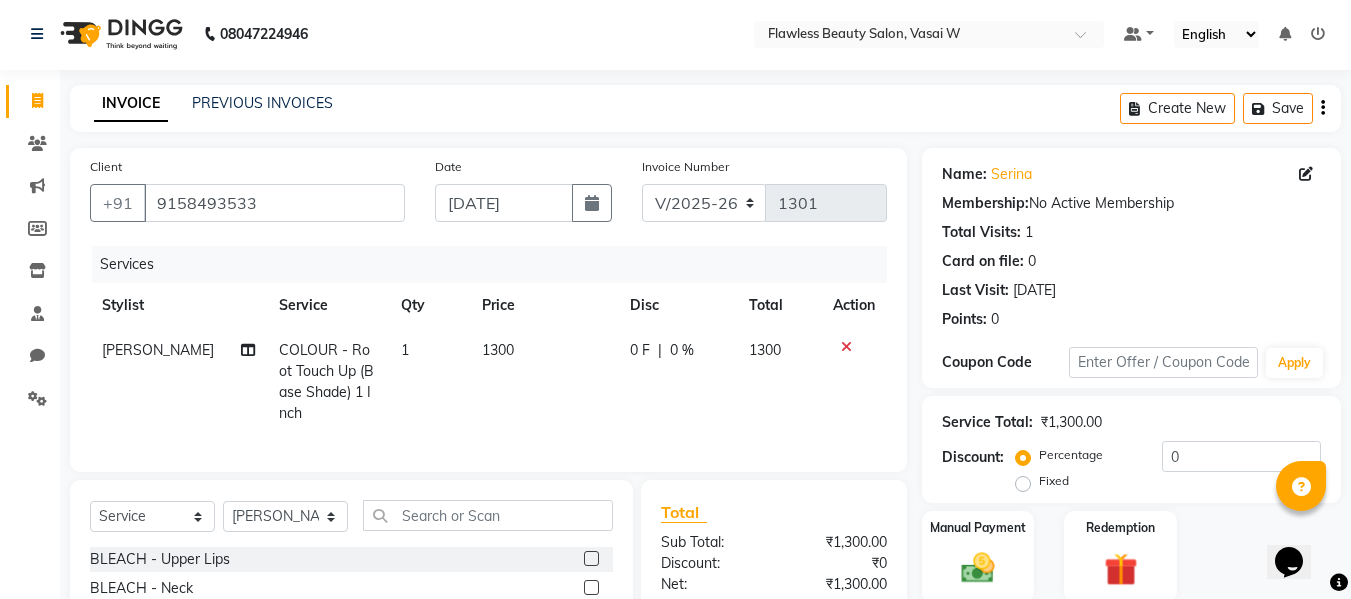 click on "1300" 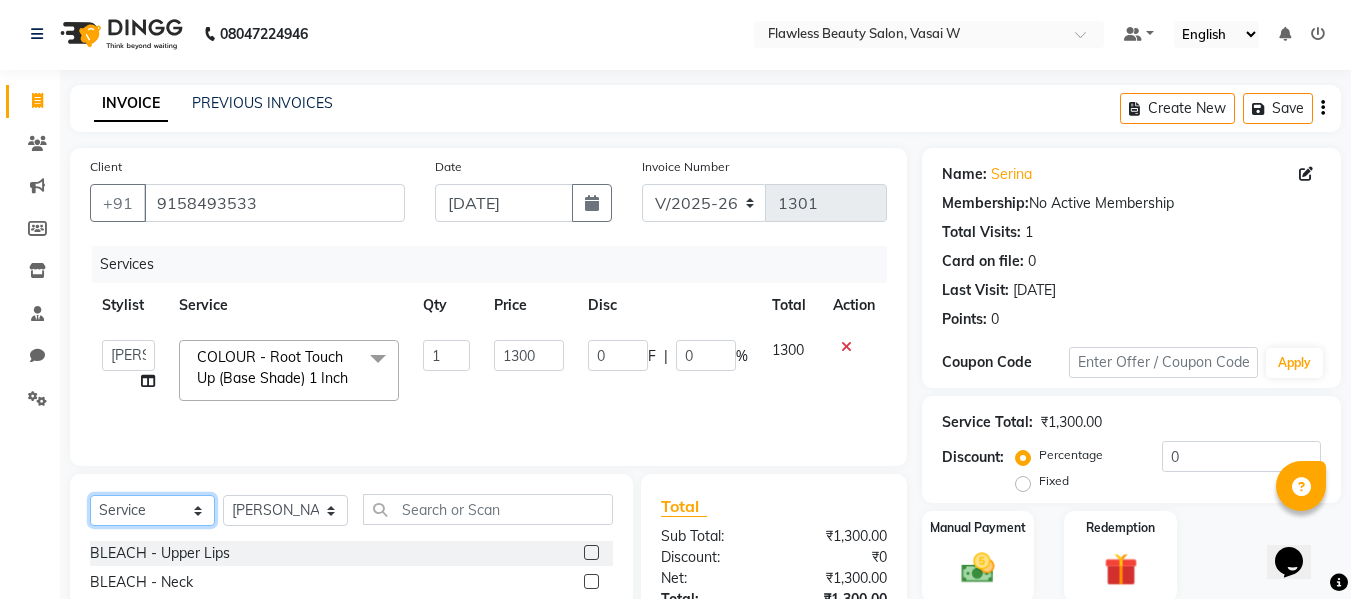 click on "Select  Service  Product  Membership  Package Voucher Prepaid Gift Card" 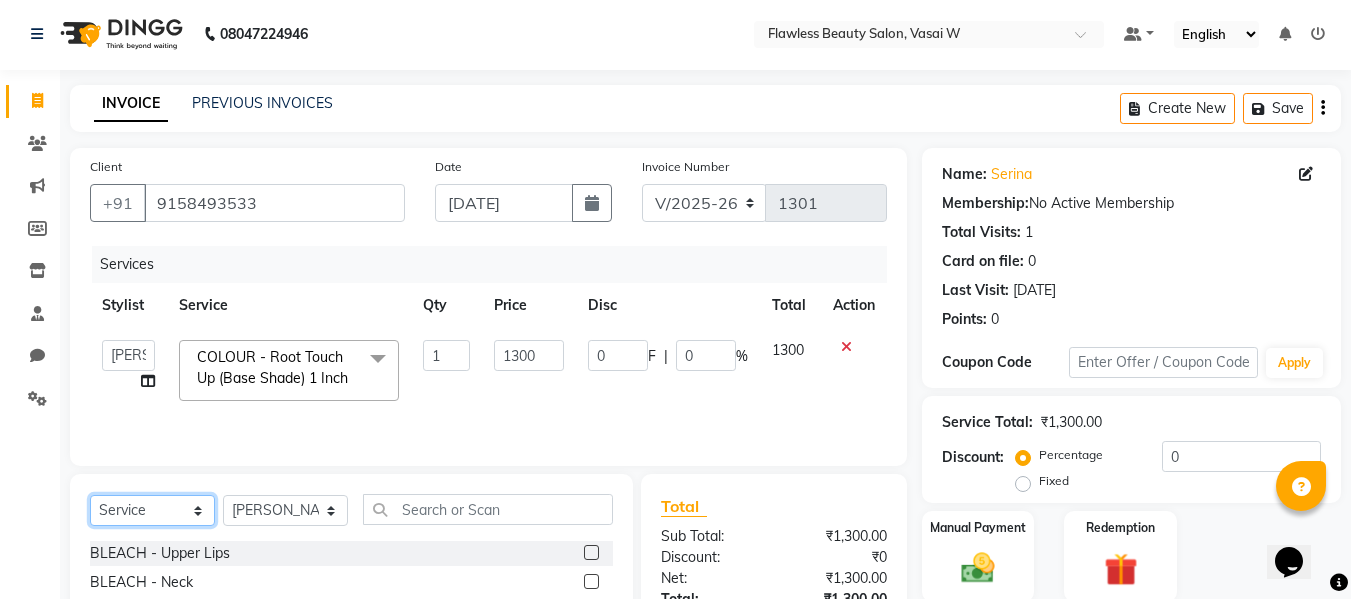select on "product" 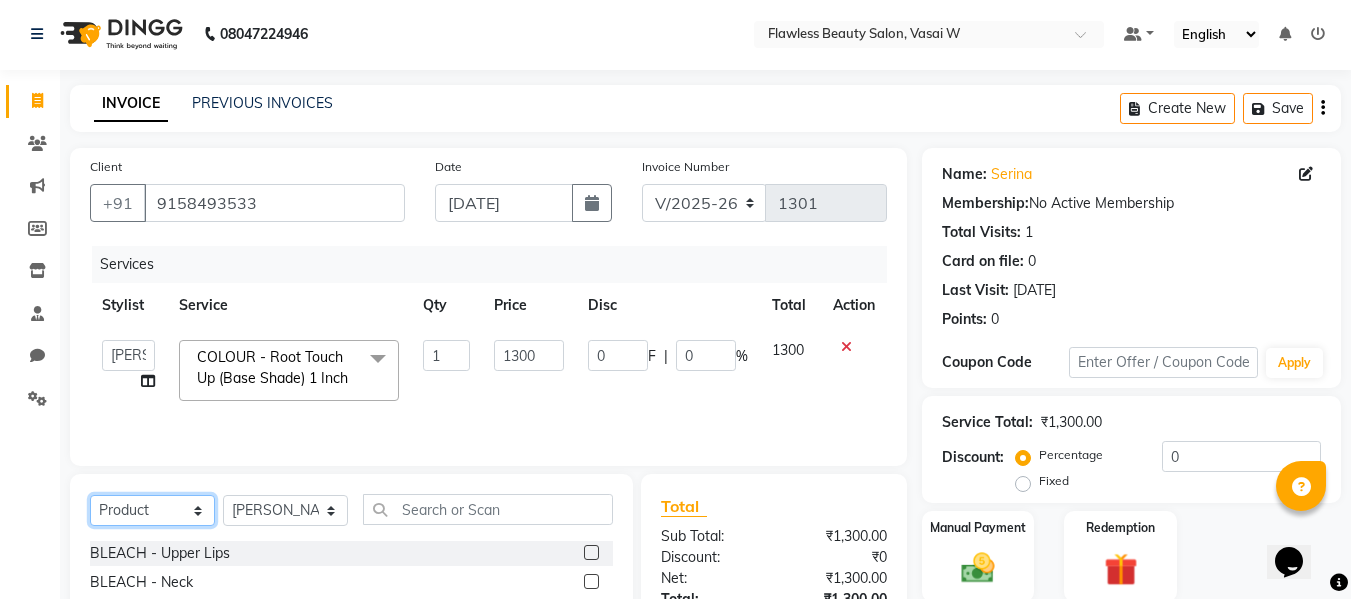 click on "Select  Service  Product  Membership  Package Voucher Prepaid Gift Card" 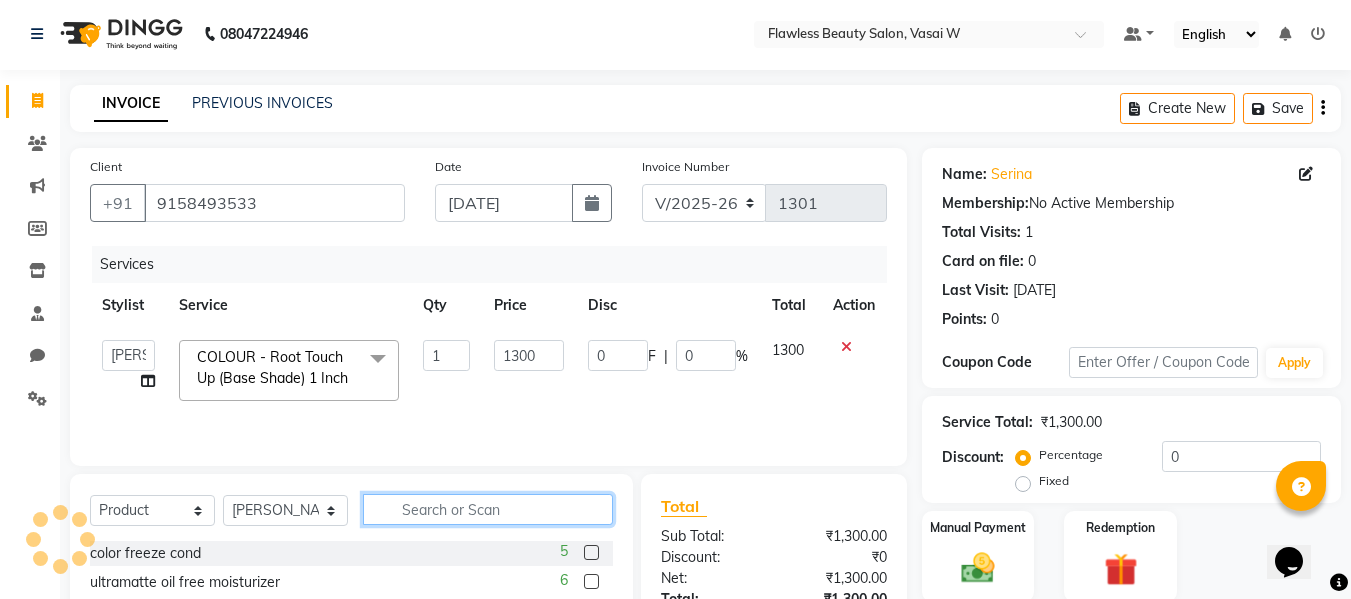 click 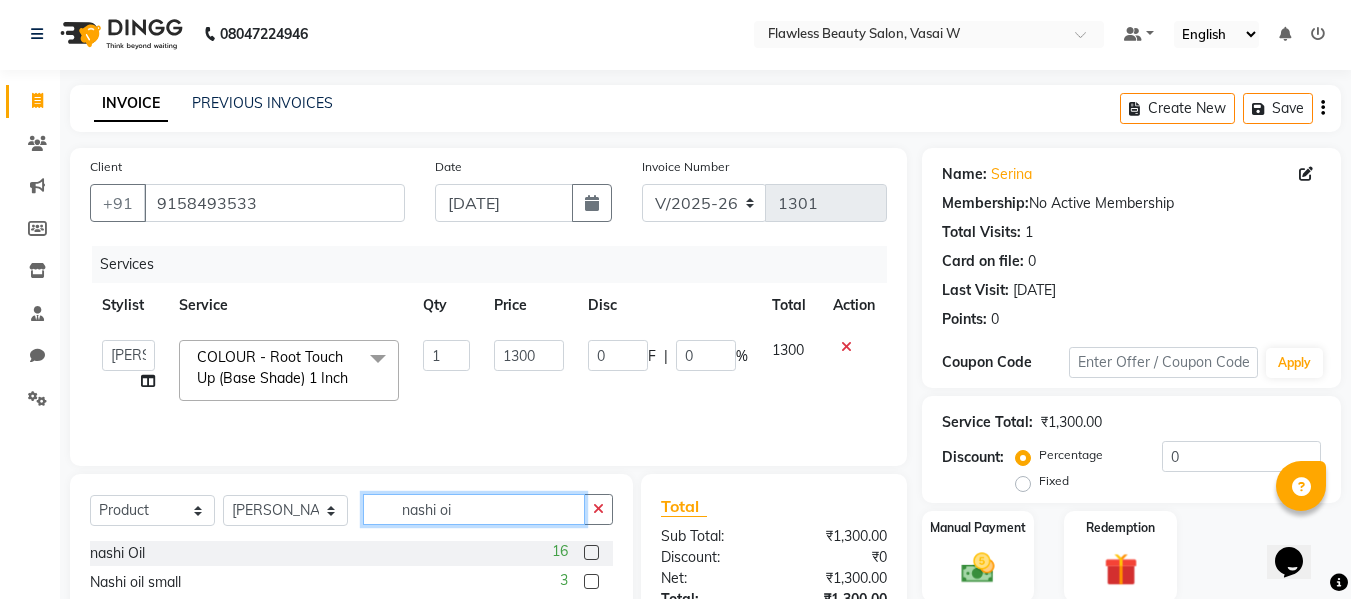 type on "nashi oi" 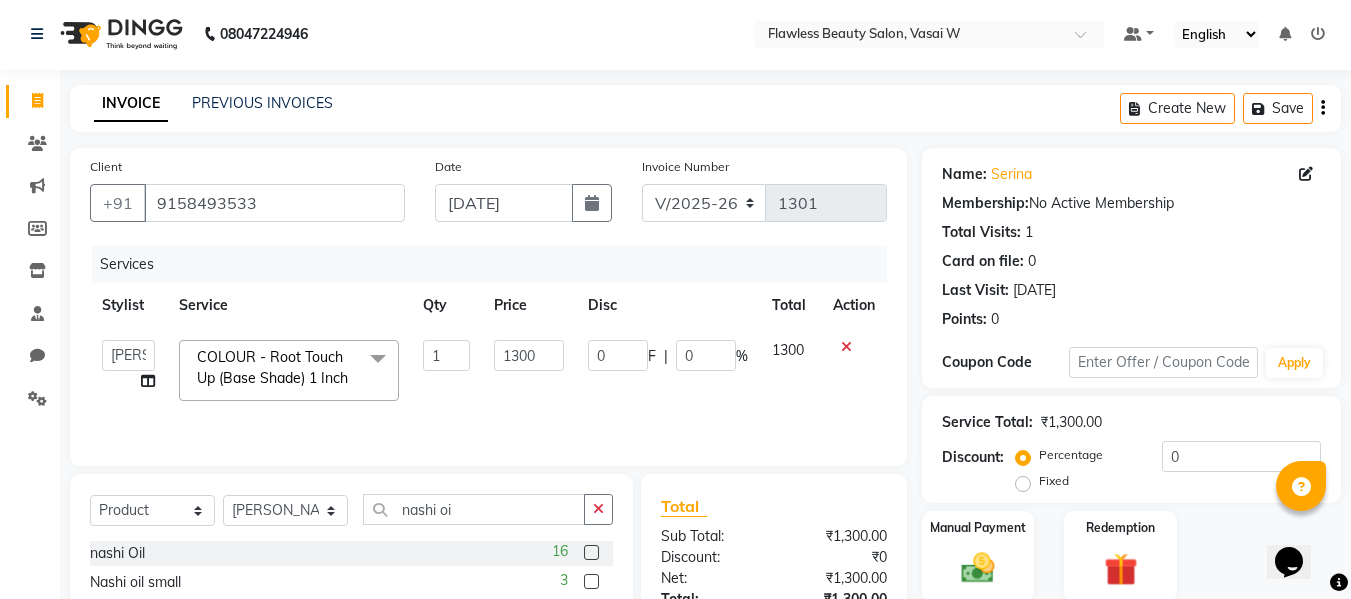 click 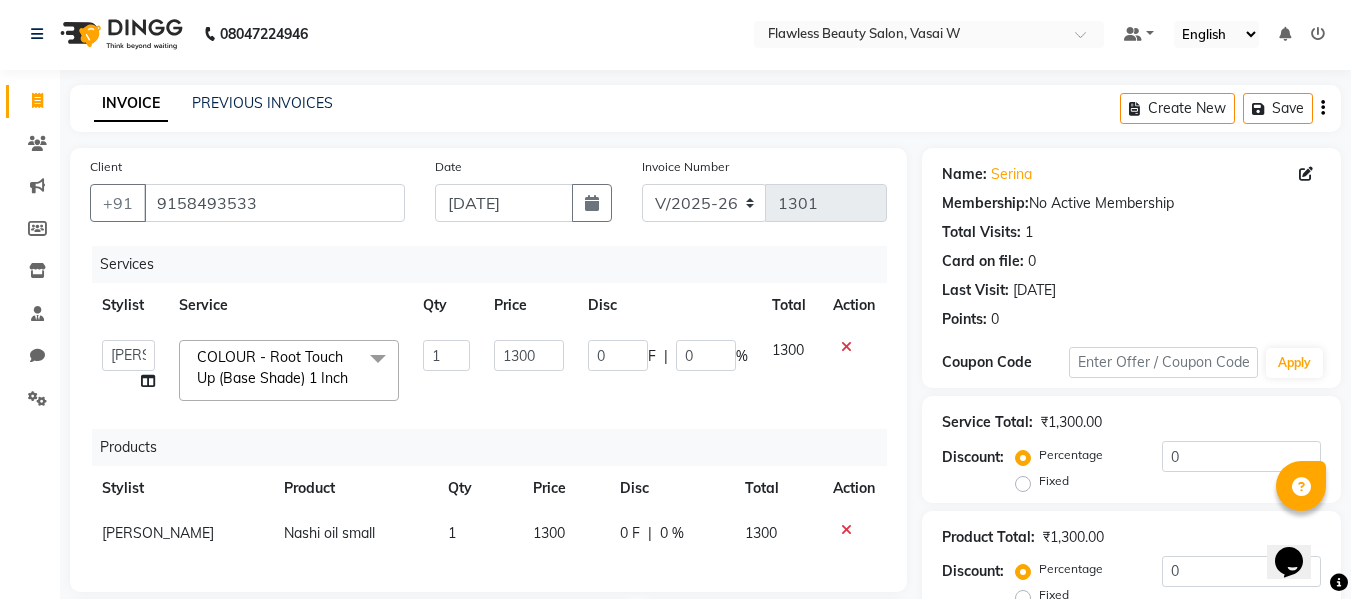 checkbox on "false" 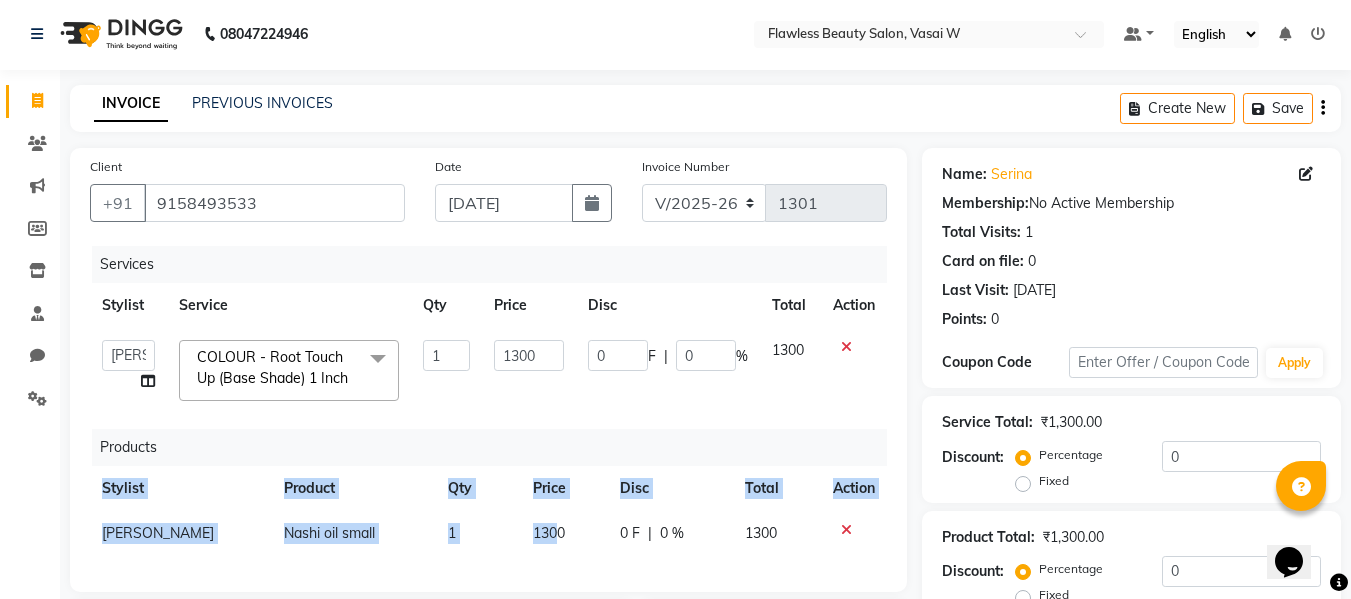 drag, startPoint x: 606, startPoint y: 569, endPoint x: 550, endPoint y: 543, distance: 61.741398 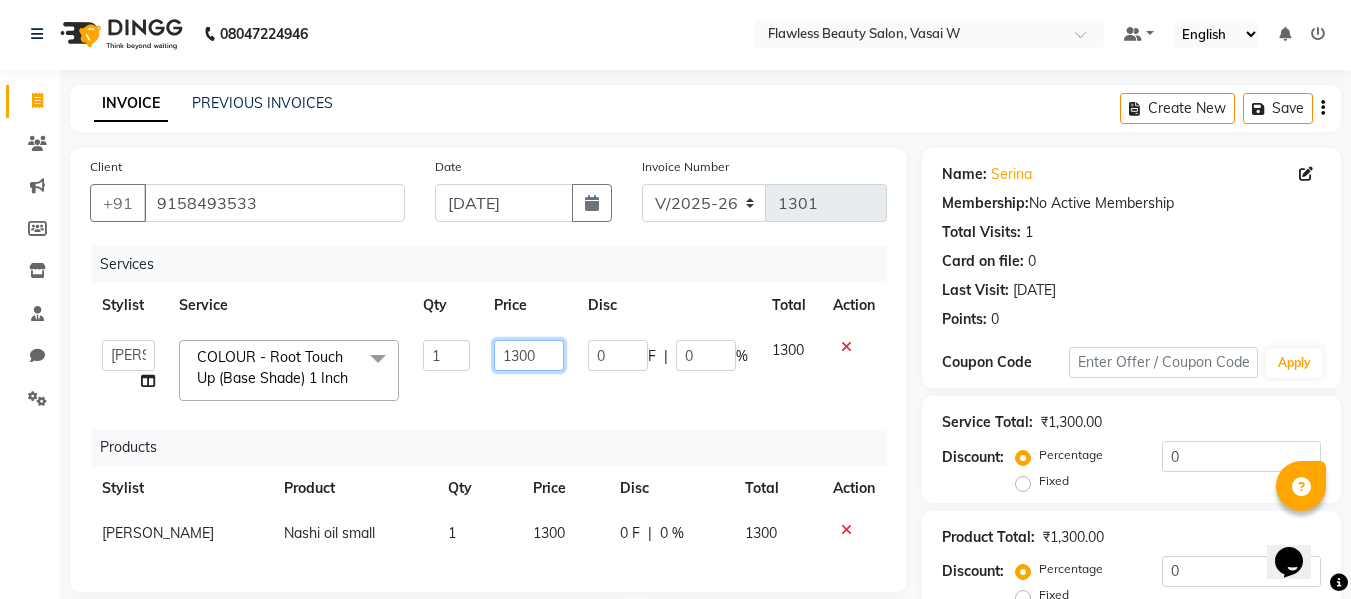 click on "1300" 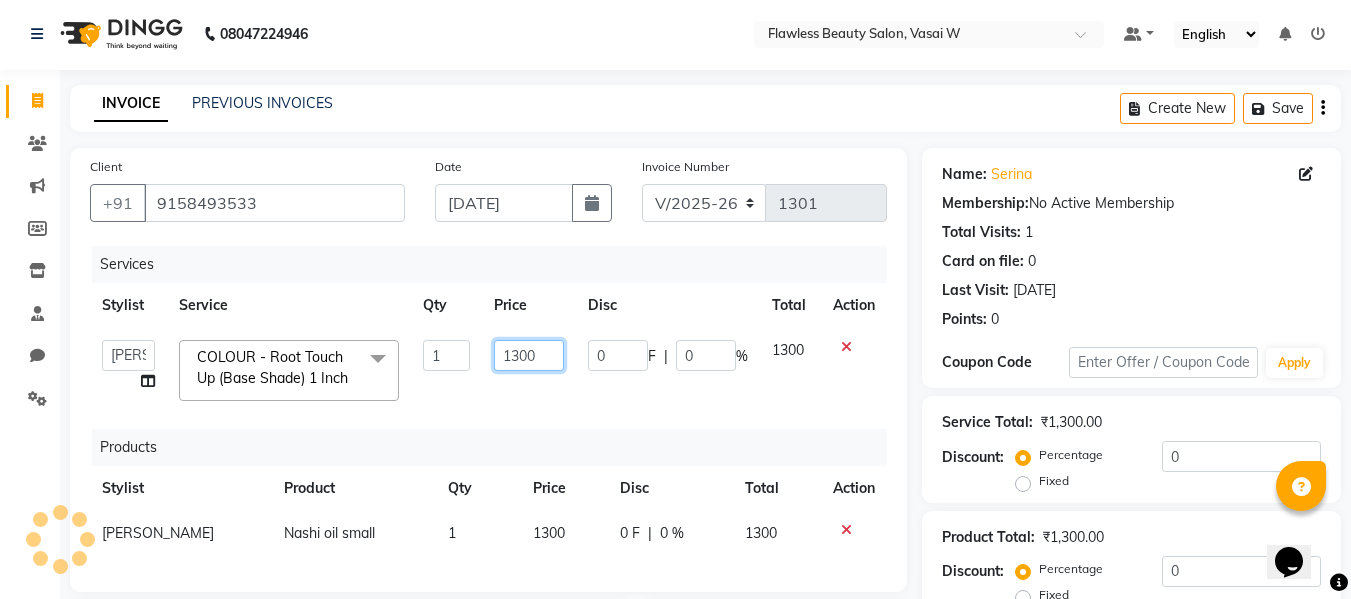 click on "1300" 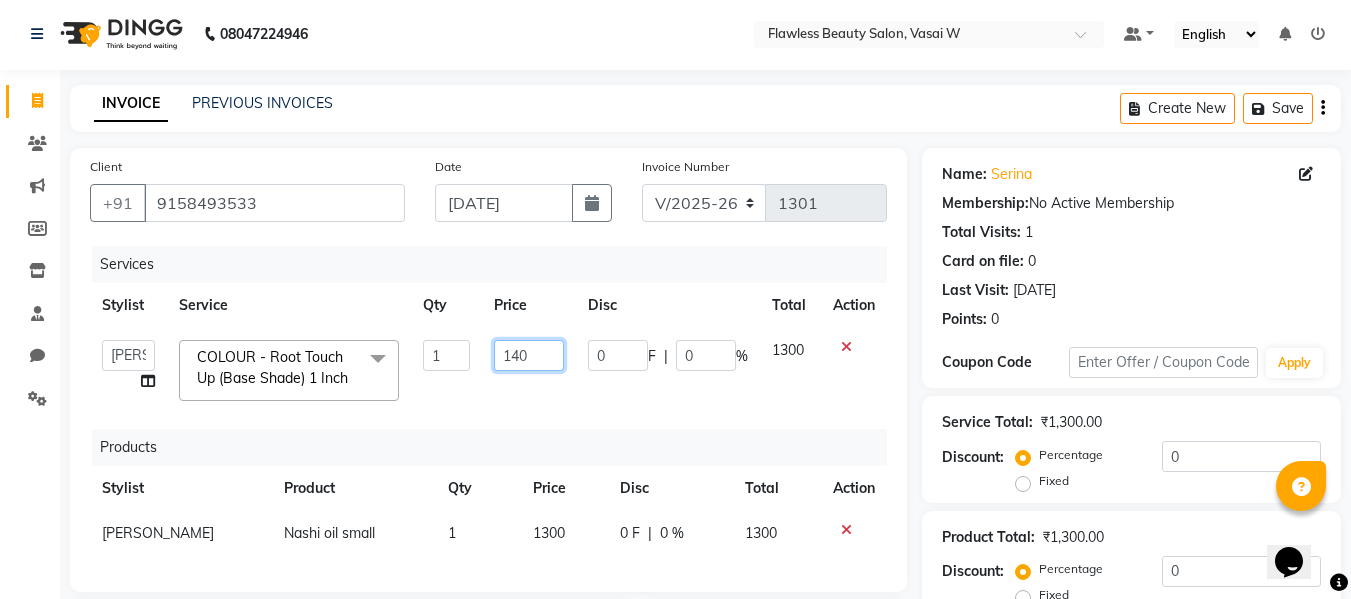 type on "1400" 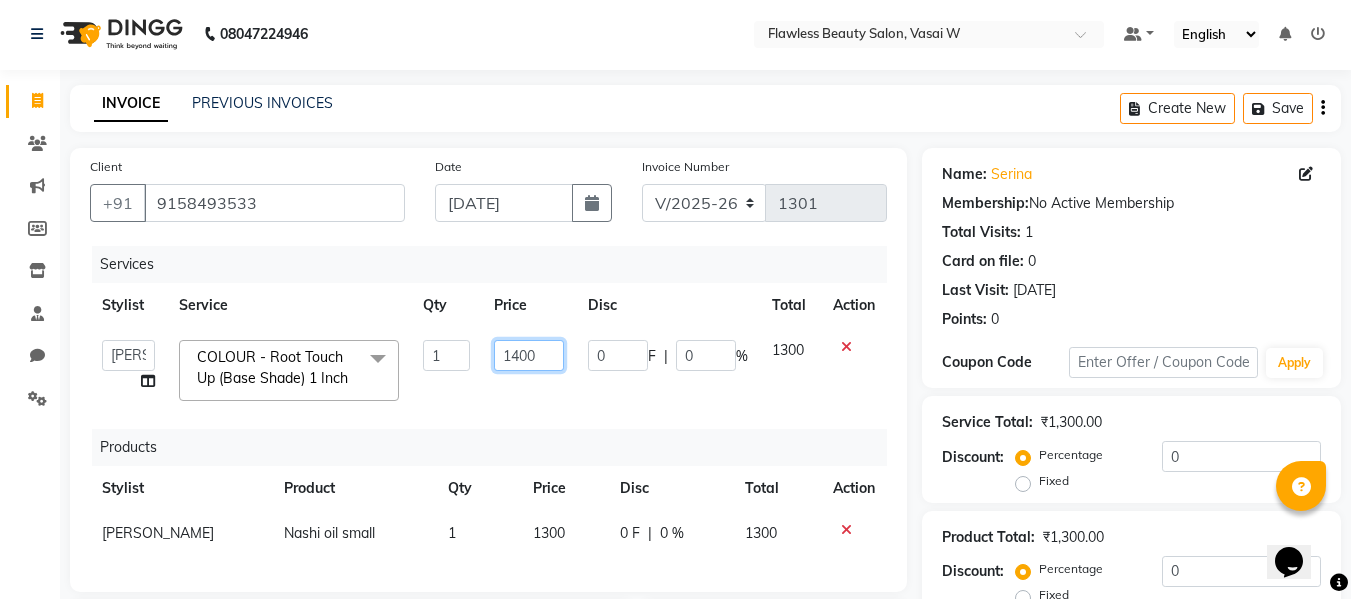 drag, startPoint x: 534, startPoint y: 355, endPoint x: 802, endPoint y: 354, distance: 268.00186 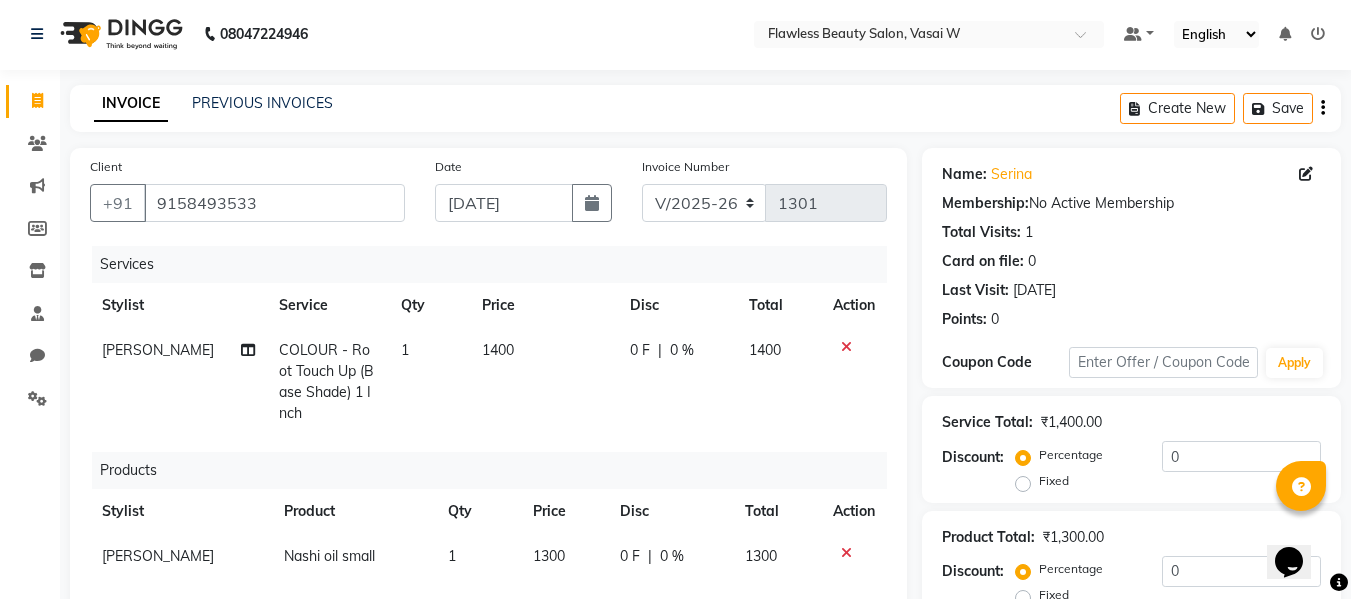 click on "1400" 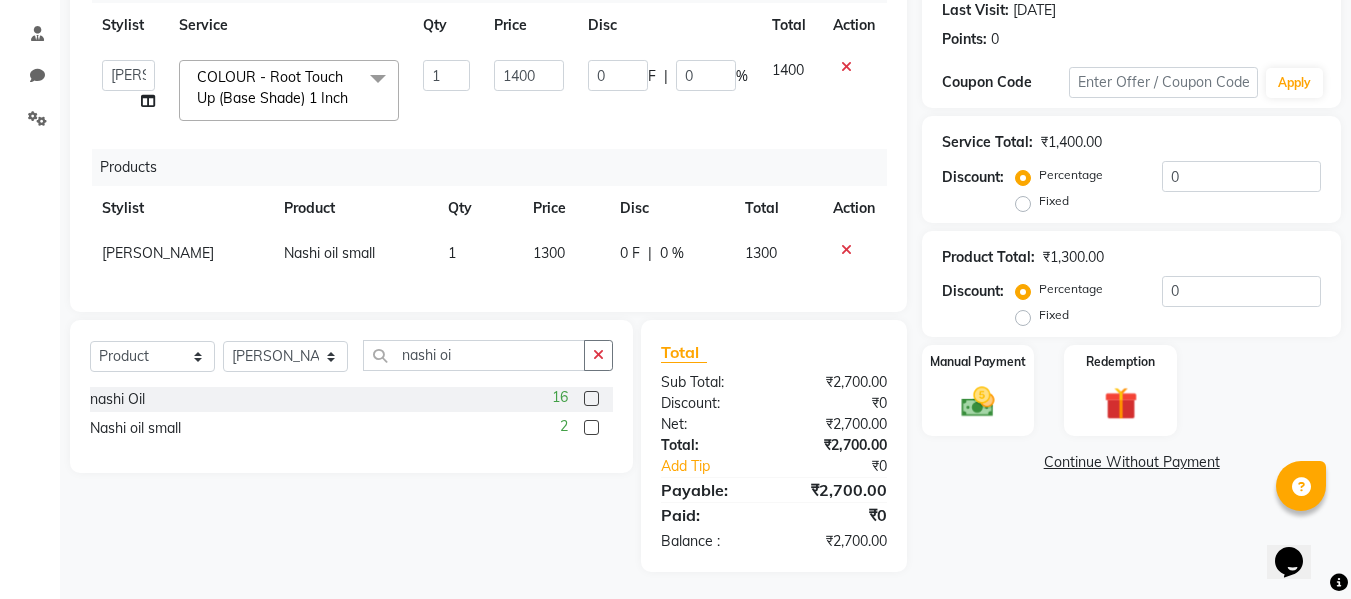 scroll, scrollTop: 300, scrollLeft: 0, axis: vertical 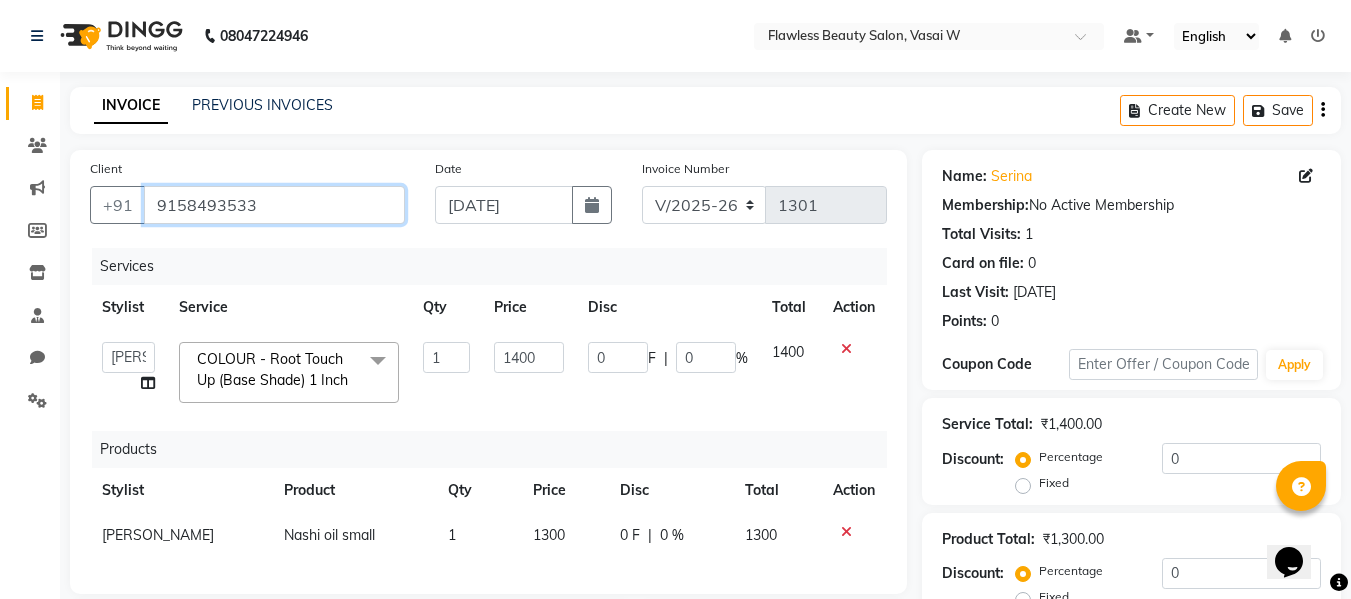 click on "9158493533" at bounding box center [274, 205] 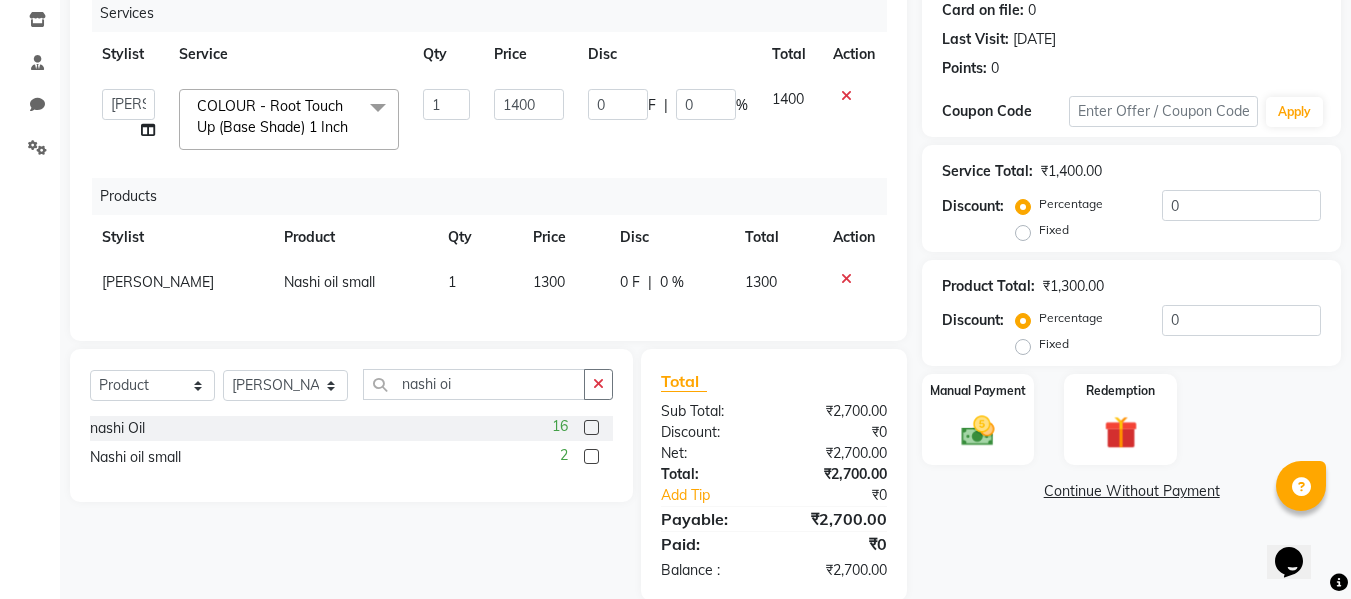 scroll, scrollTop: 300, scrollLeft: 0, axis: vertical 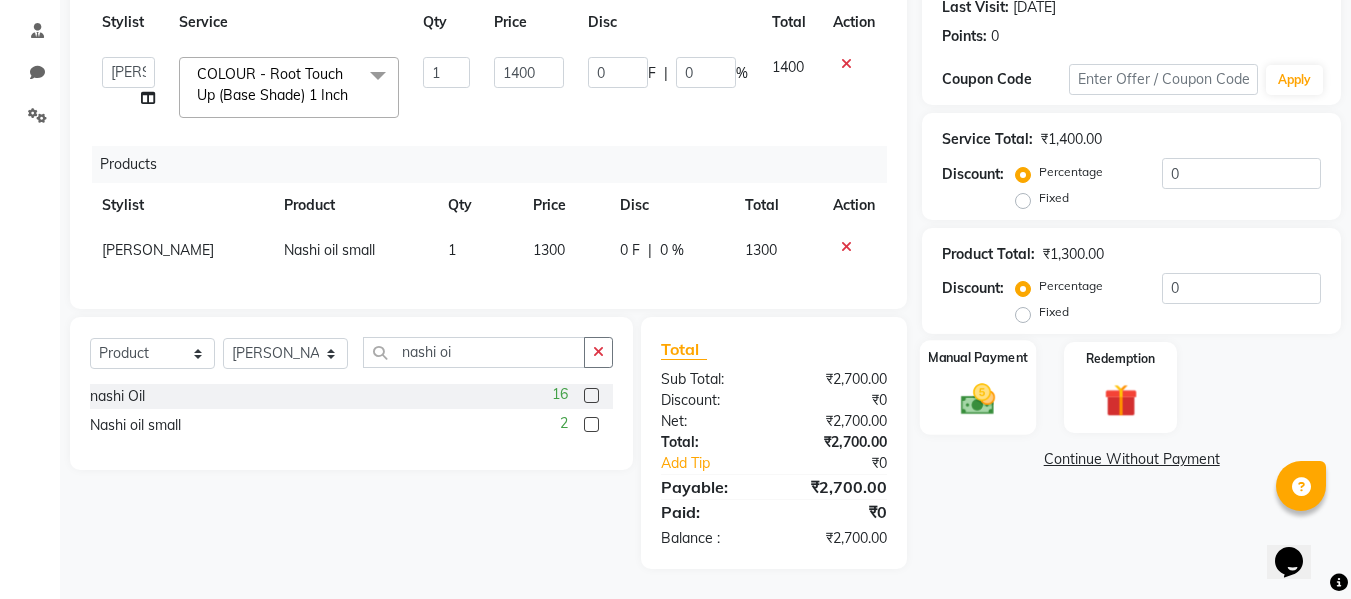 click 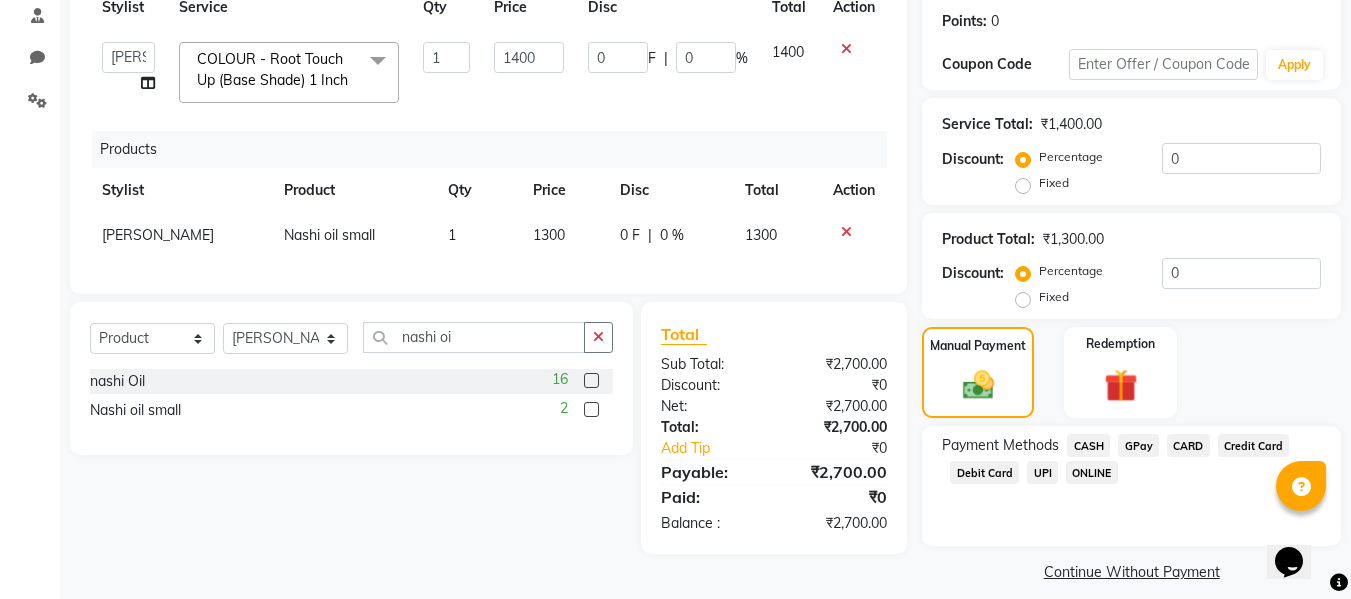 click on "GPay" 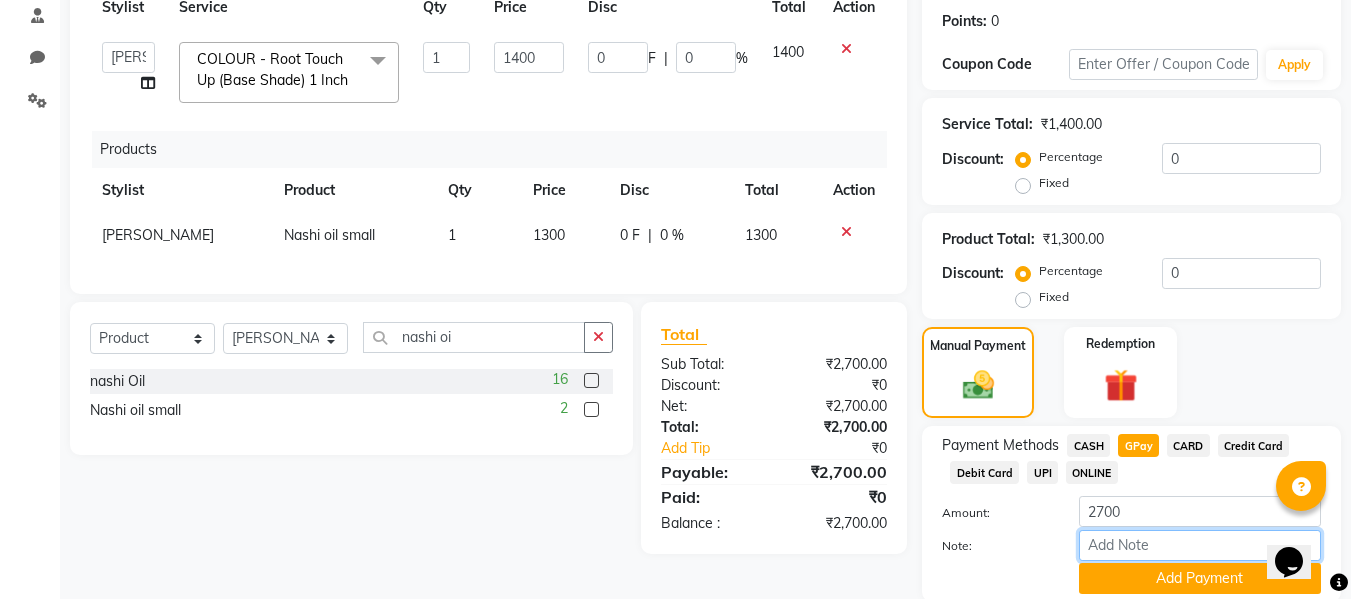 click on "Note:" at bounding box center (1200, 545) 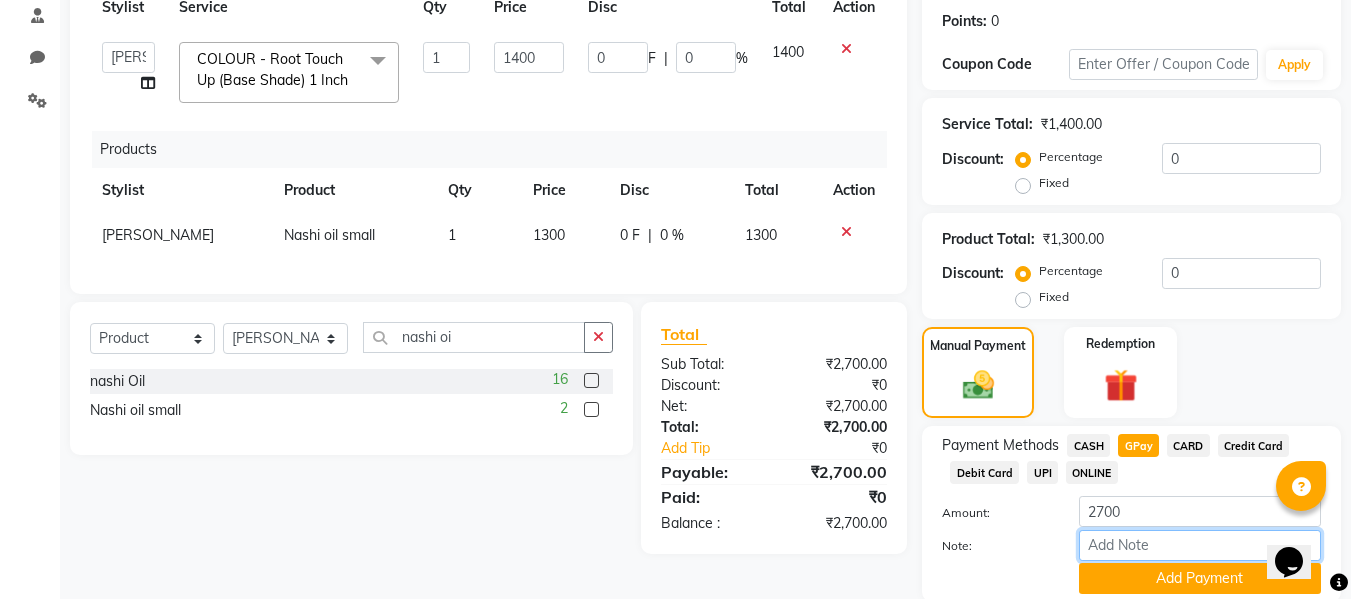 type on "fless" 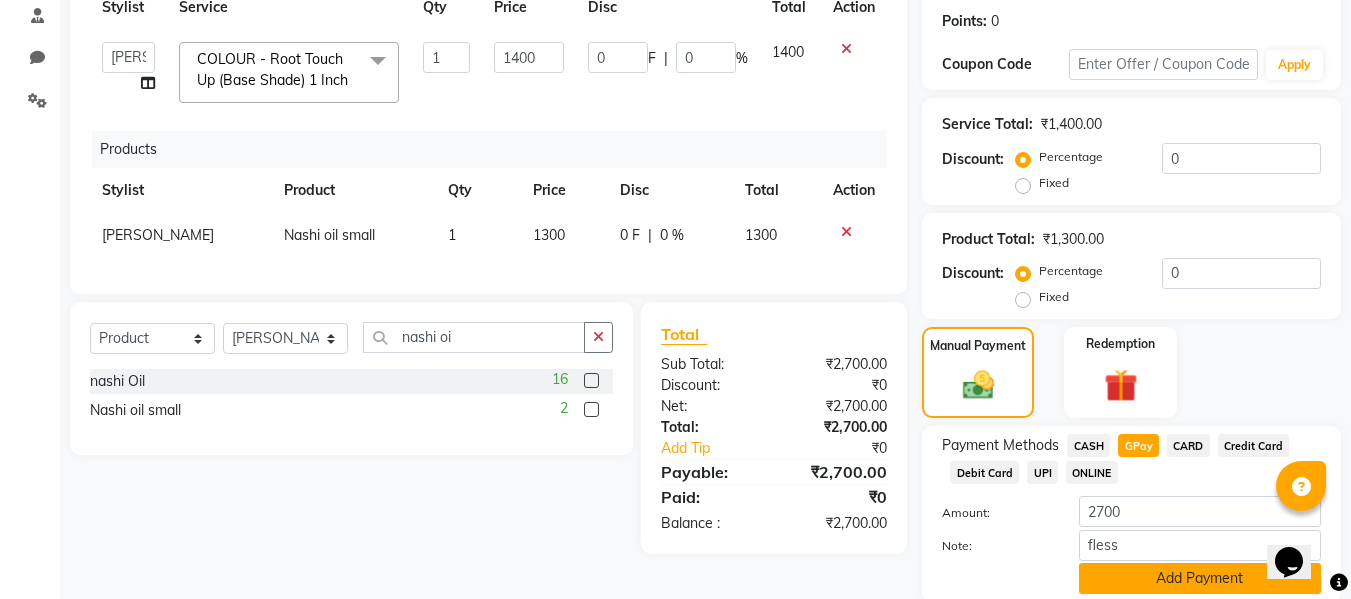 click on "Add Payment" 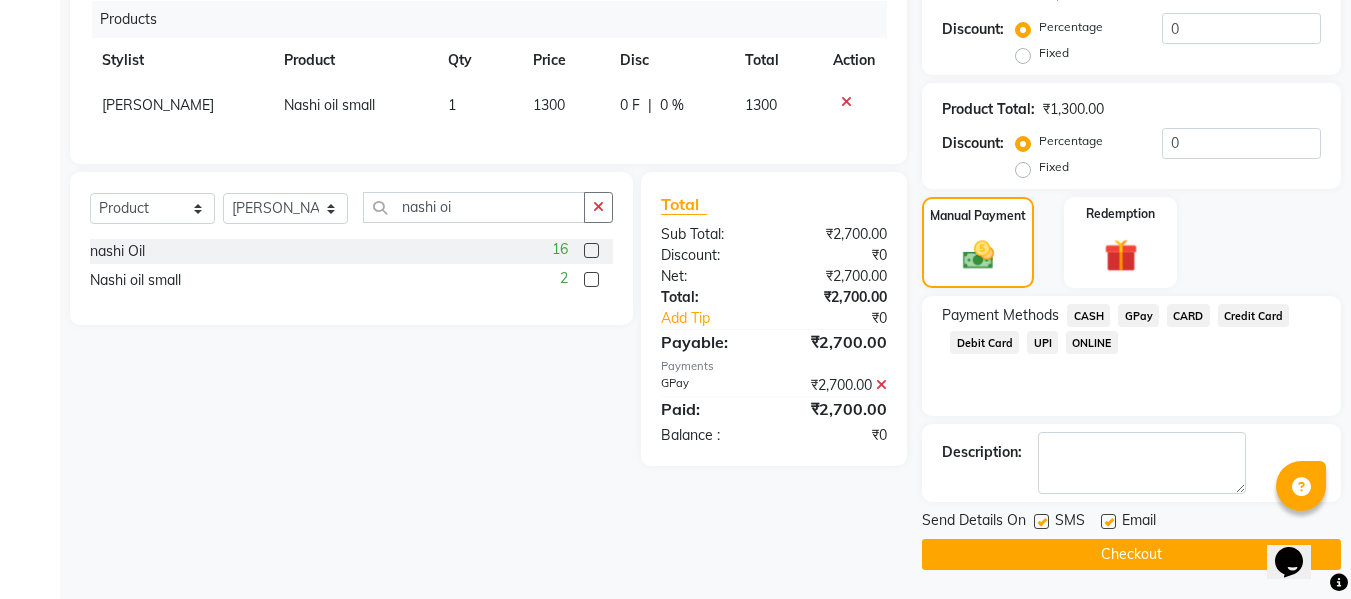 scroll, scrollTop: 431, scrollLeft: 0, axis: vertical 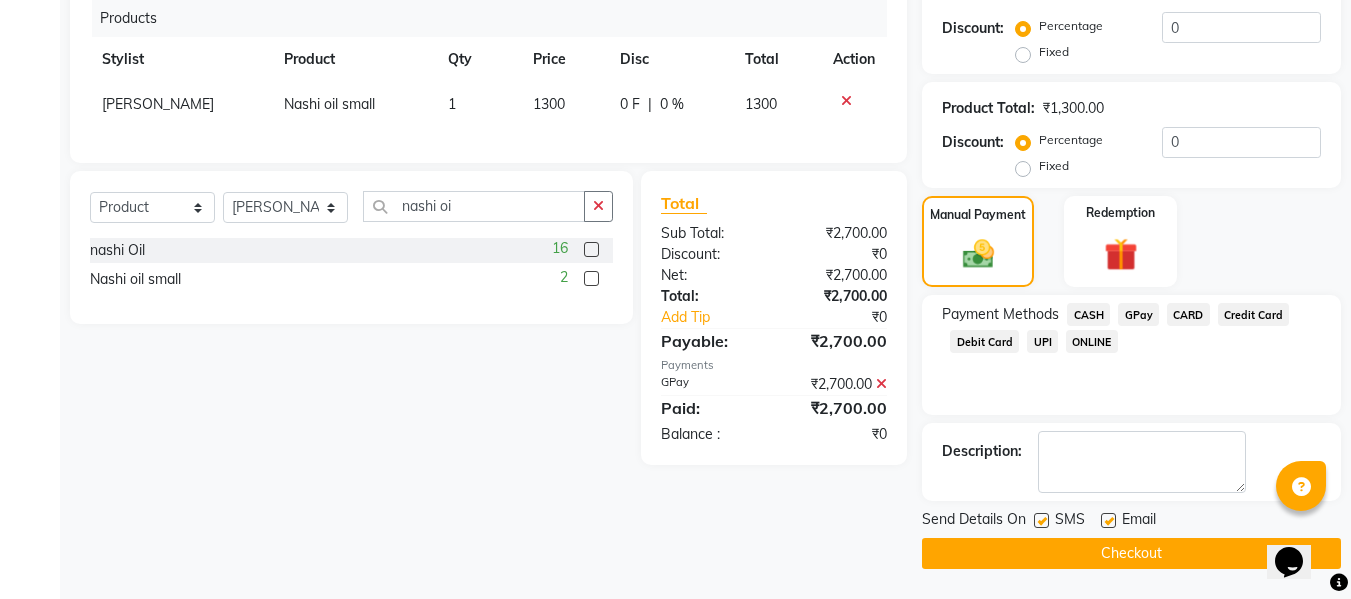 click 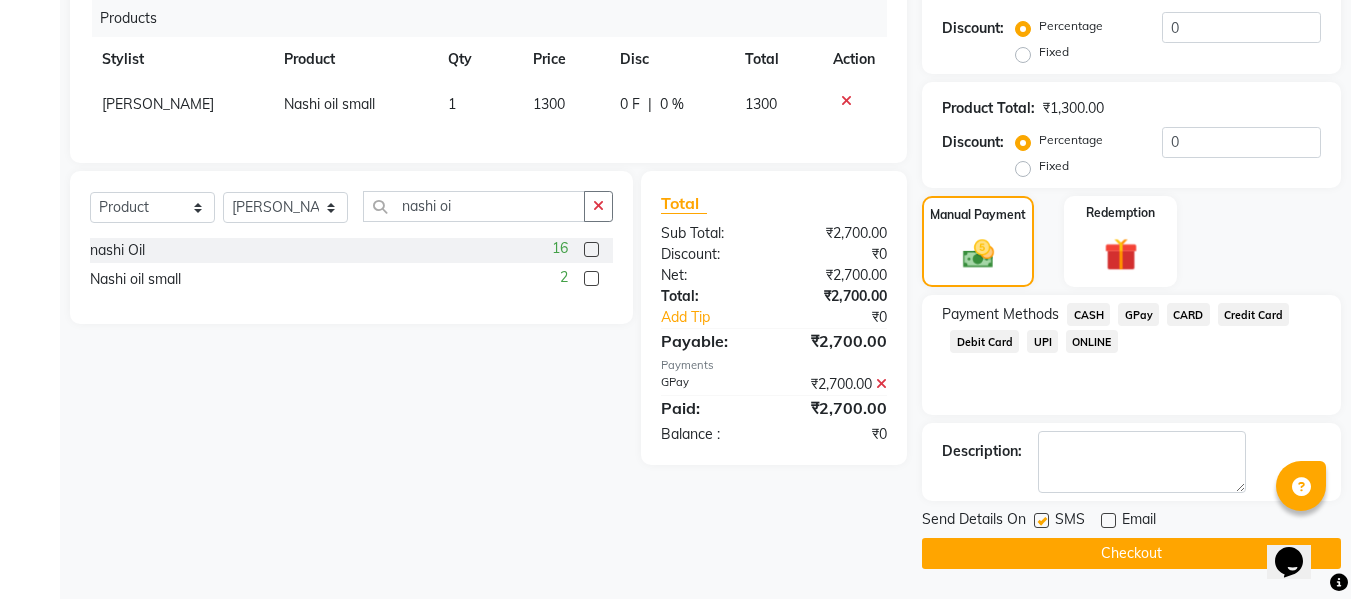 click 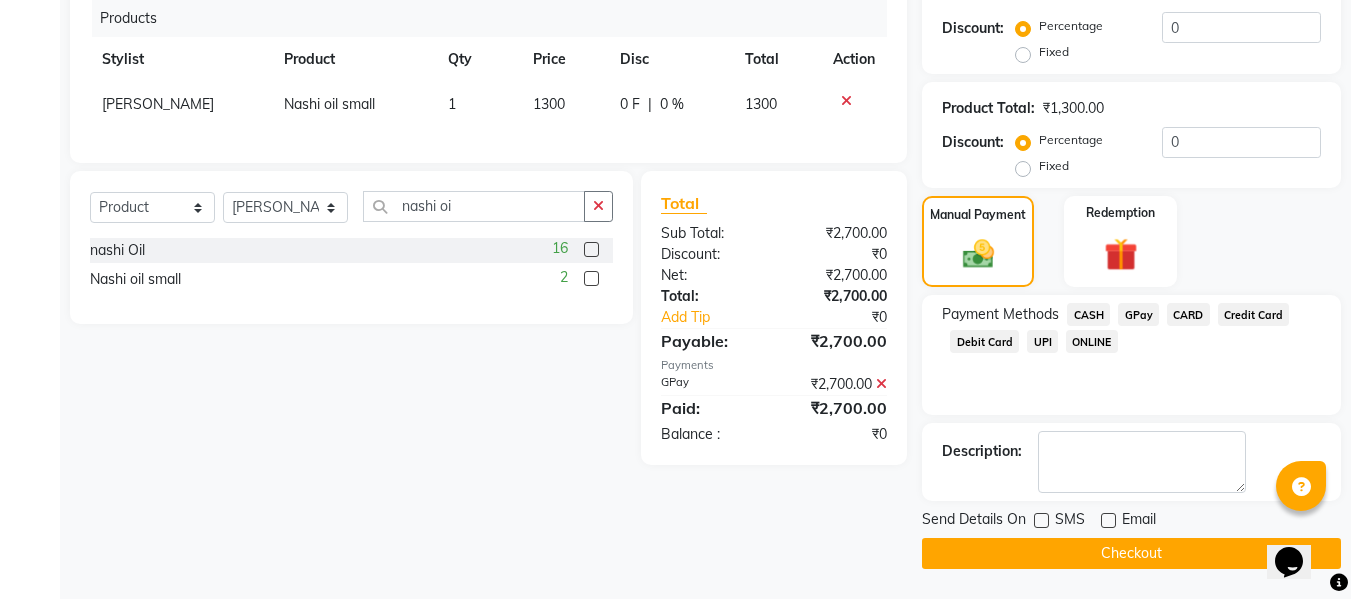 click on "Checkout" 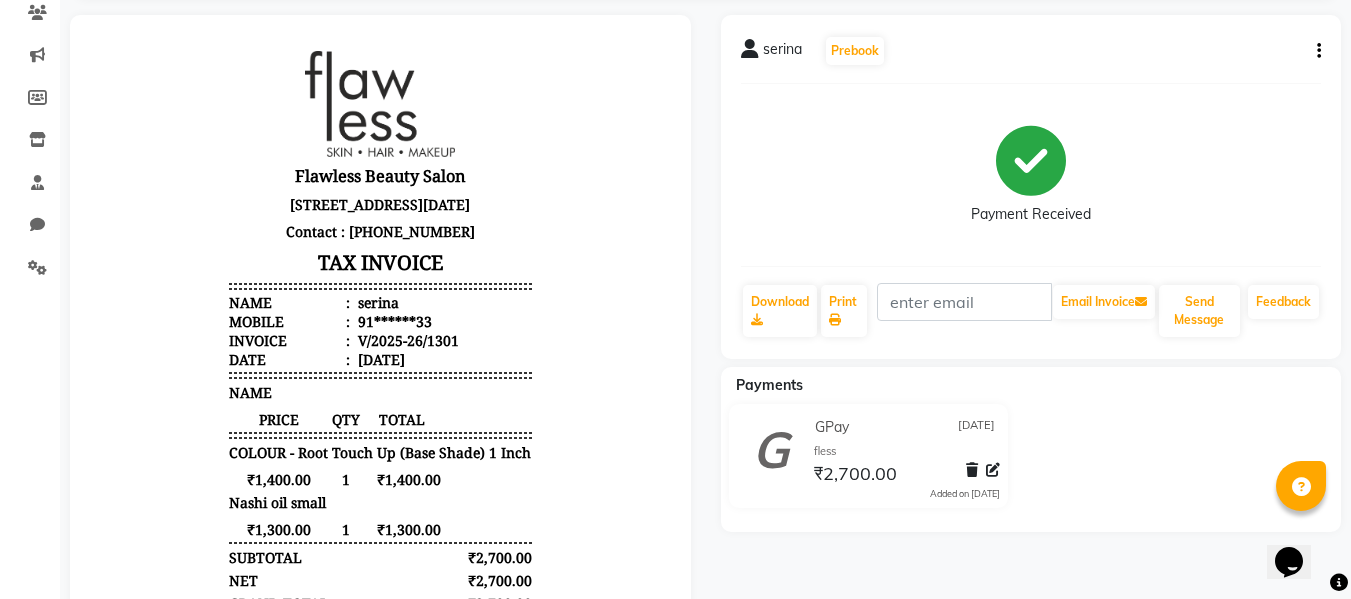 scroll, scrollTop: 0, scrollLeft: 0, axis: both 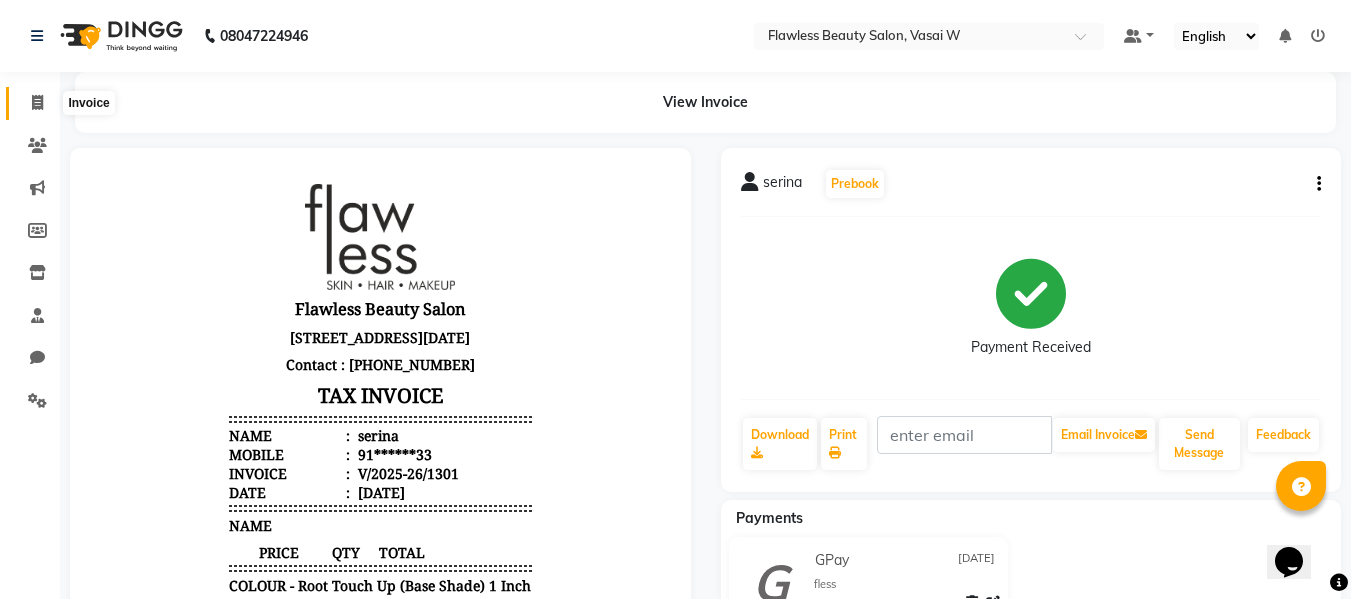 click 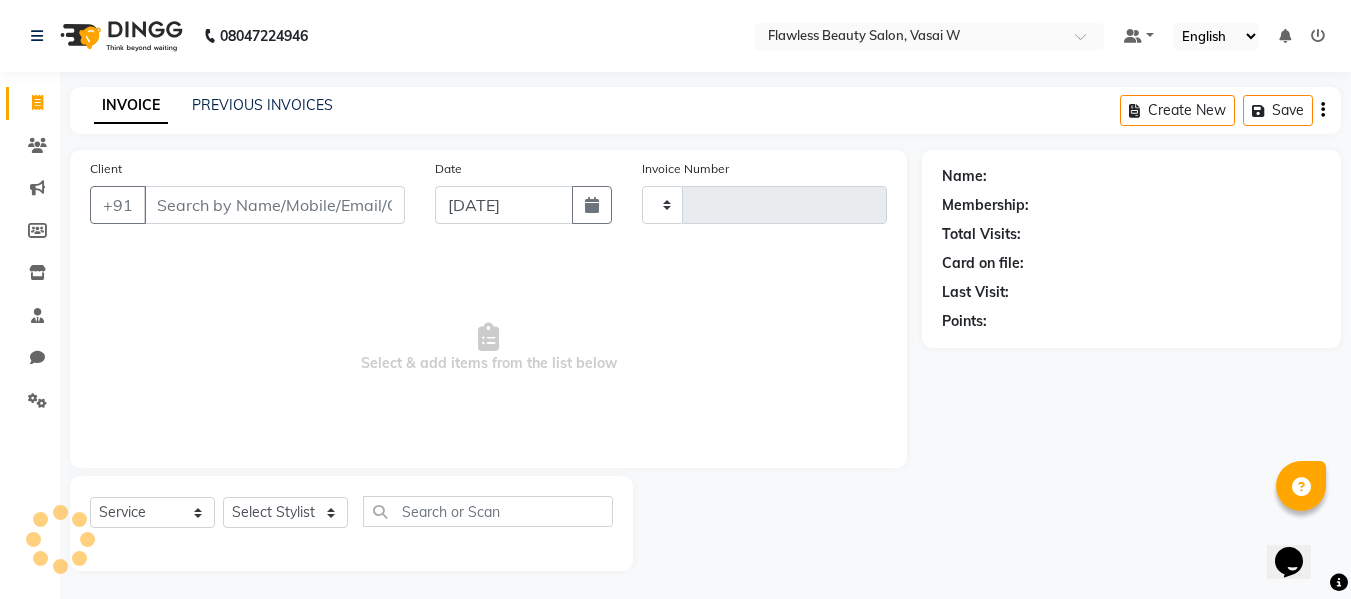 type on "1302" 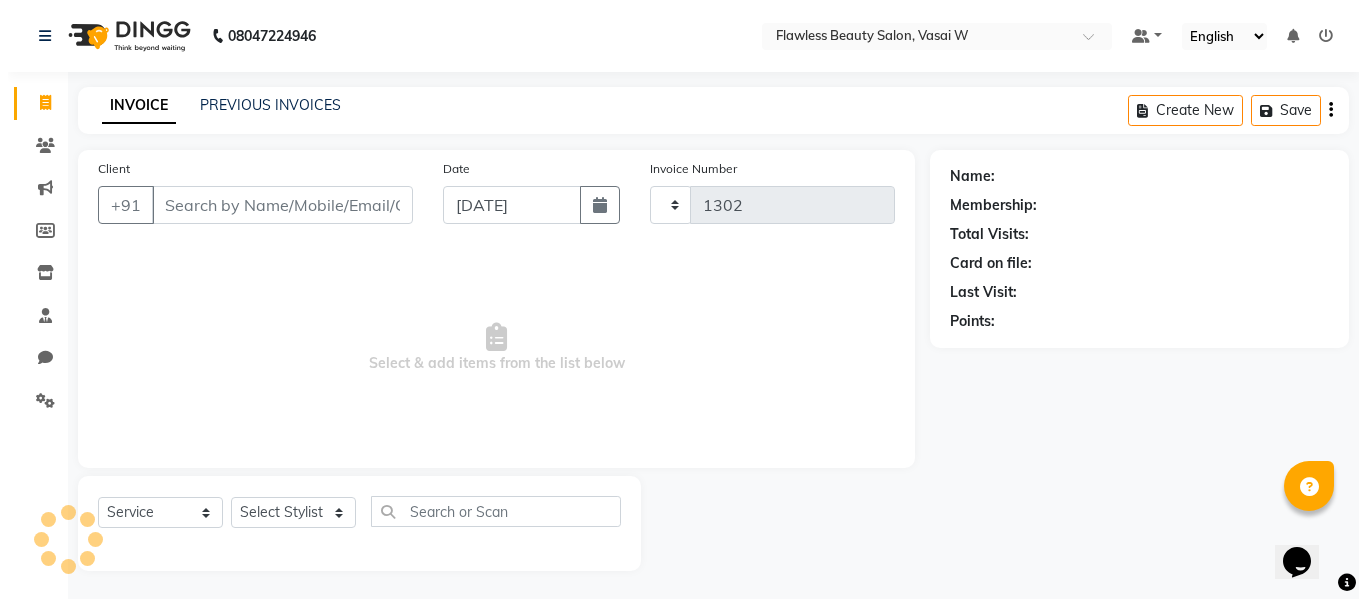 scroll, scrollTop: 2, scrollLeft: 0, axis: vertical 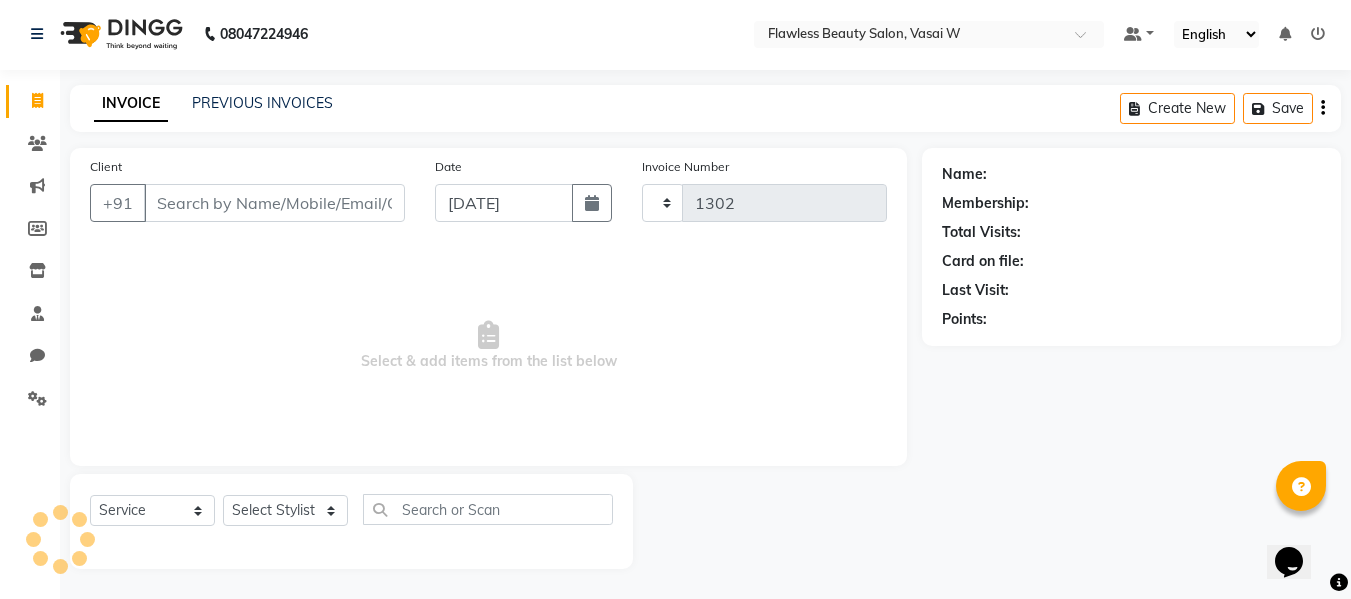 select on "8090" 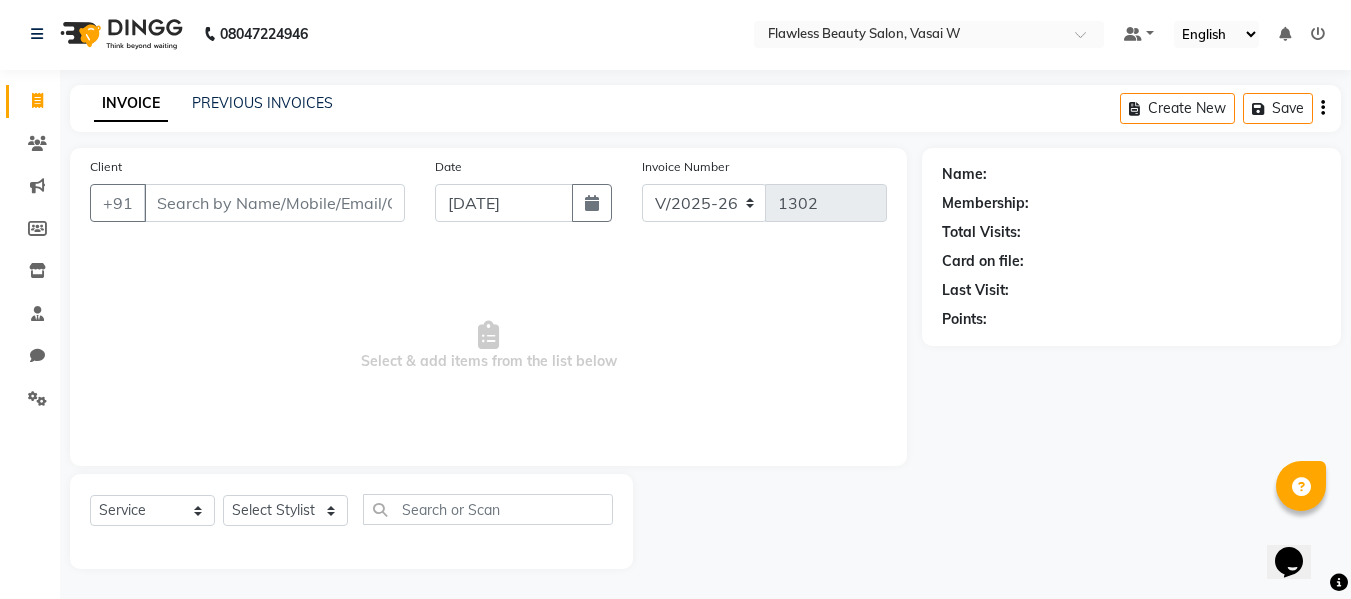click on "Select  Service  Product  Membership  Package Voucher Prepaid Gift Card  Select Stylist Afsana [PERSON_NAME]  [PERSON_NAME] Maam Nisha  Pari [PERSON_NAME] [PERSON_NAME]" 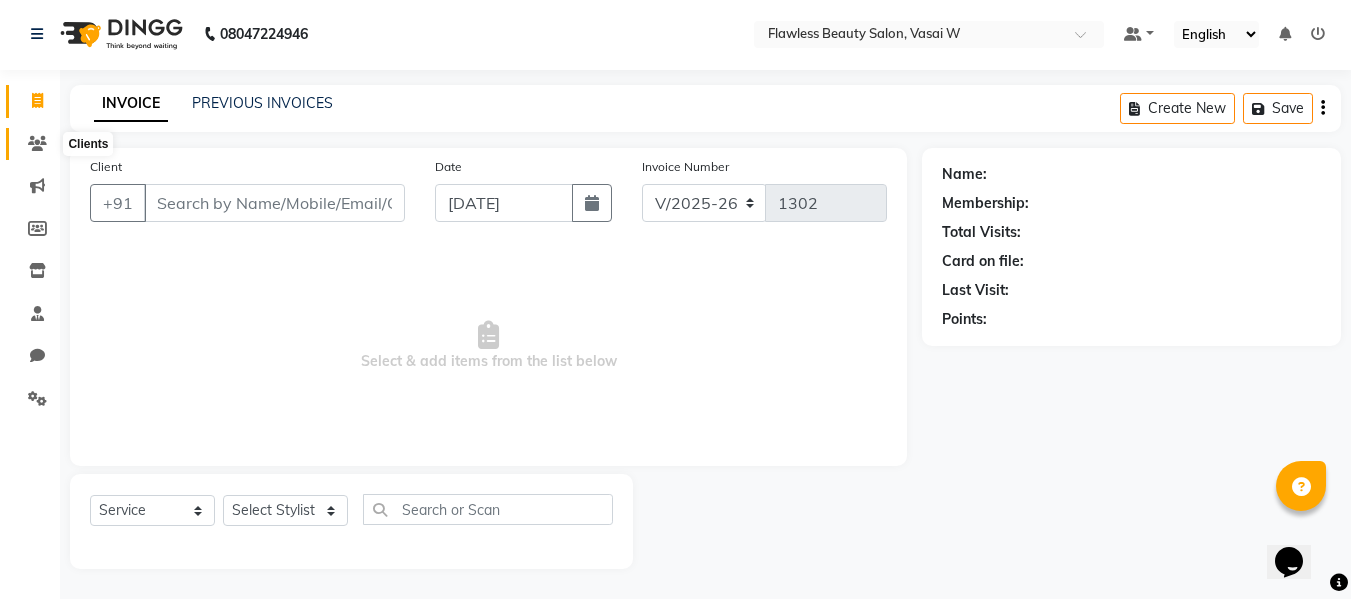 click 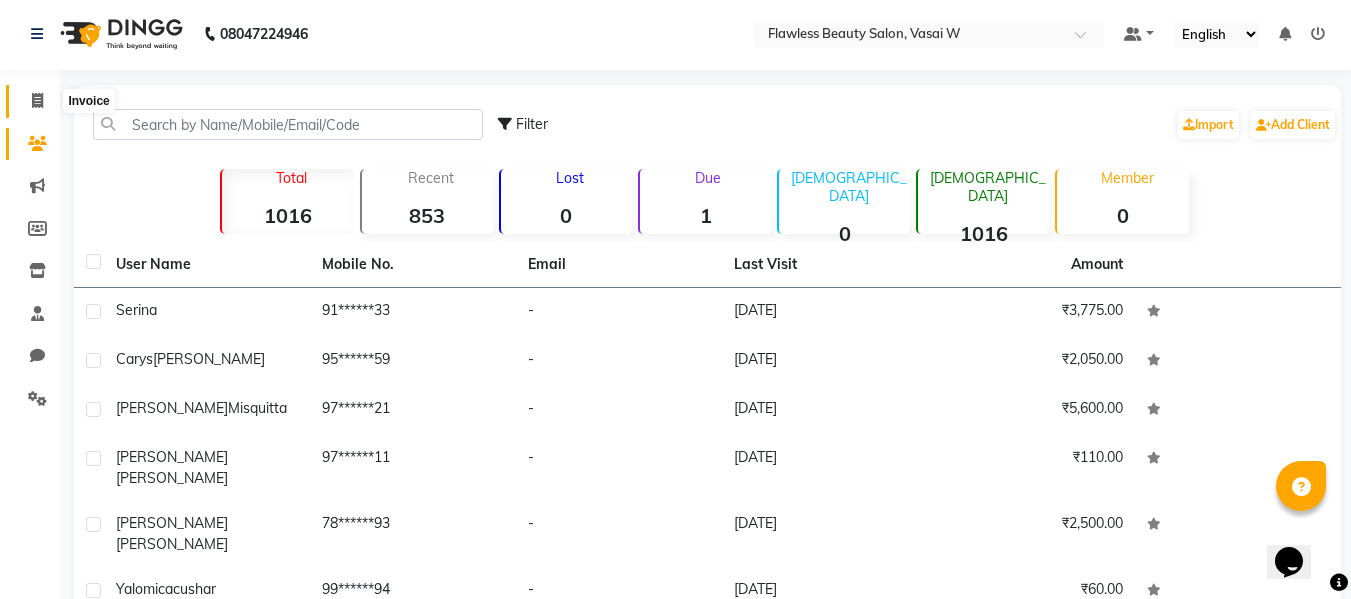 click 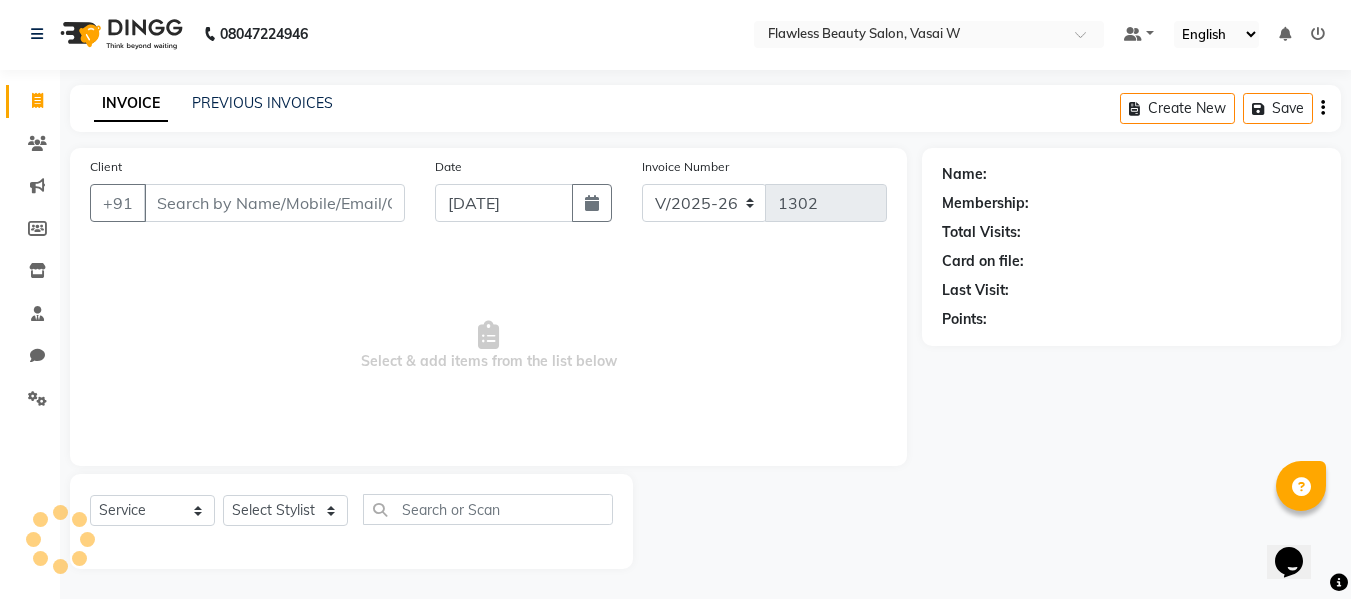 click on "Client" at bounding box center [274, 203] 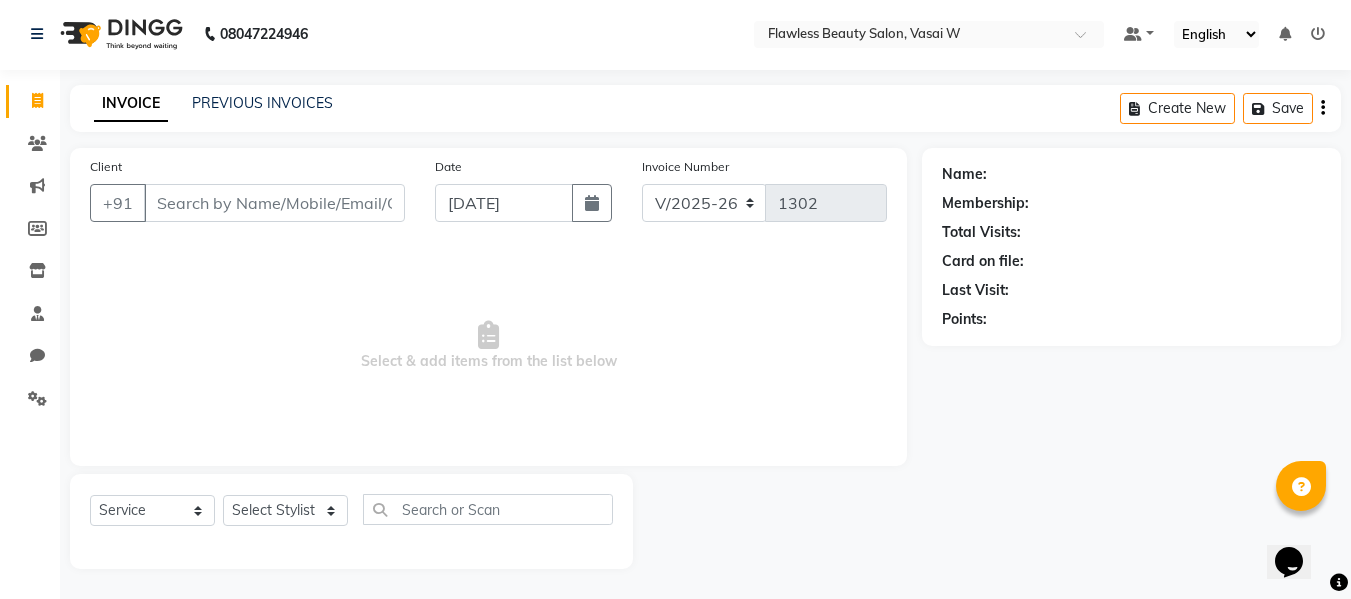 click on "Client" at bounding box center (274, 203) 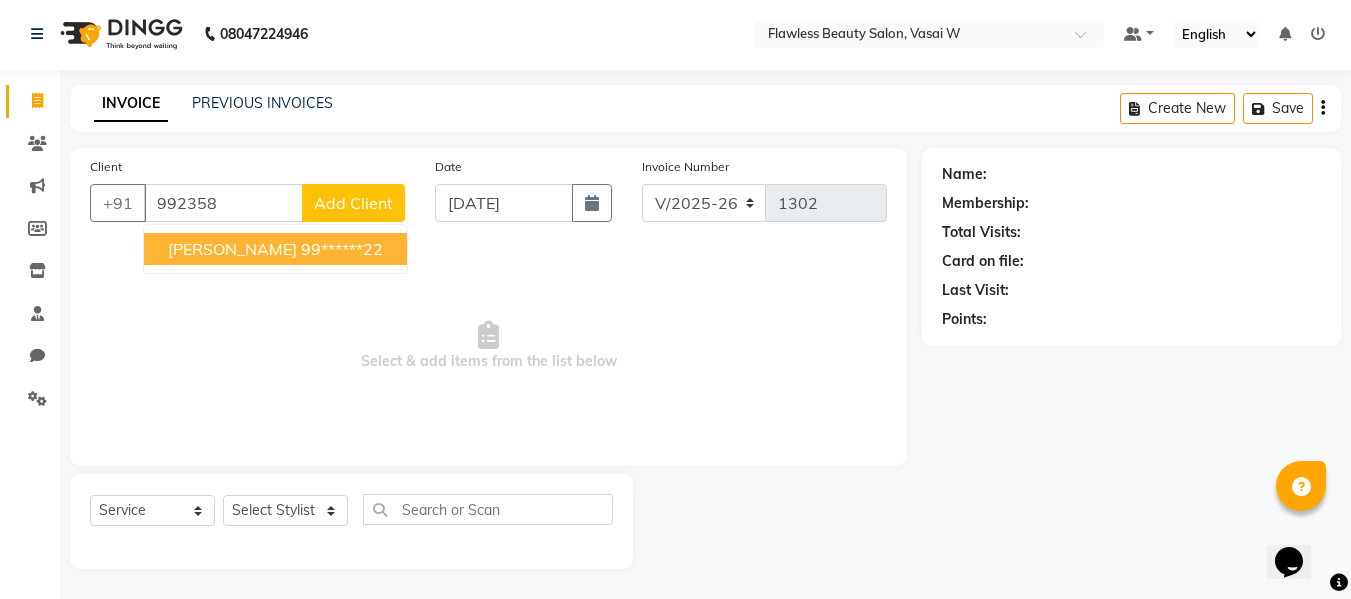 click on "99******22" at bounding box center (342, 249) 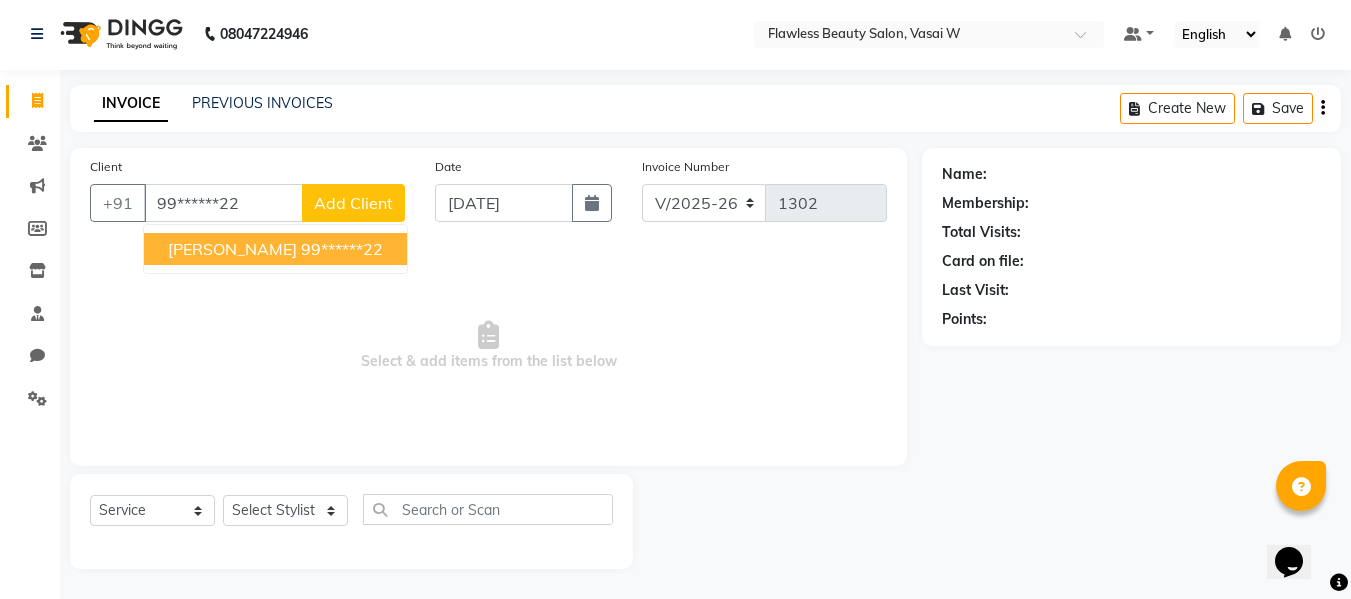 type on "99******22" 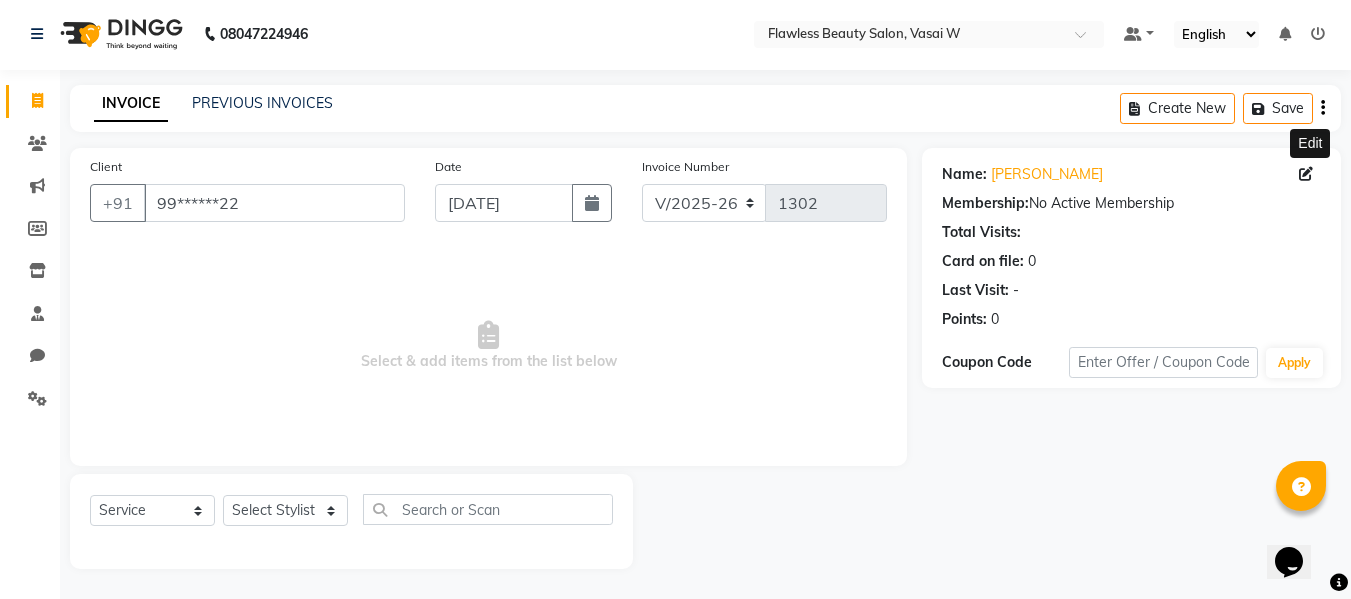 click 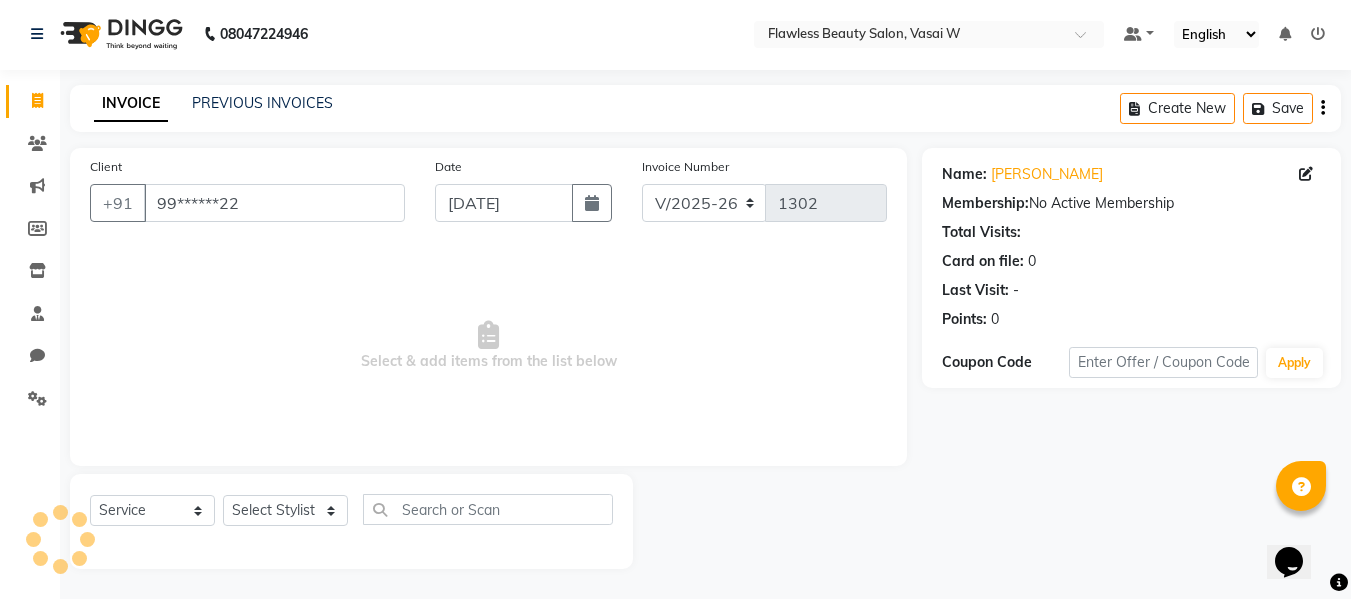 select on "[DEMOGRAPHIC_DATA]" 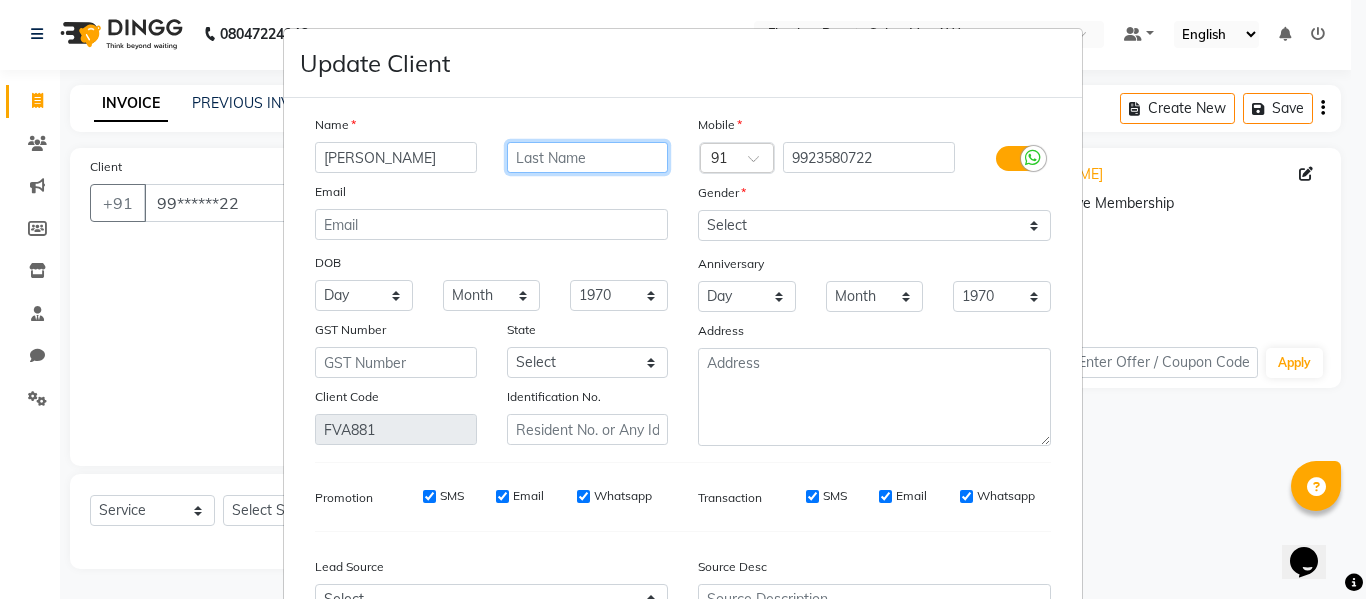 click at bounding box center (588, 157) 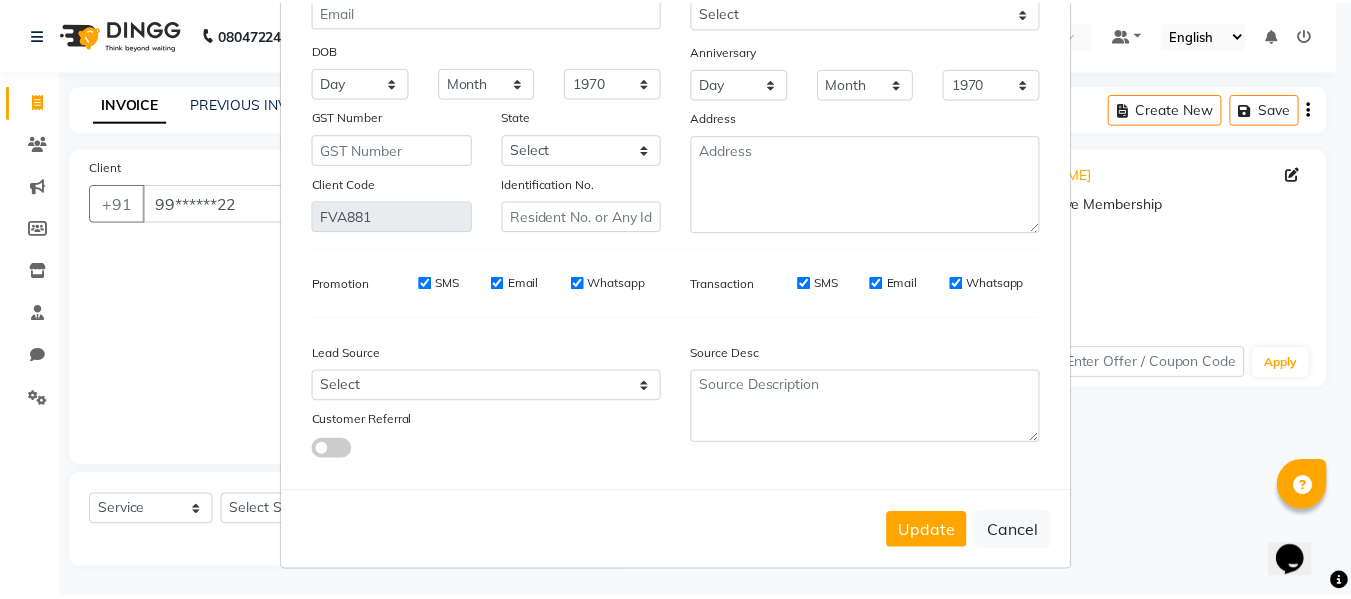 scroll, scrollTop: 214, scrollLeft: 0, axis: vertical 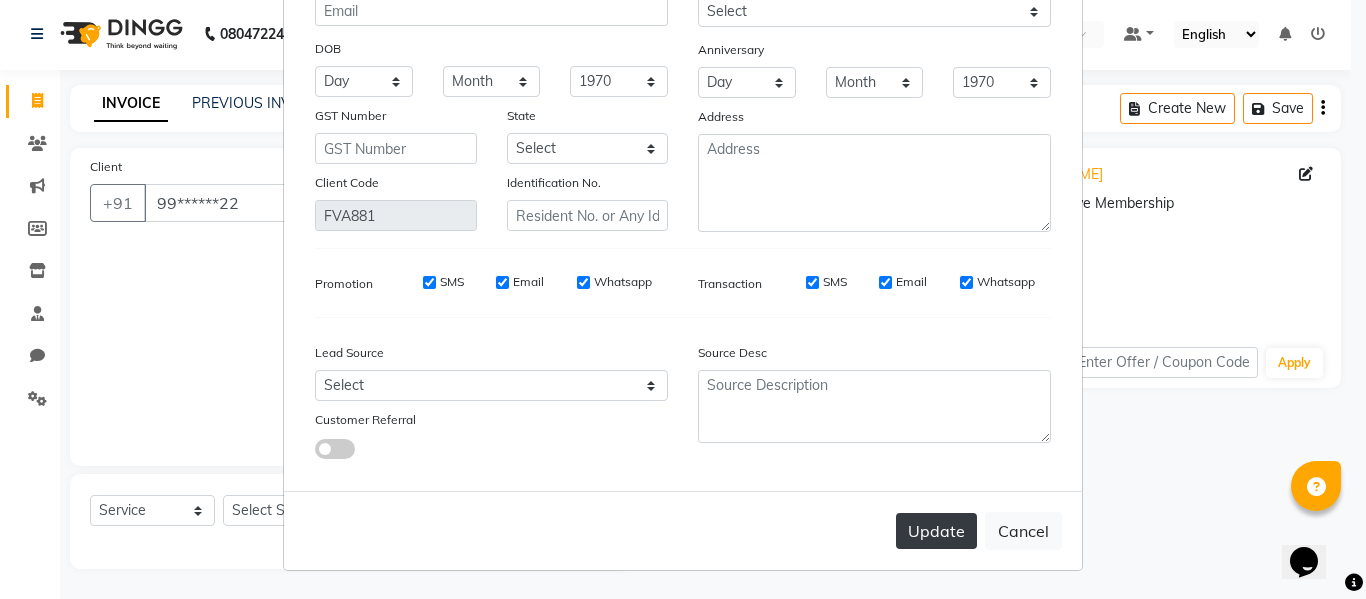 type on "[PERSON_NAME]" 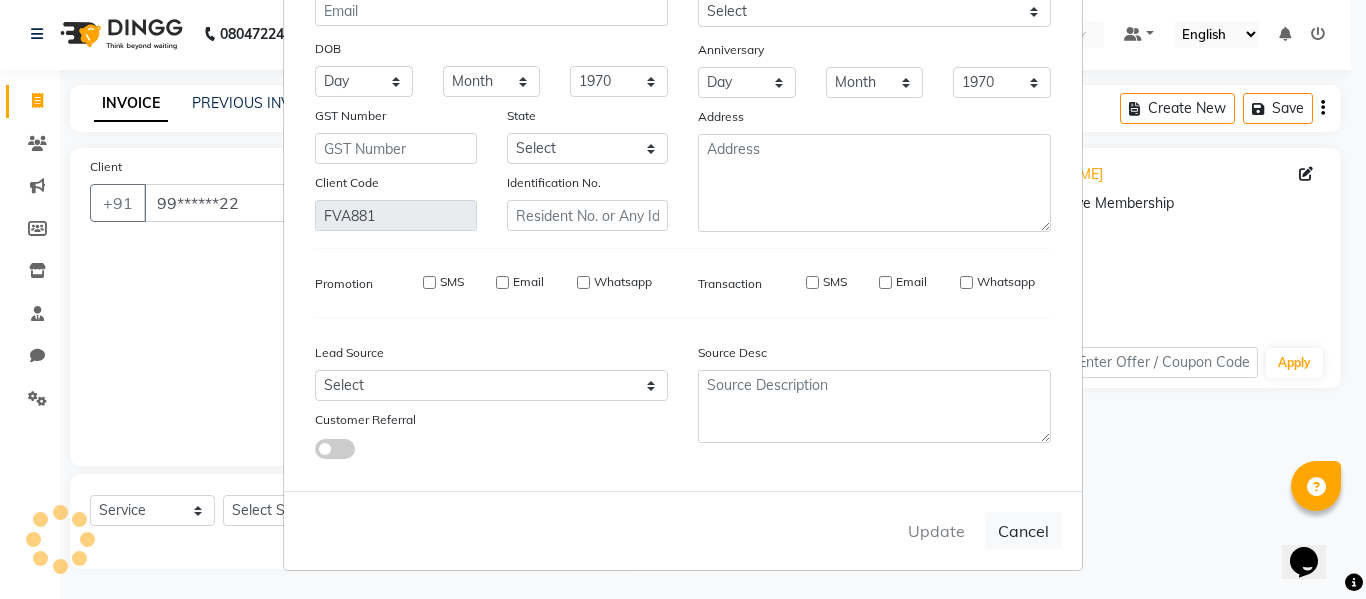 type 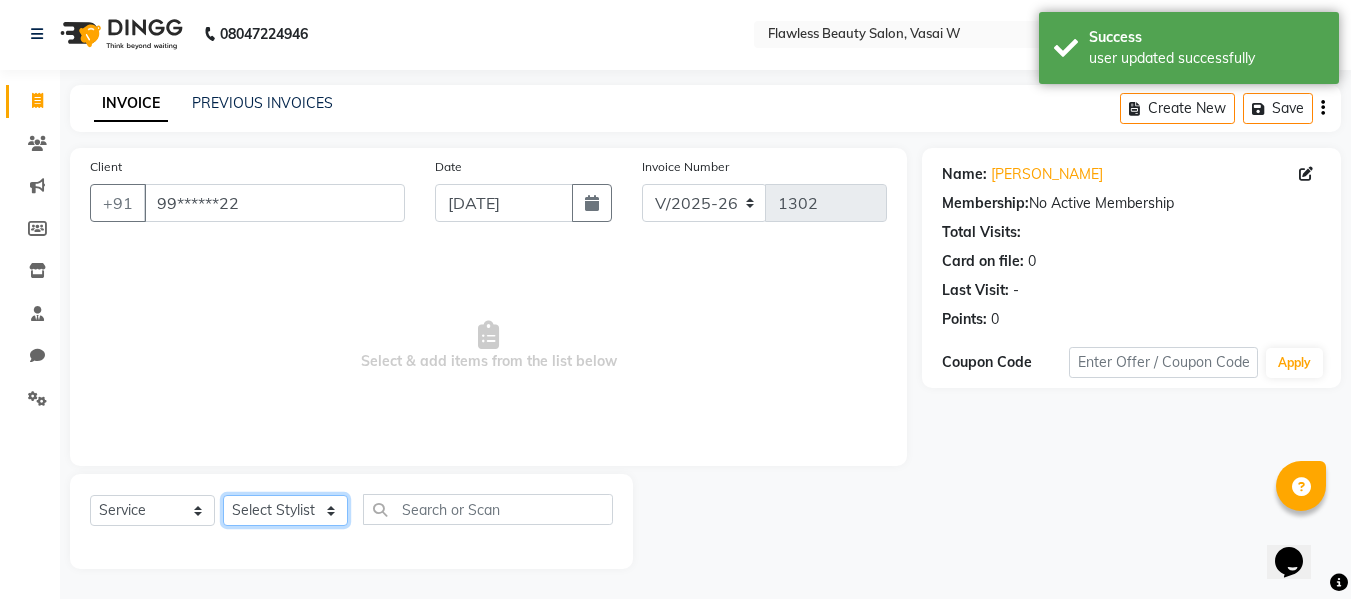 click on "Select Stylist Afsana [PERSON_NAME]  [PERSON_NAME] Maam Nisha  Pari [PERSON_NAME] [PERSON_NAME]" 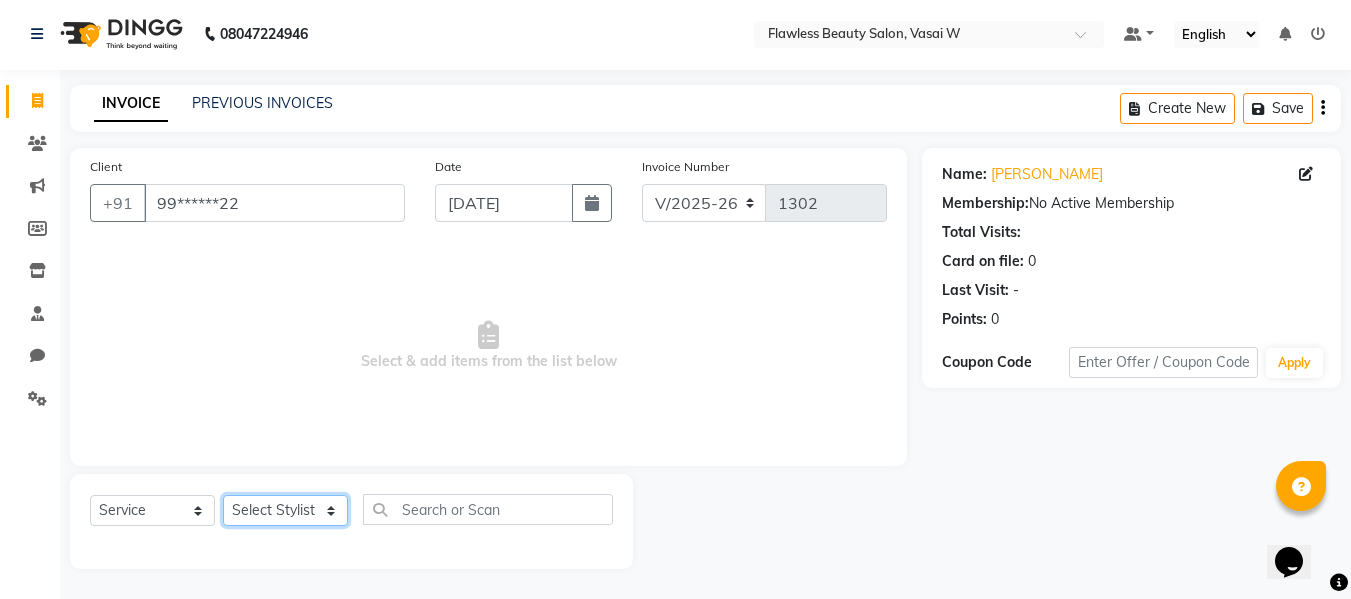 select on "76405" 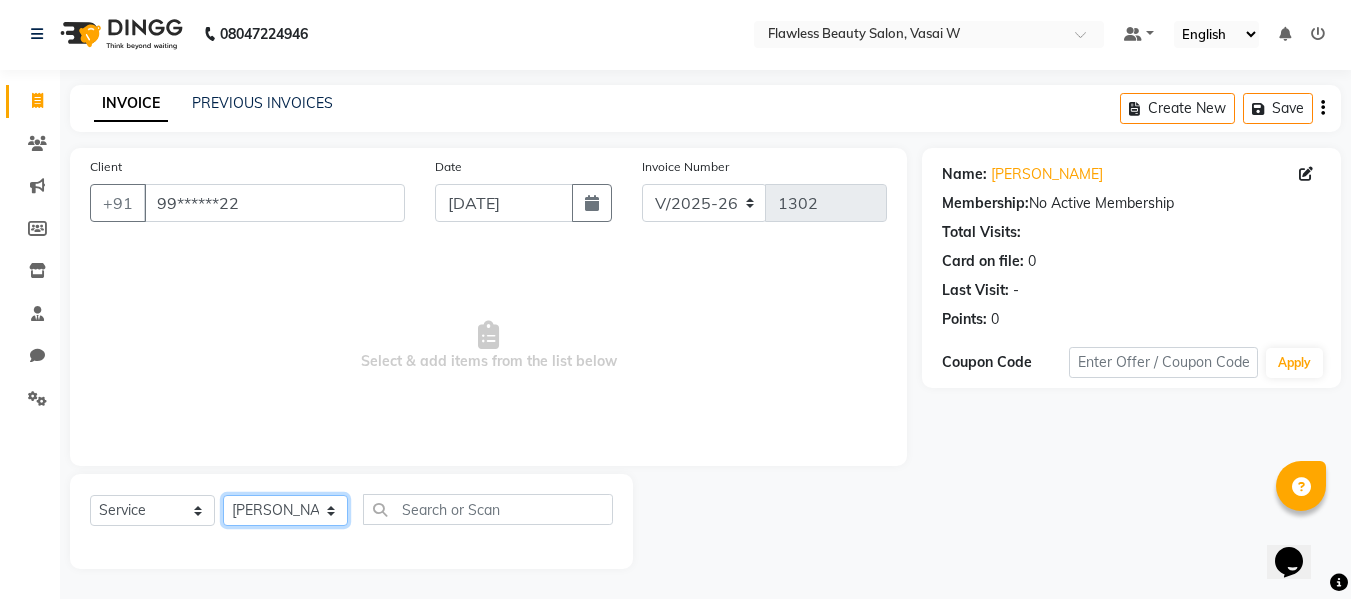 click on "Select Stylist Afsana [PERSON_NAME]  [PERSON_NAME] Maam Nisha  Pari [PERSON_NAME] [PERSON_NAME]" 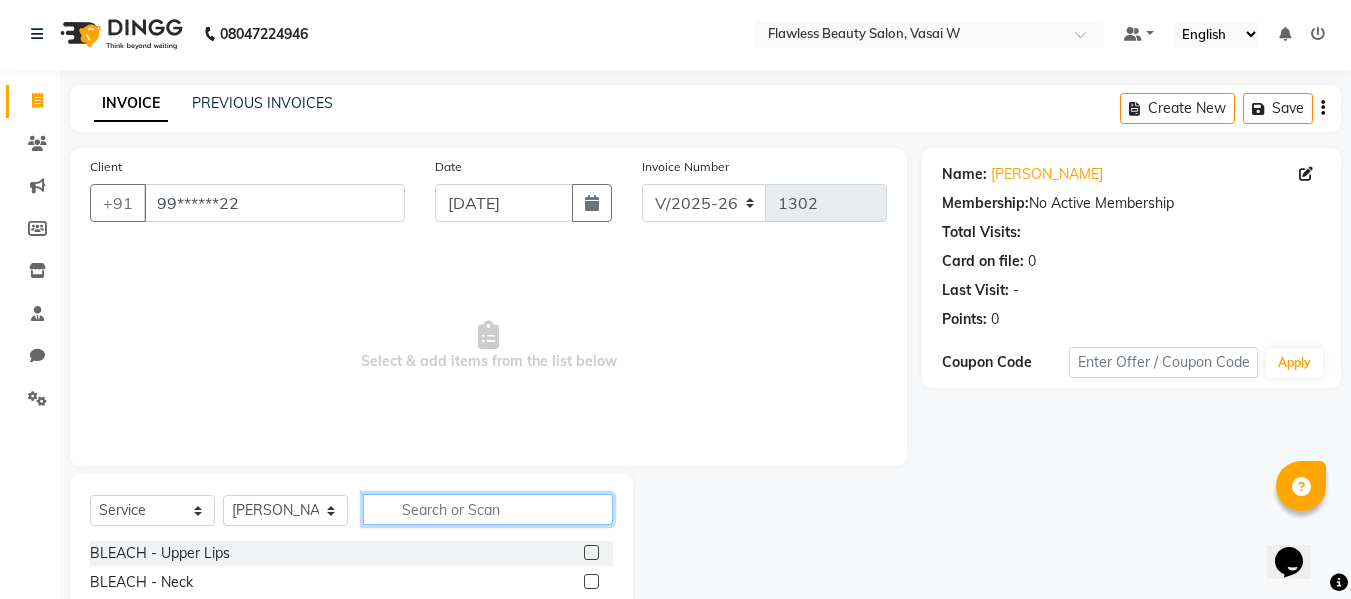 click 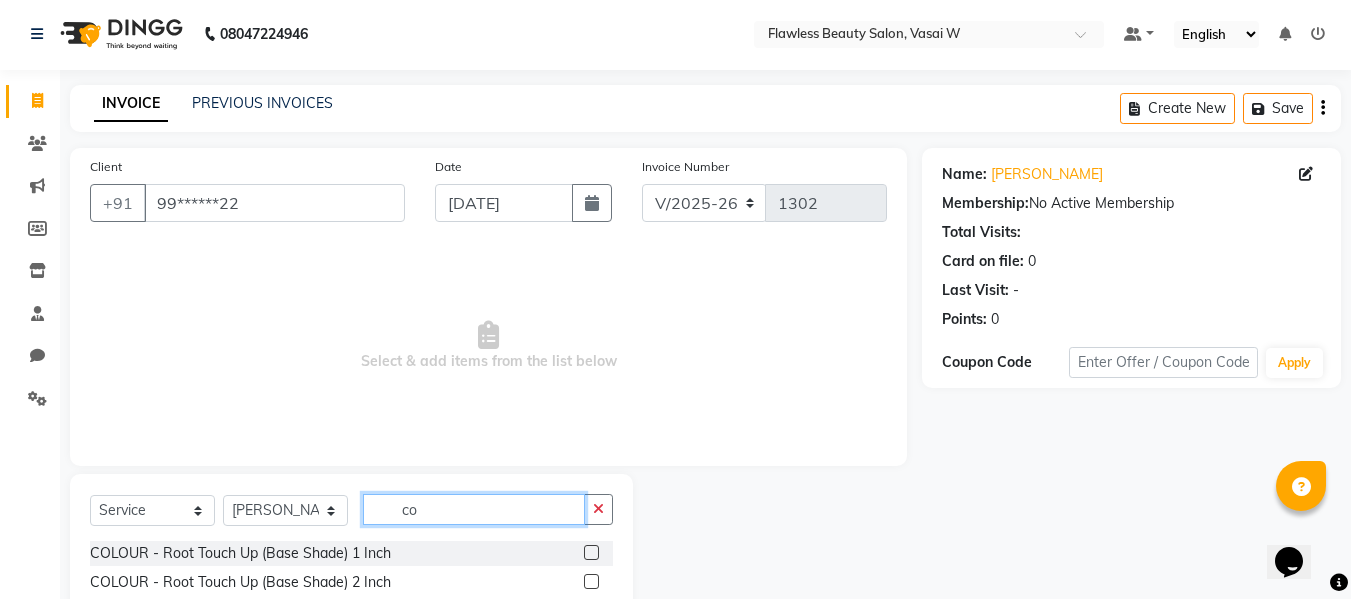 type on "c" 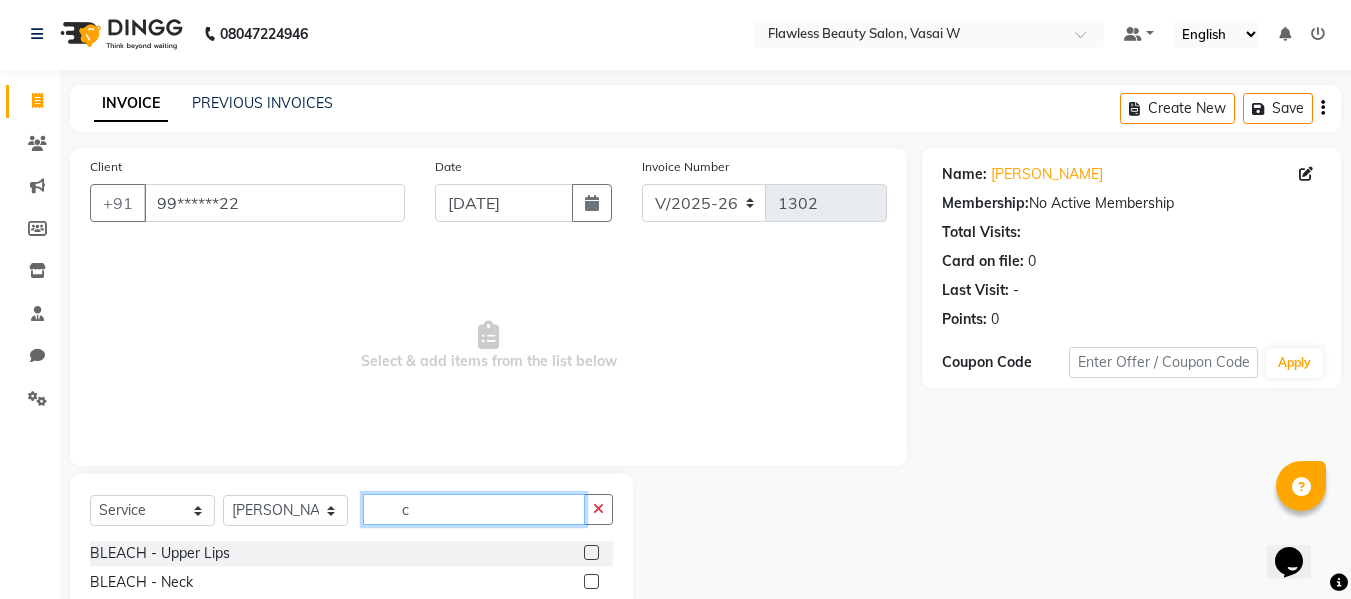 type 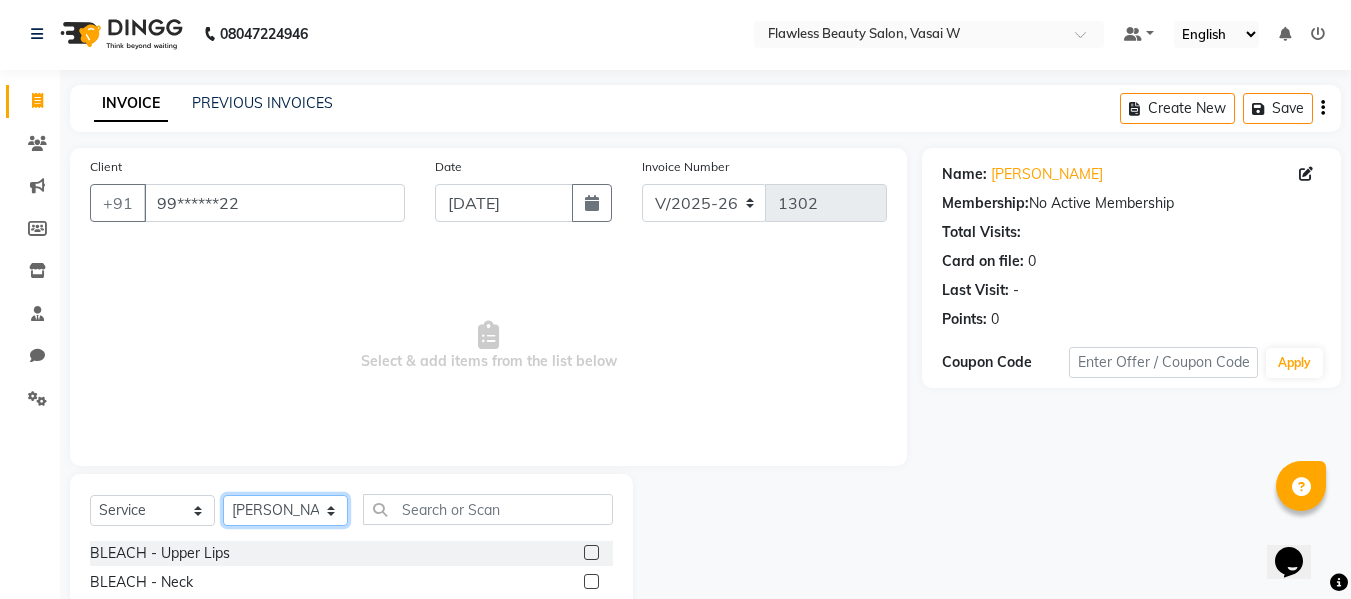 click on "Select Stylist Afsana [PERSON_NAME]  [PERSON_NAME] Maam Nisha  Pari [PERSON_NAME] [PERSON_NAME]" 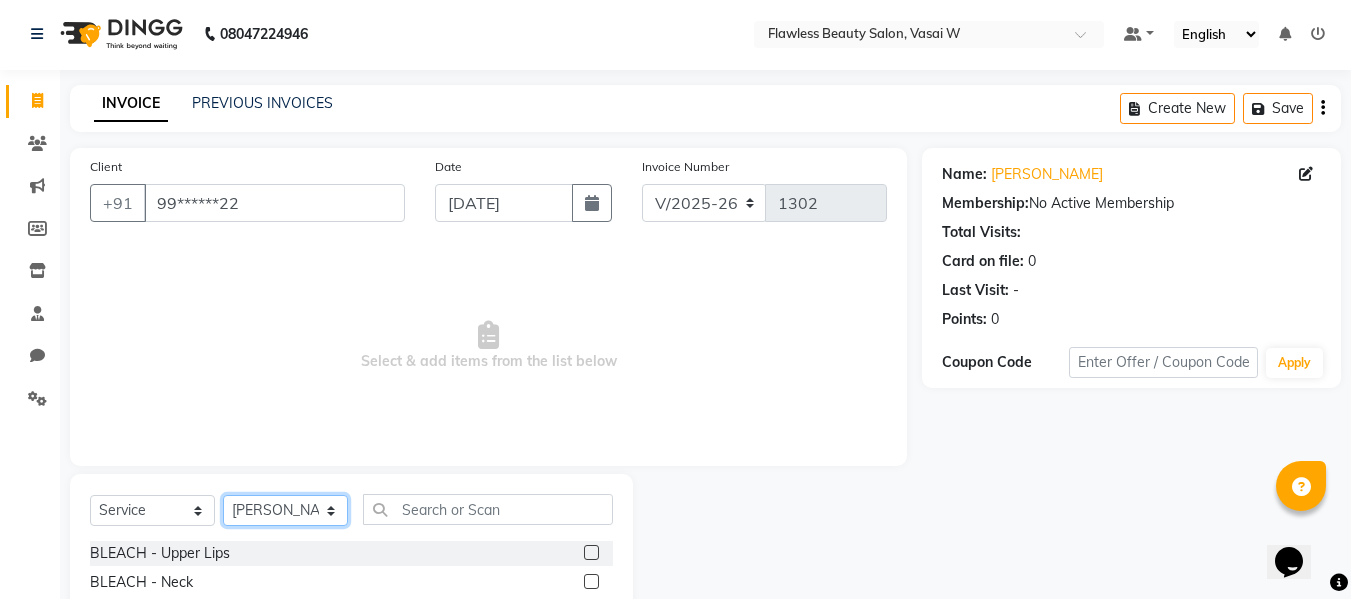select on "76404" 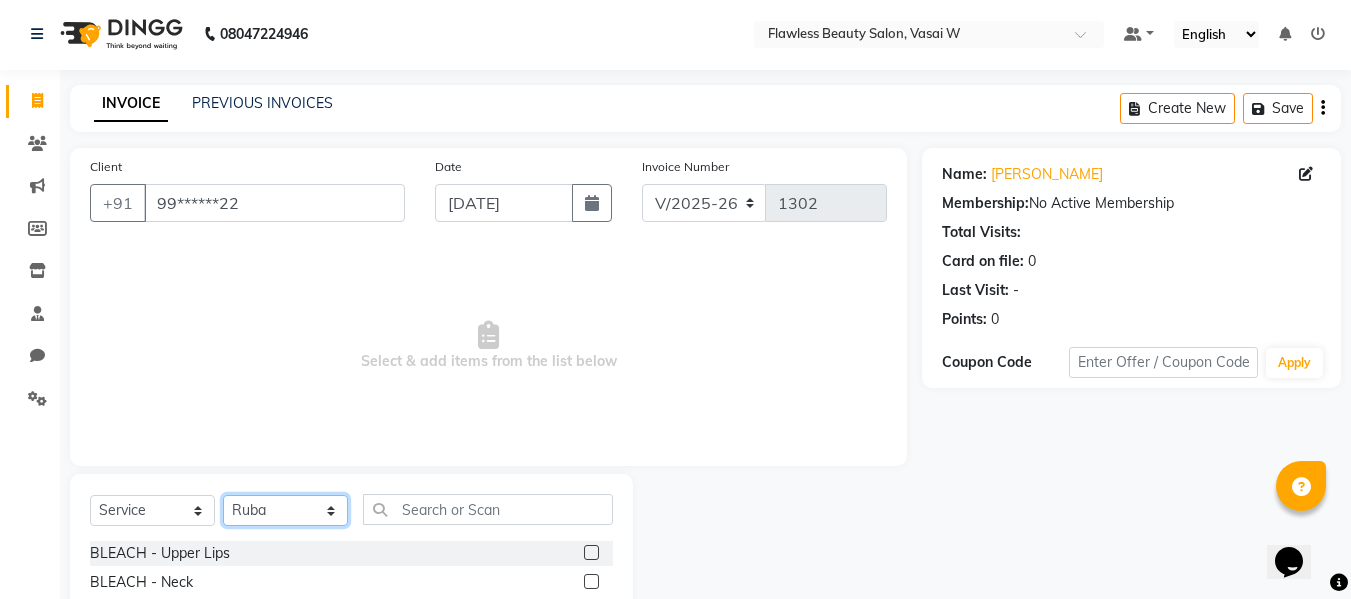 click on "Select Stylist Afsana [PERSON_NAME]  [PERSON_NAME] Maam Nisha  Pari [PERSON_NAME] [PERSON_NAME]" 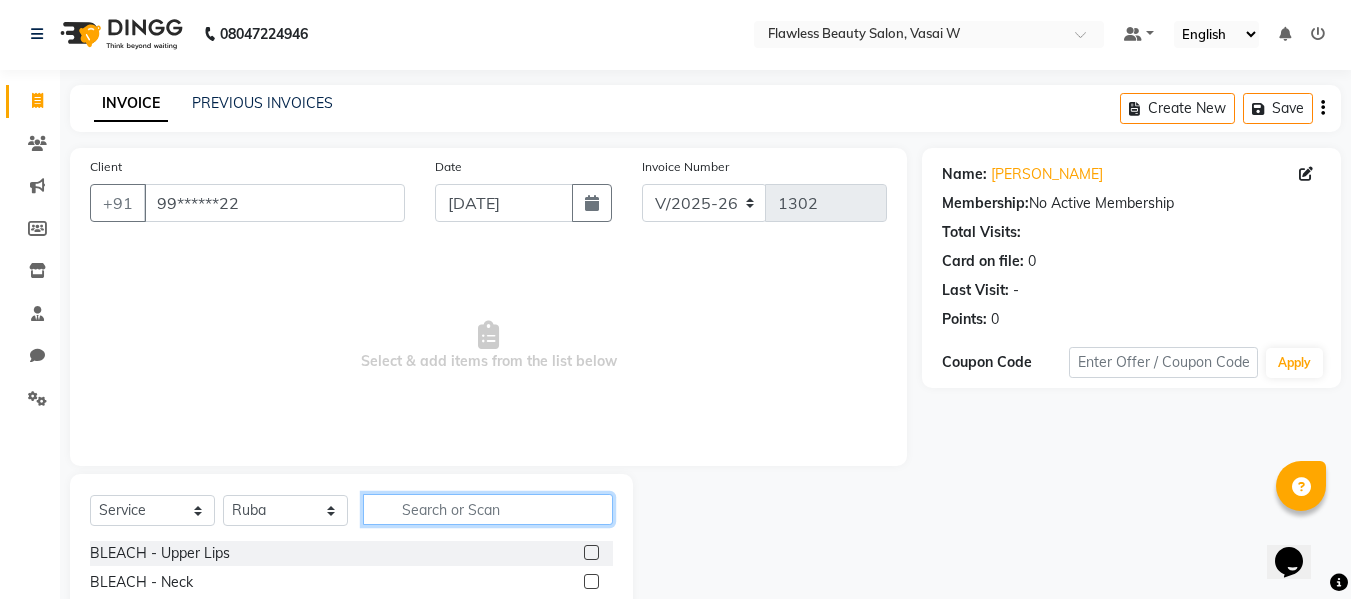 click 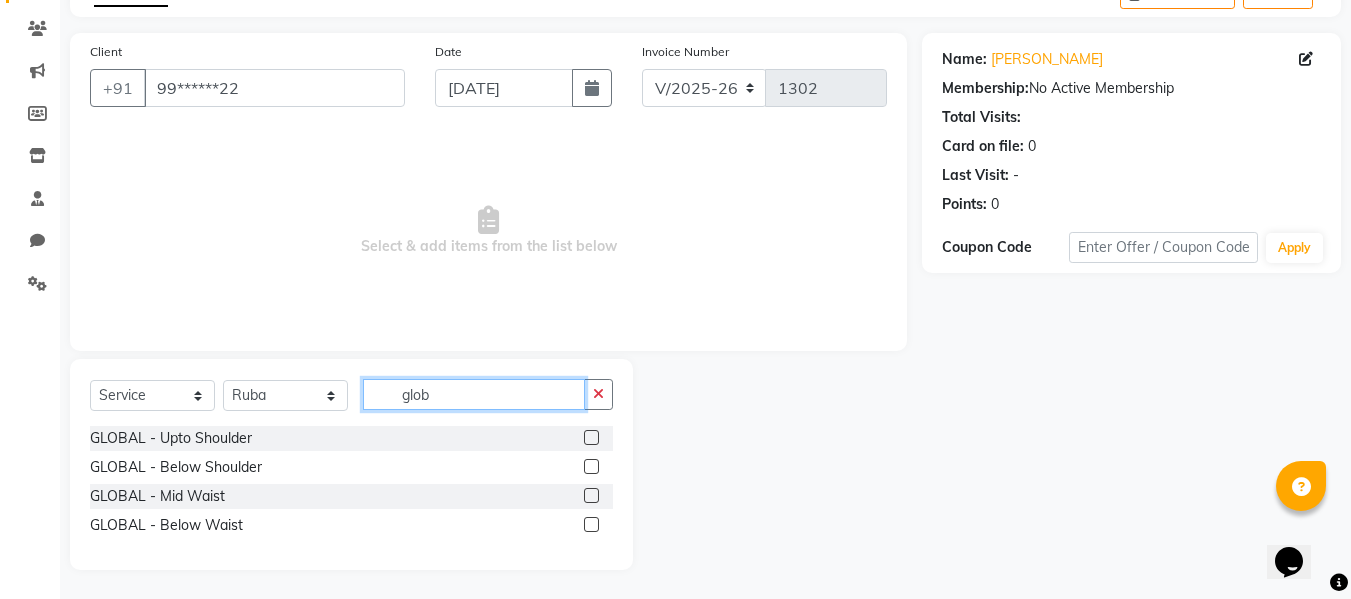 scroll, scrollTop: 118, scrollLeft: 0, axis: vertical 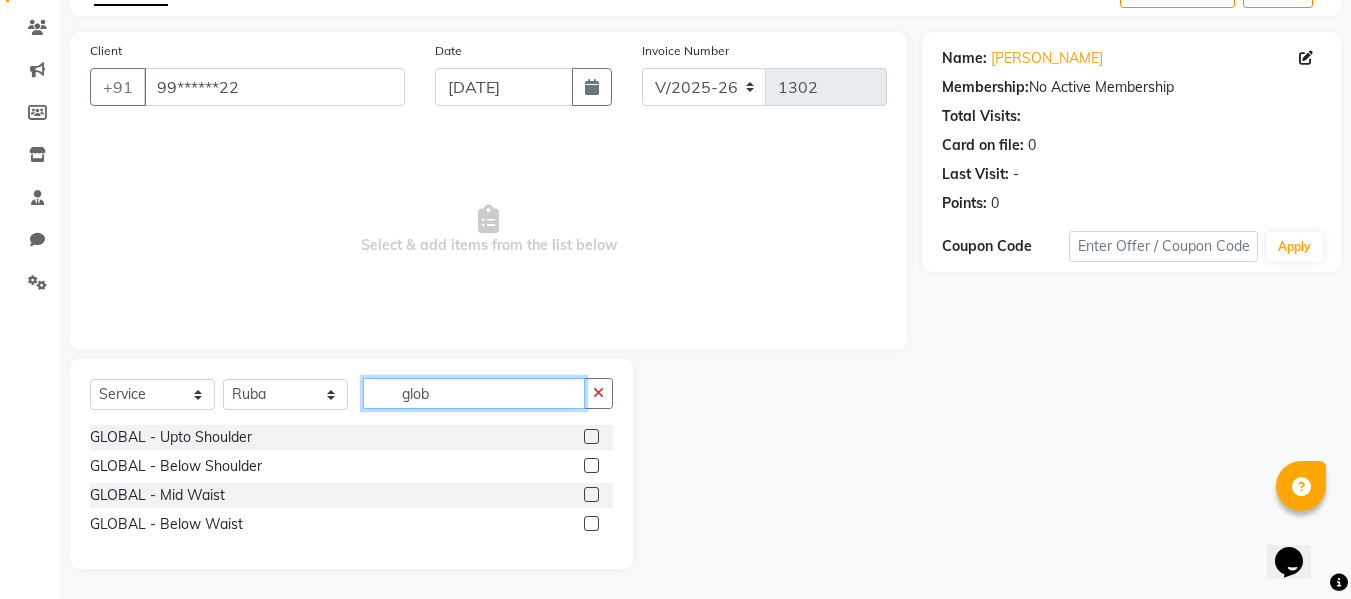 type on "glob" 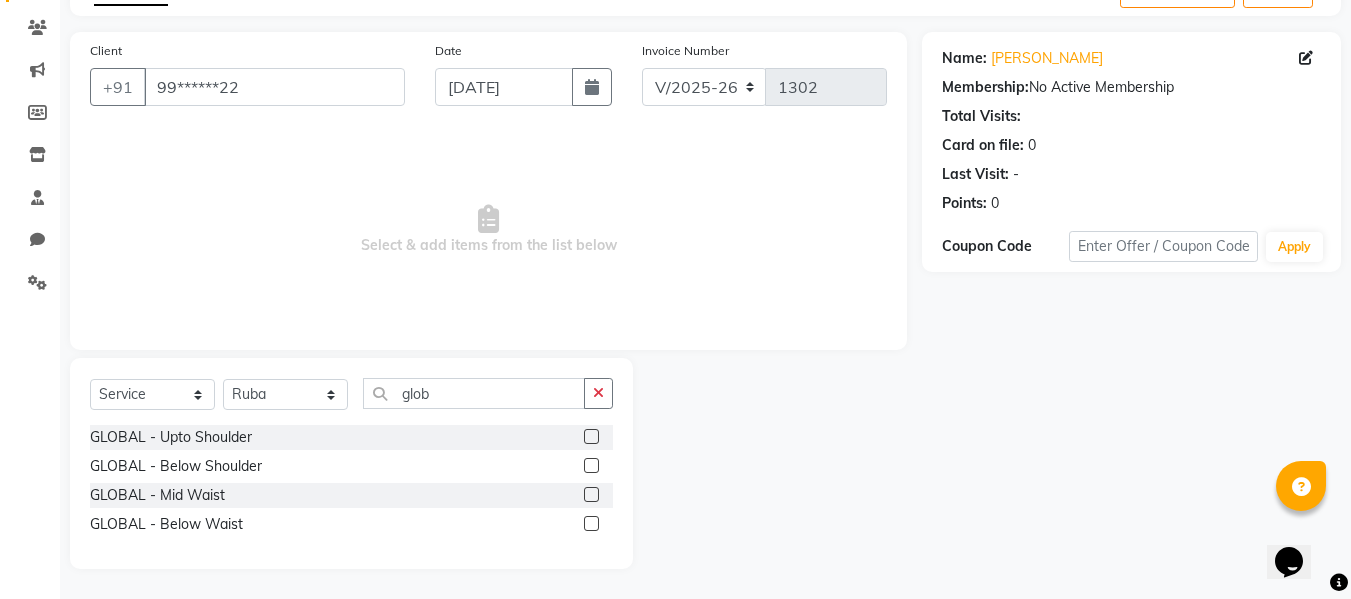 click 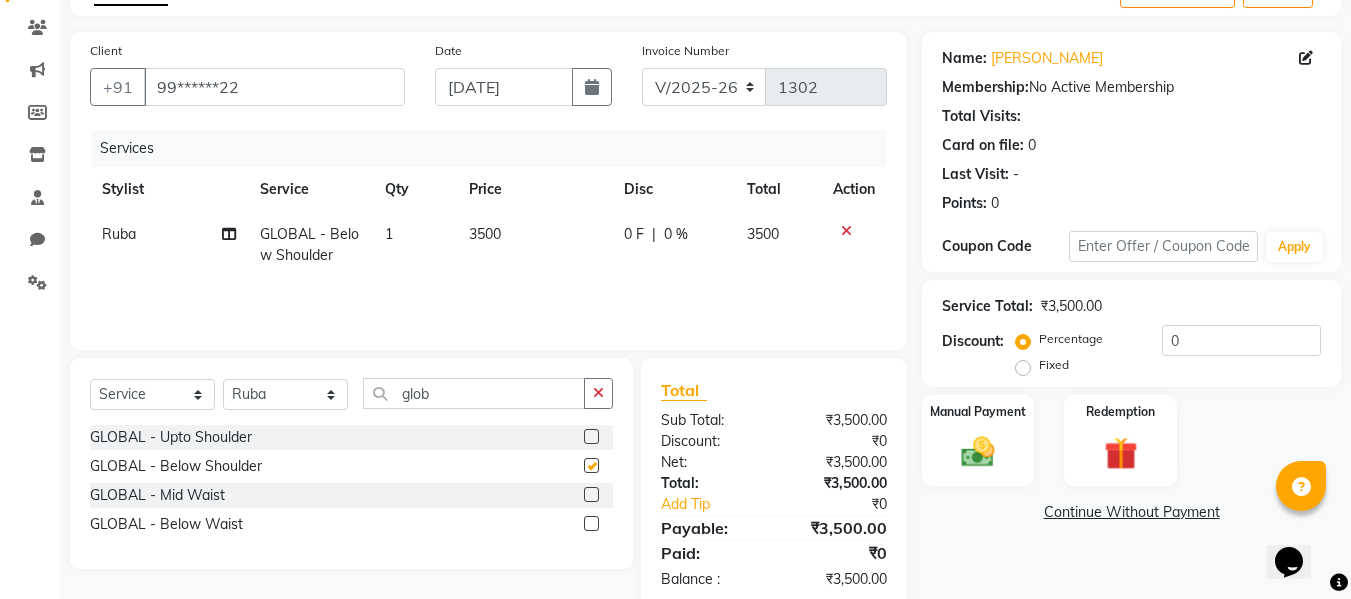 checkbox on "false" 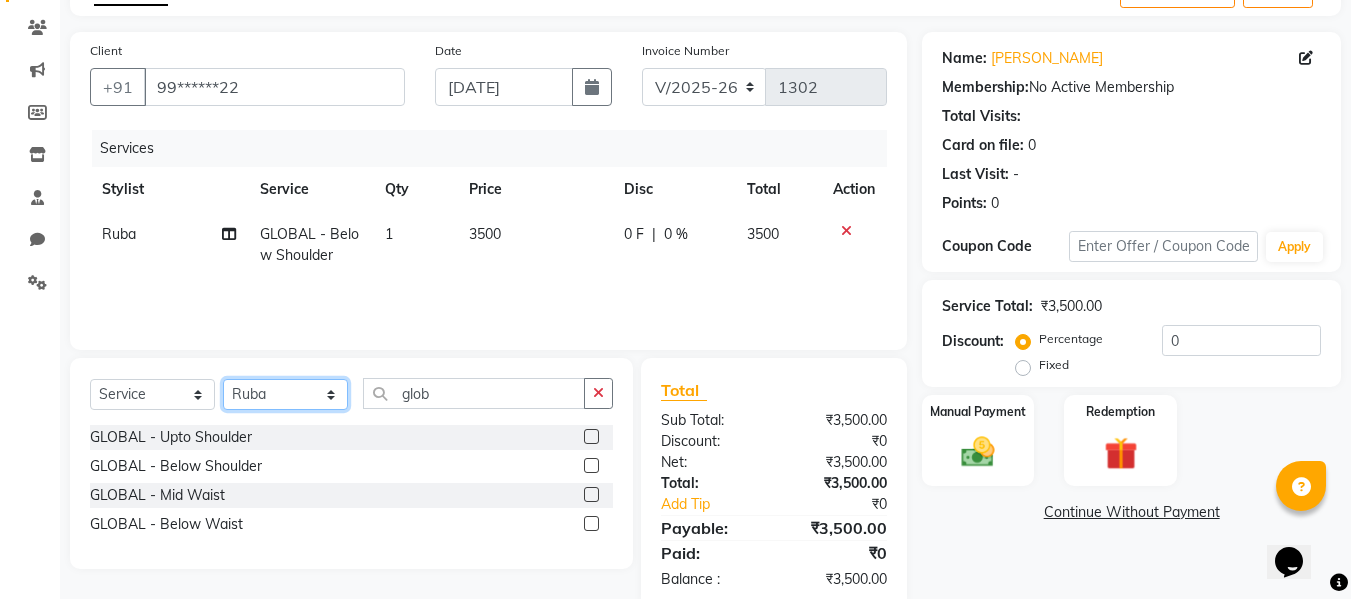 click on "Select Stylist Afsana [PERSON_NAME]  [PERSON_NAME] Maam Nisha  Pari [PERSON_NAME] [PERSON_NAME]" 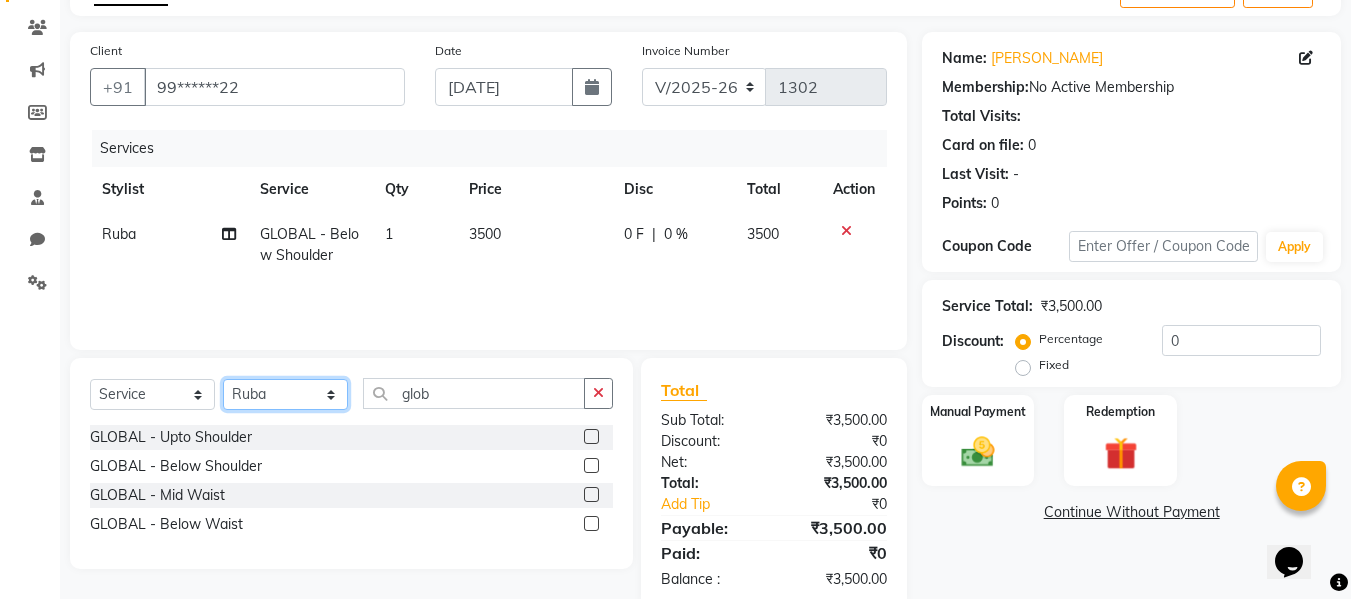 select on "76408" 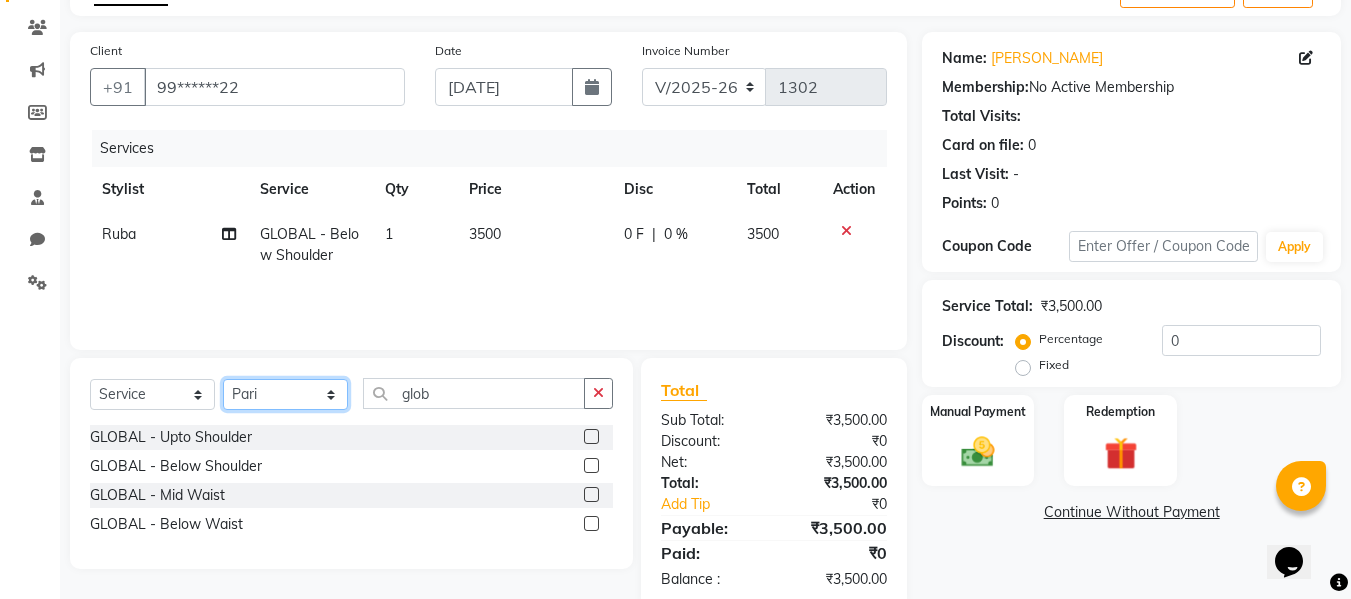 click on "Select Stylist Afsana [PERSON_NAME]  [PERSON_NAME] Maam Nisha  Pari [PERSON_NAME] [PERSON_NAME]" 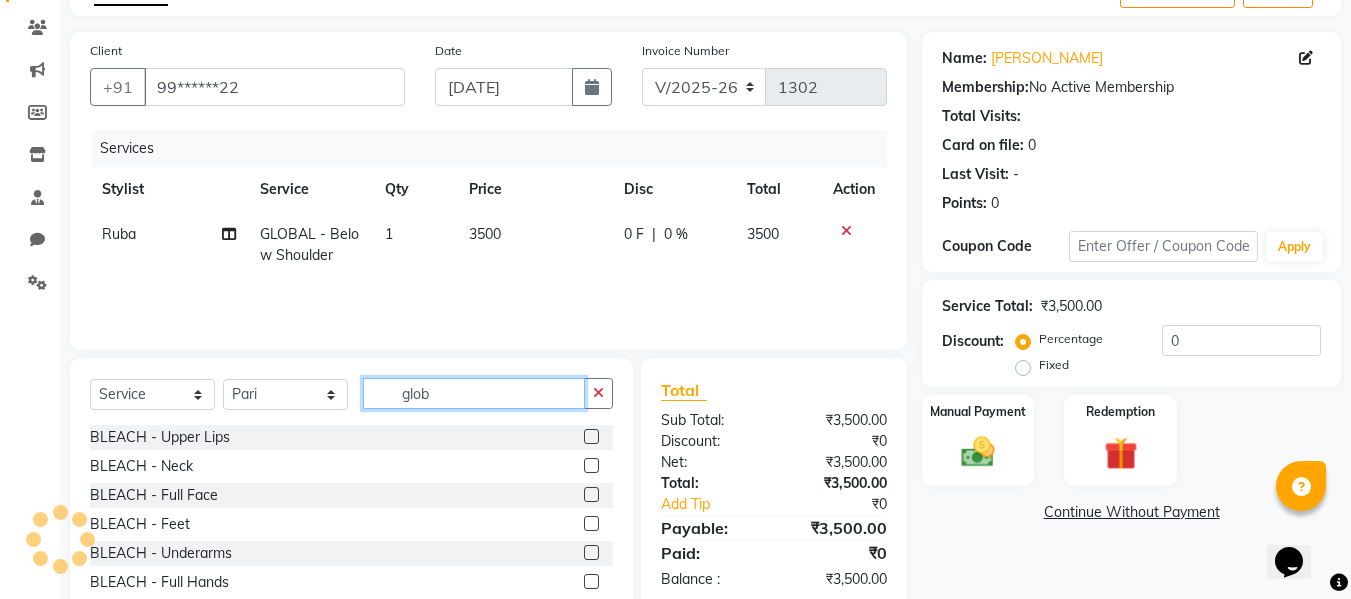 click on "glob" 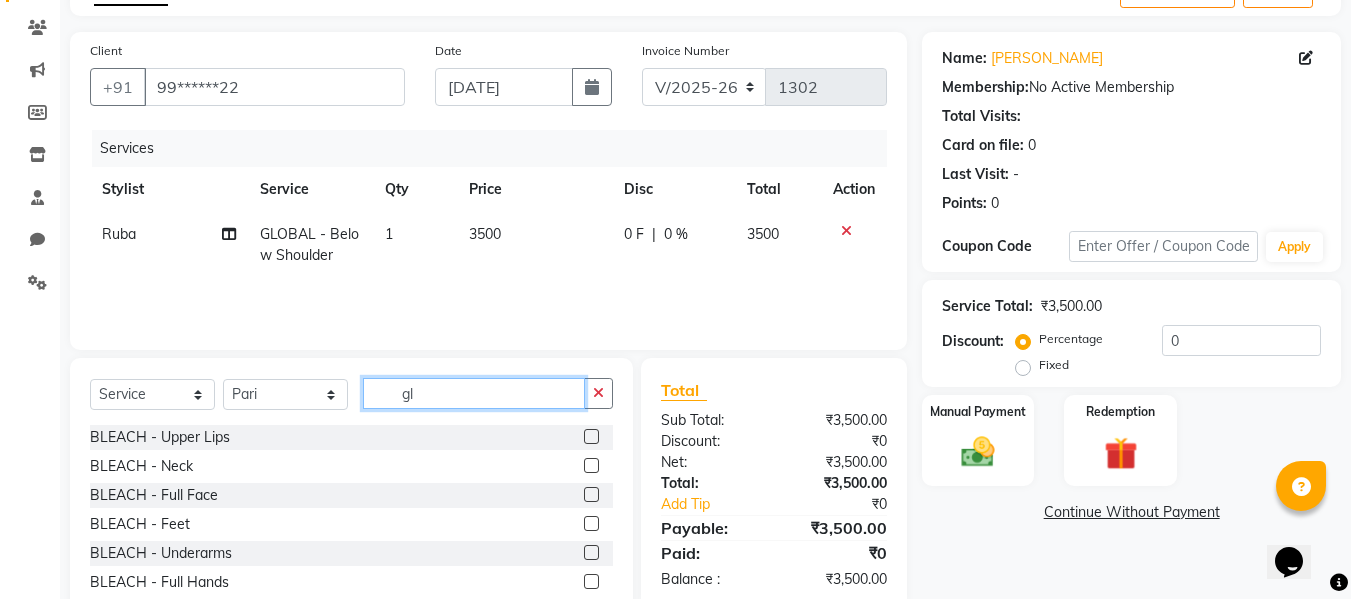 type on "g" 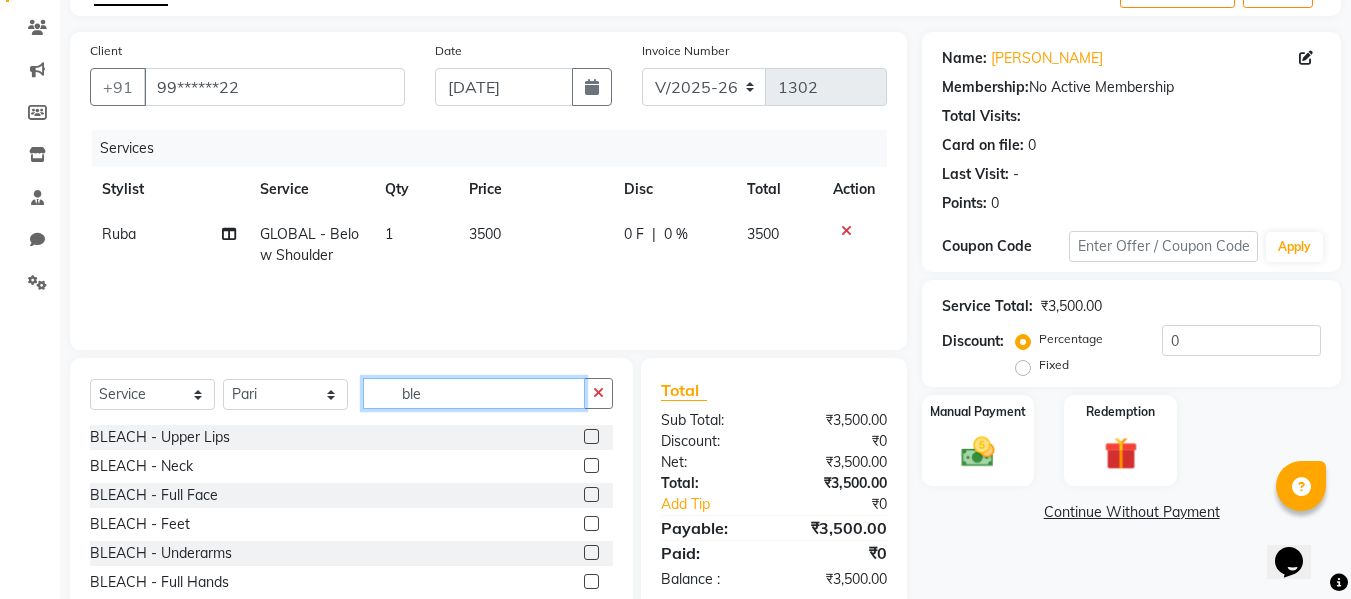 type on "ble" 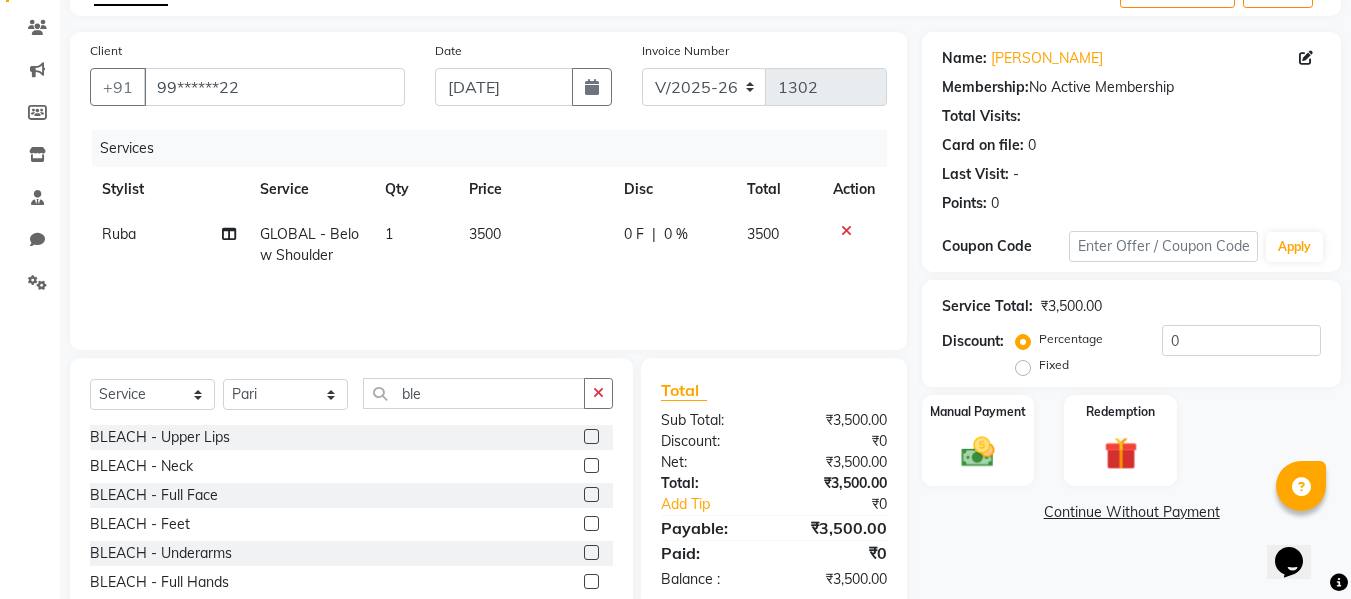 click 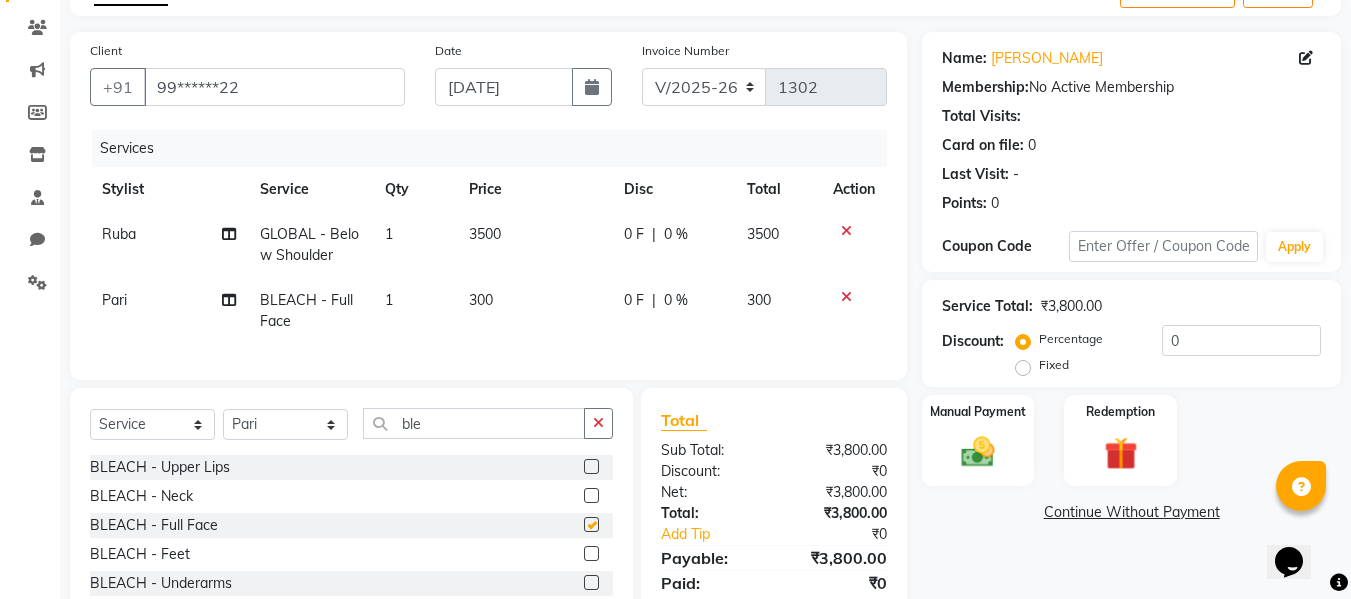 checkbox on "false" 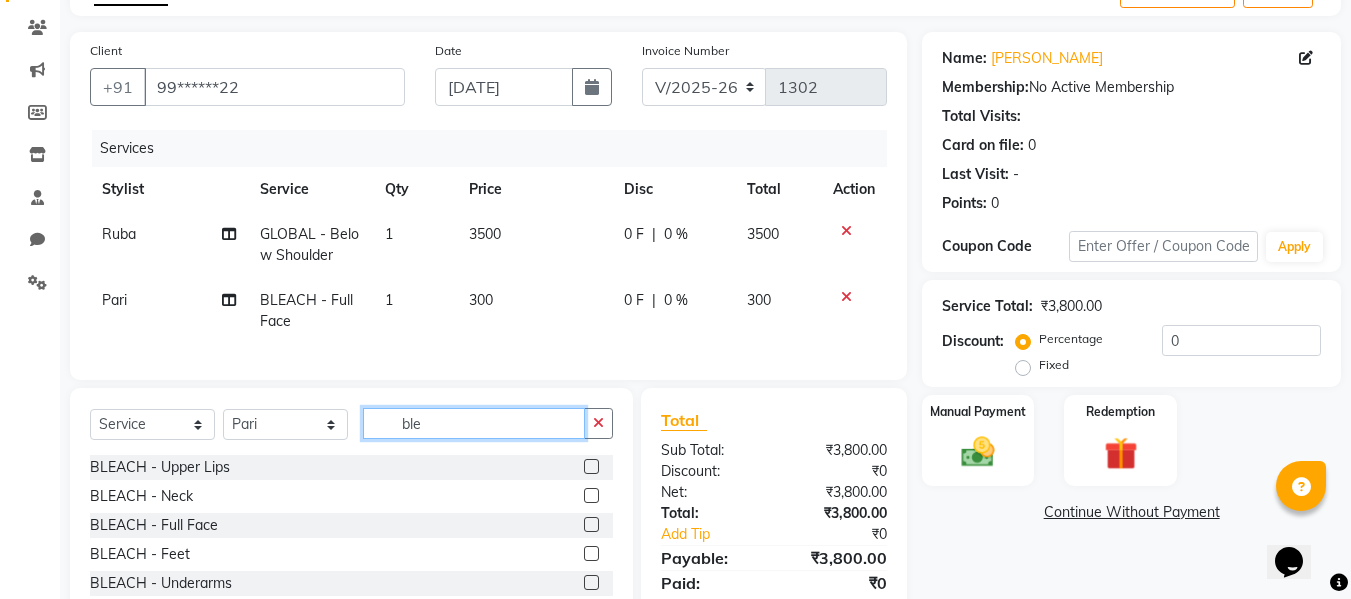 click on "ble" 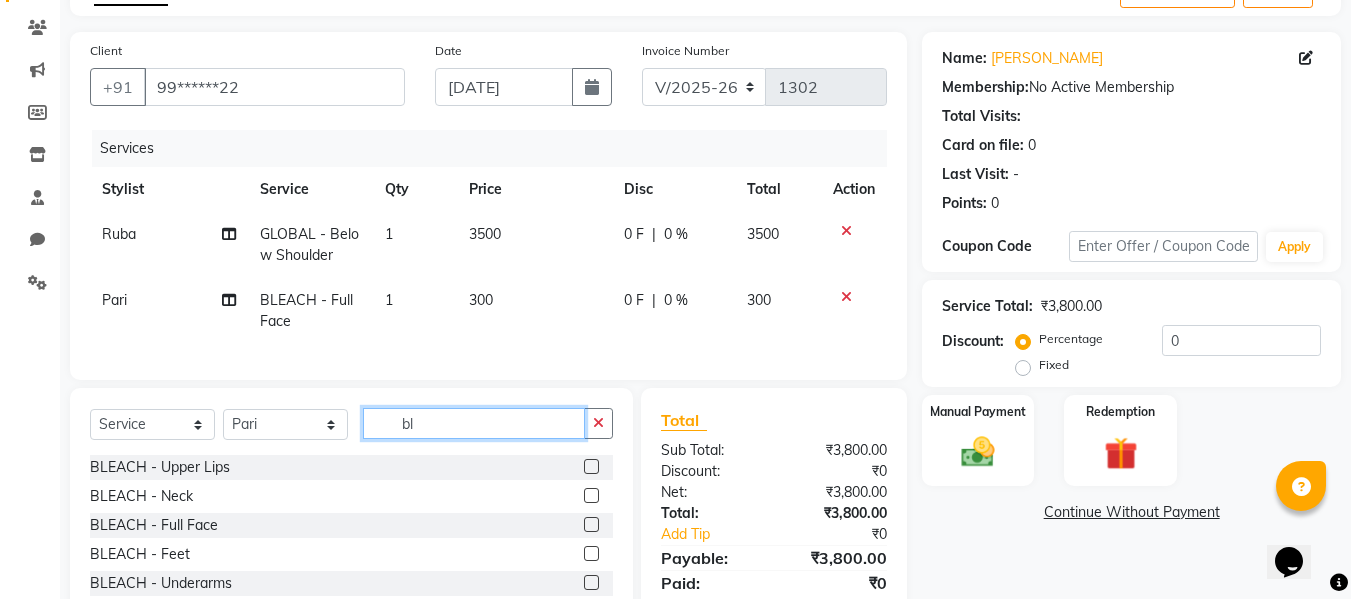type on "b" 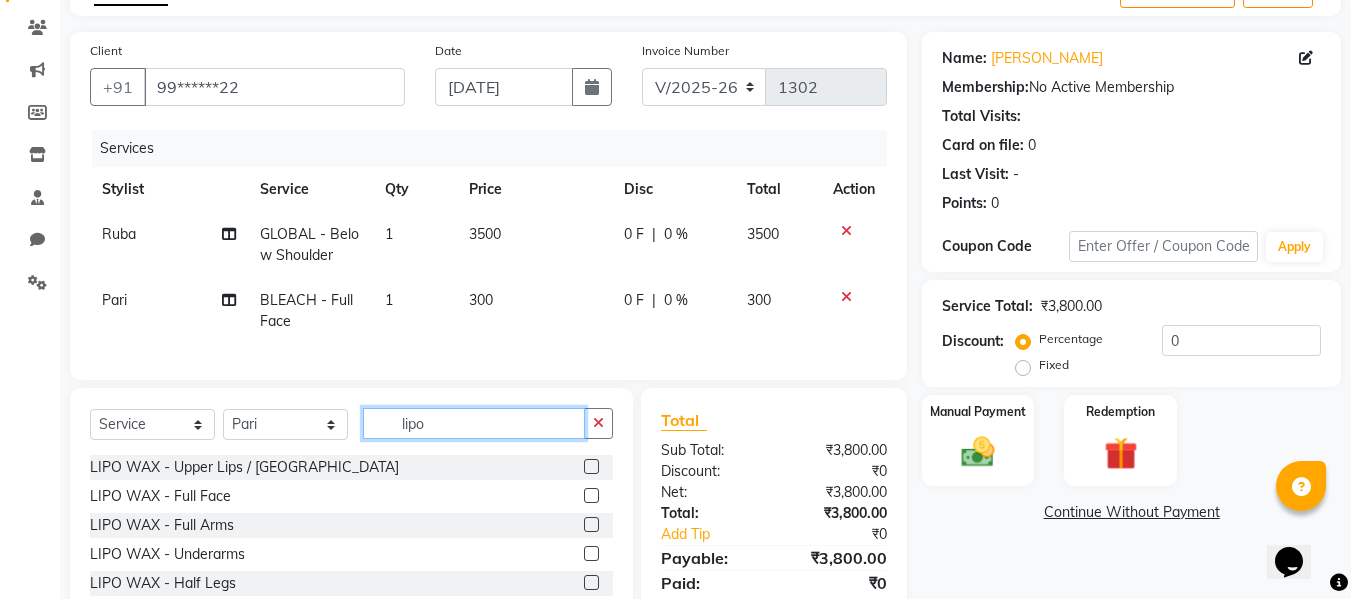 type on "lipo" 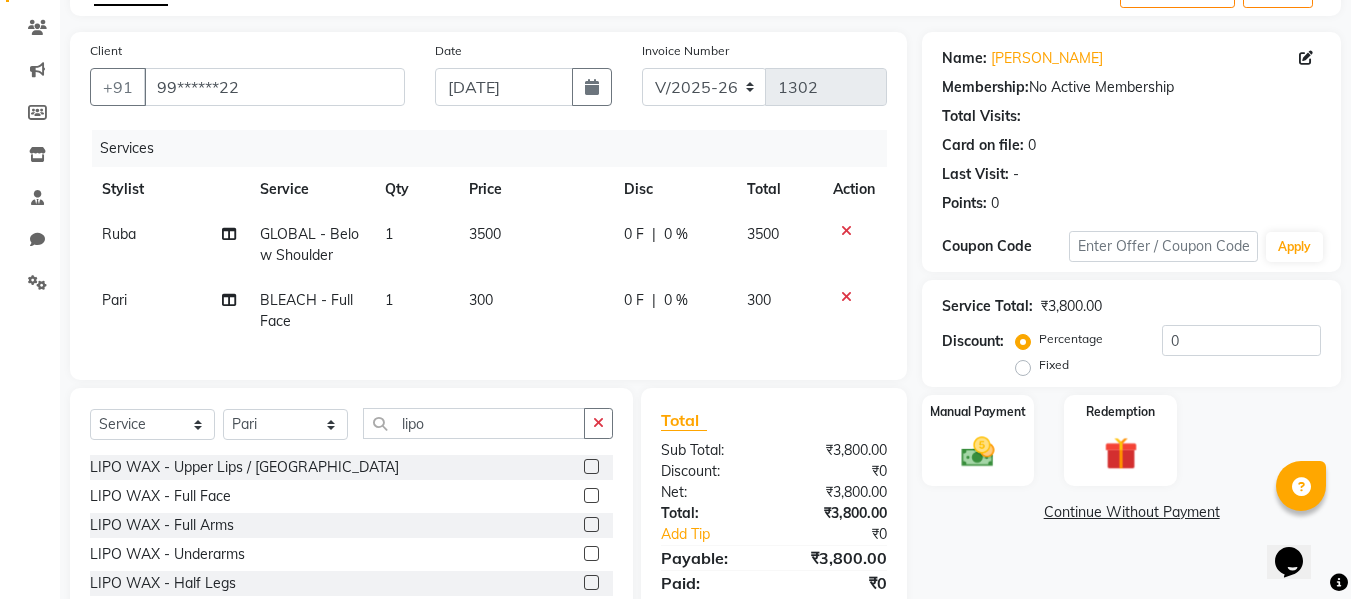 click 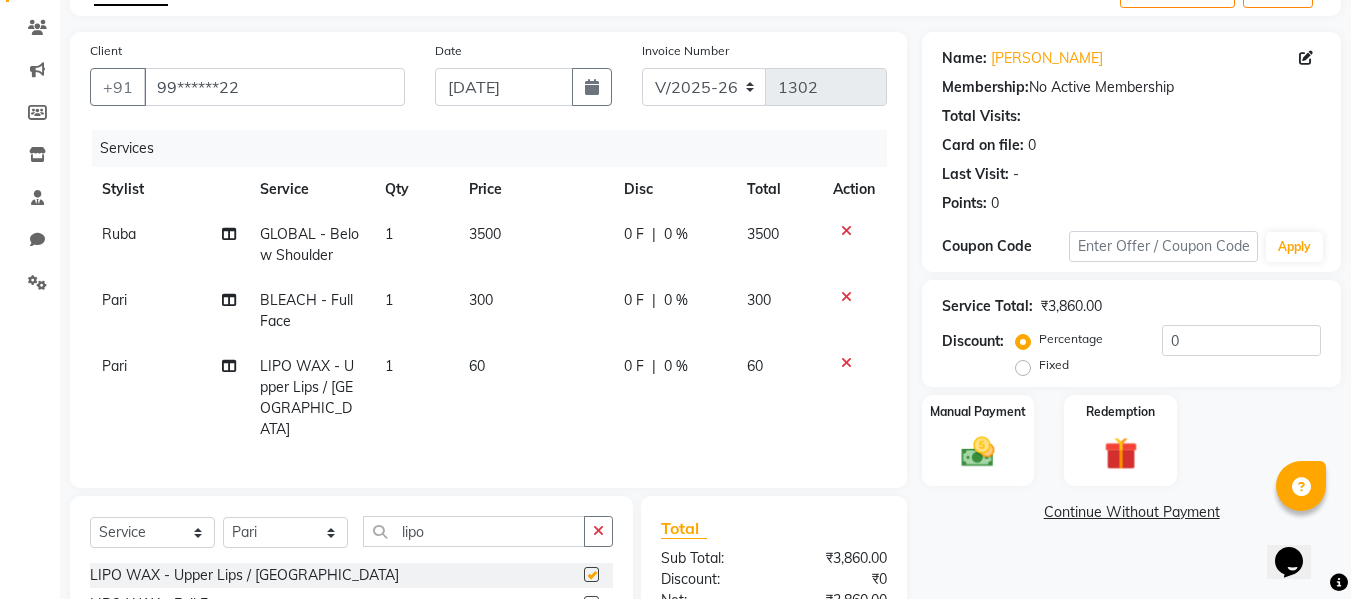 checkbox on "false" 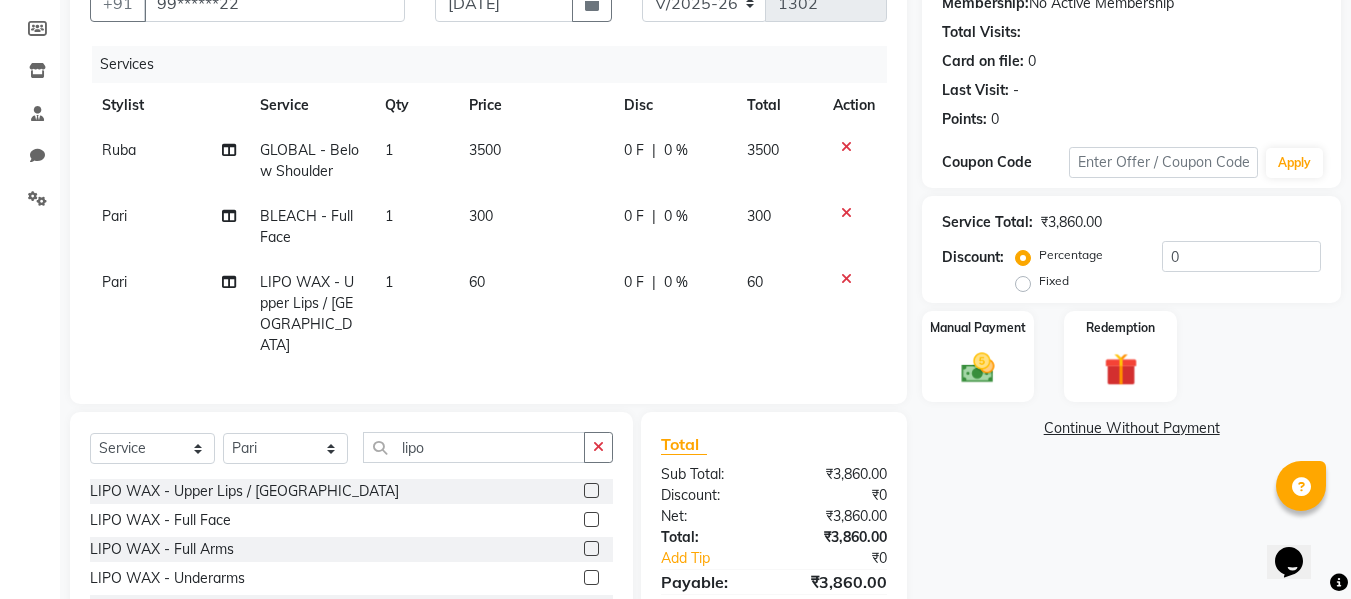 scroll, scrollTop: 313, scrollLeft: 0, axis: vertical 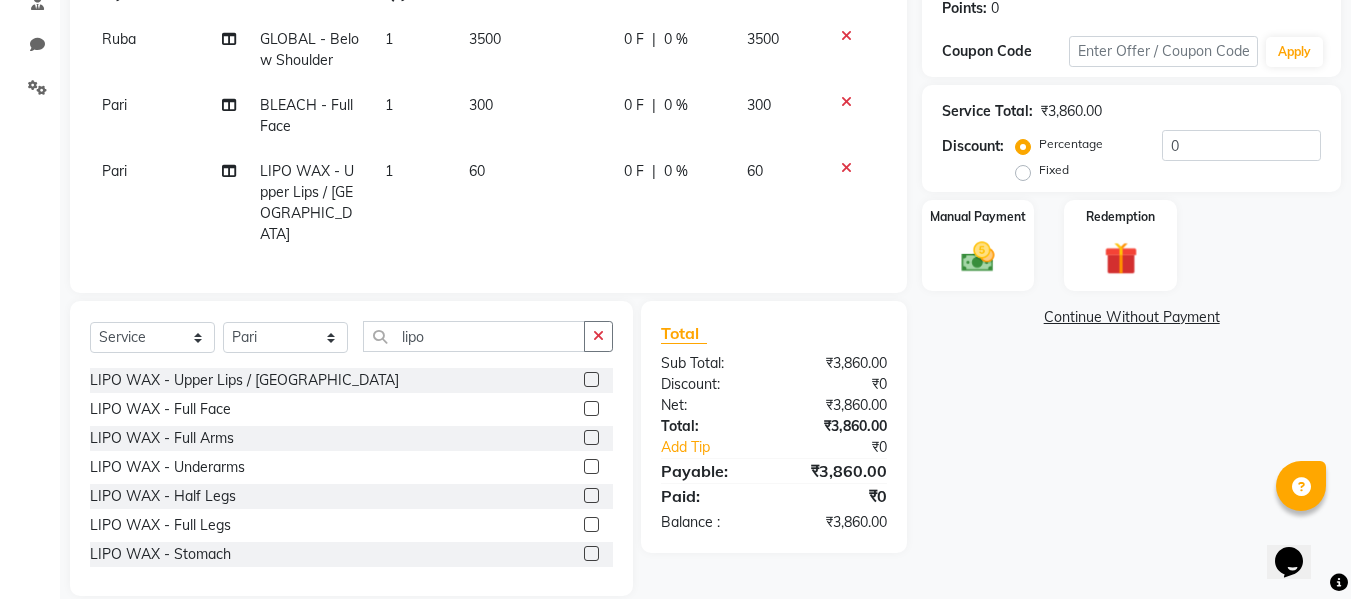 click 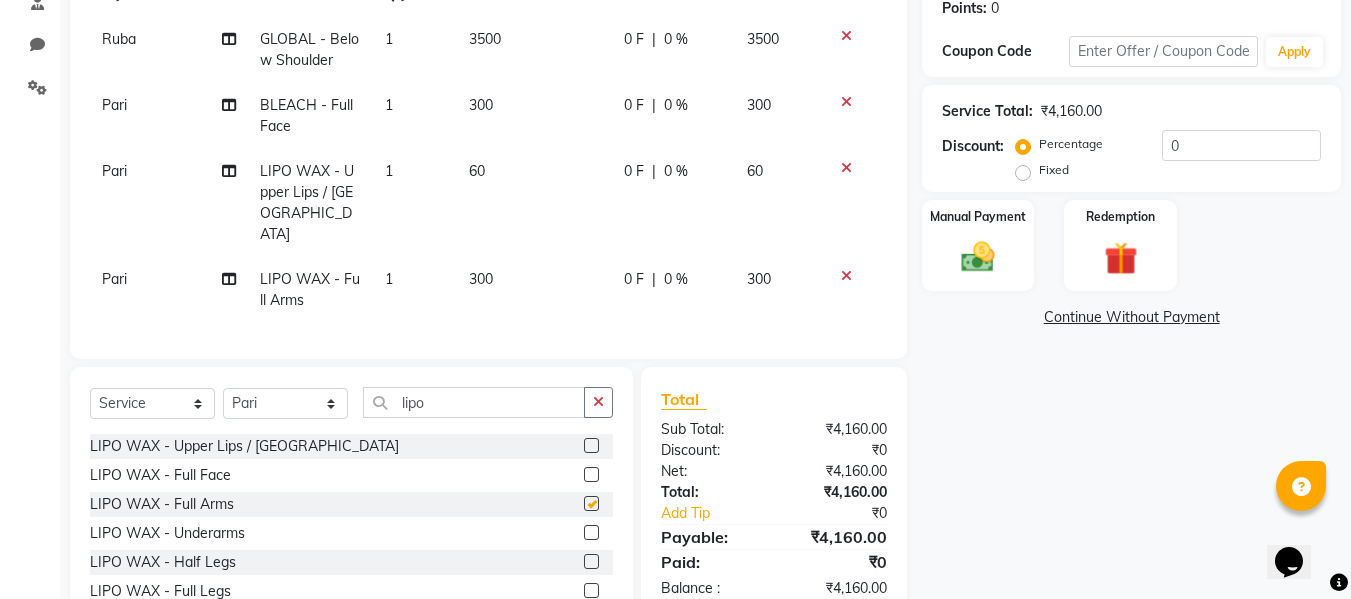 checkbox on "false" 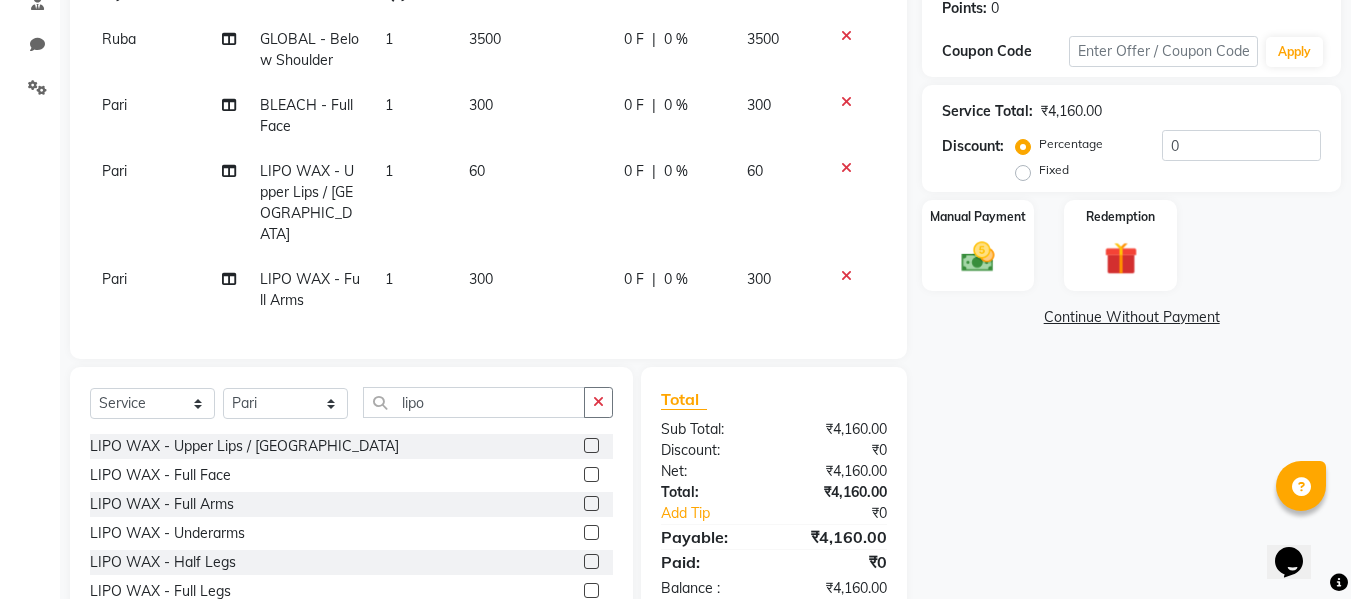 click 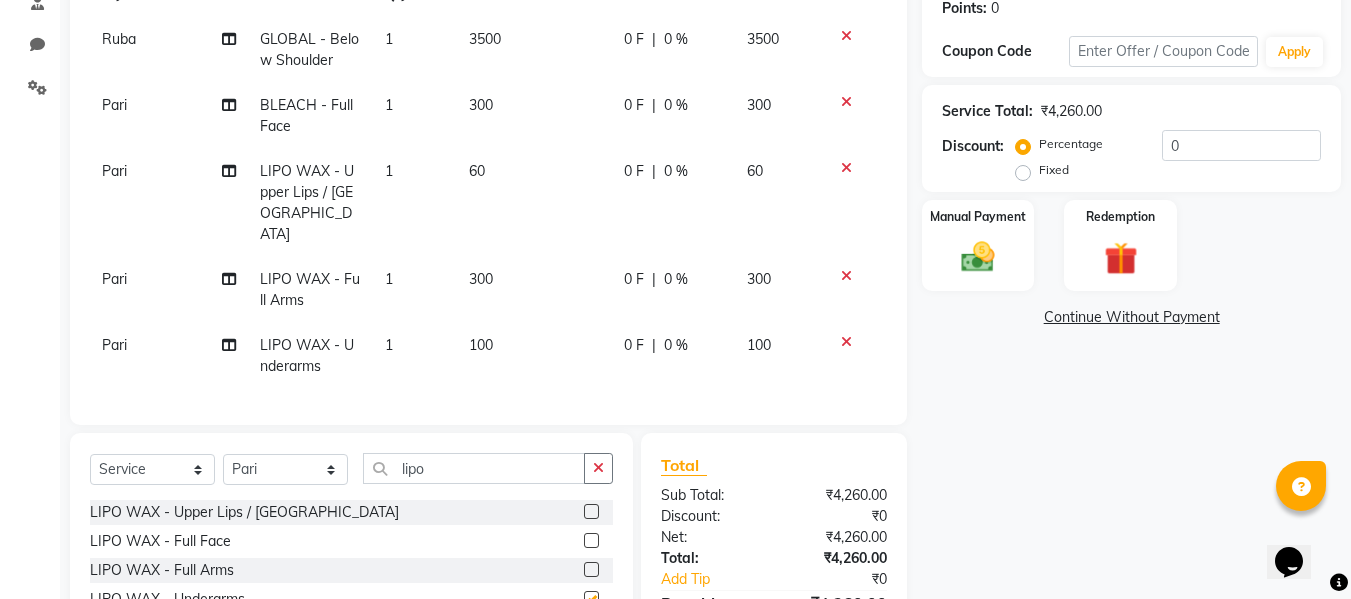 checkbox on "false" 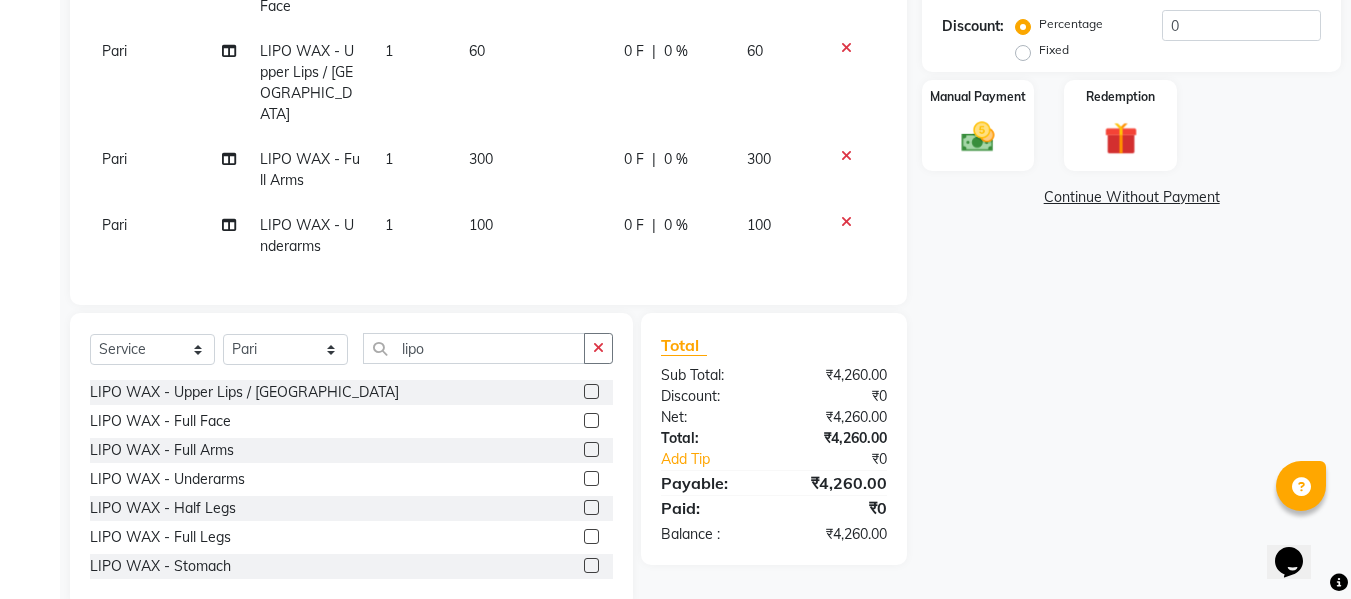 scroll, scrollTop: 445, scrollLeft: 0, axis: vertical 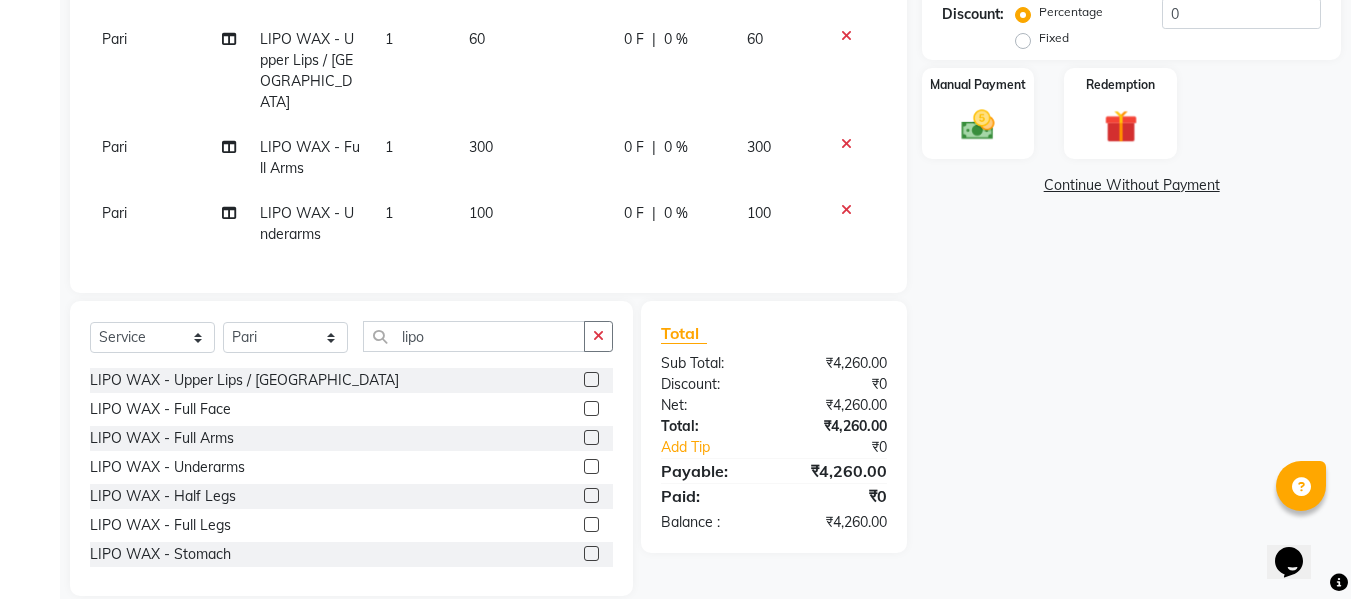 click 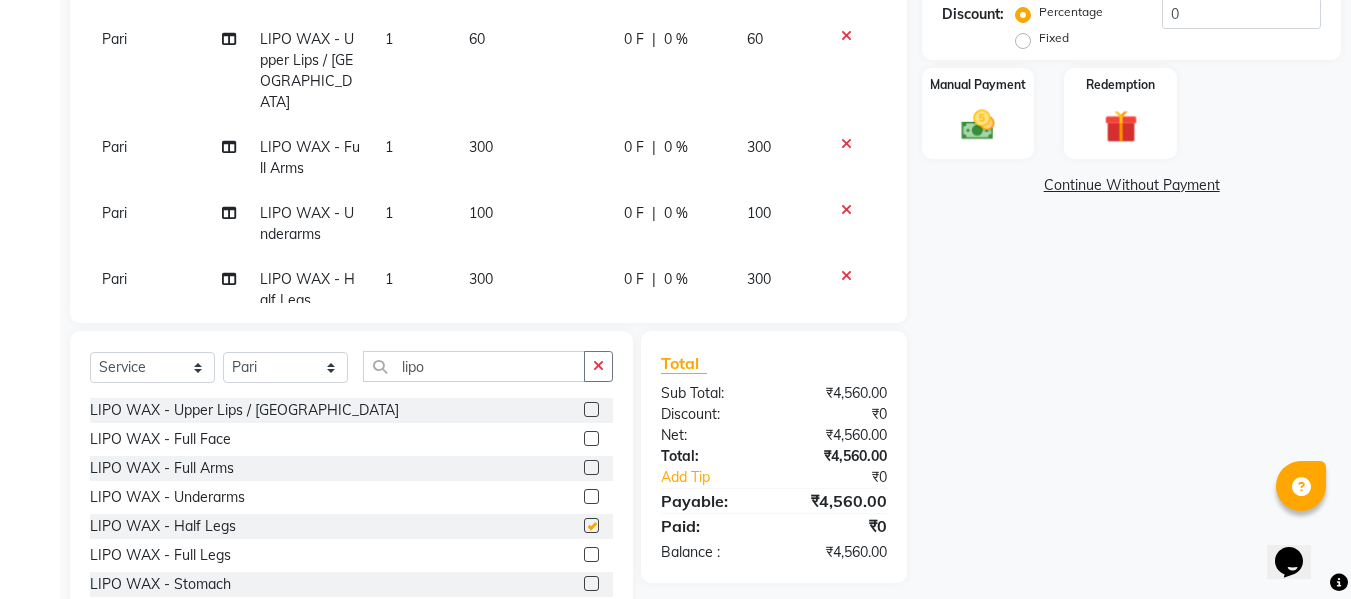 checkbox on "false" 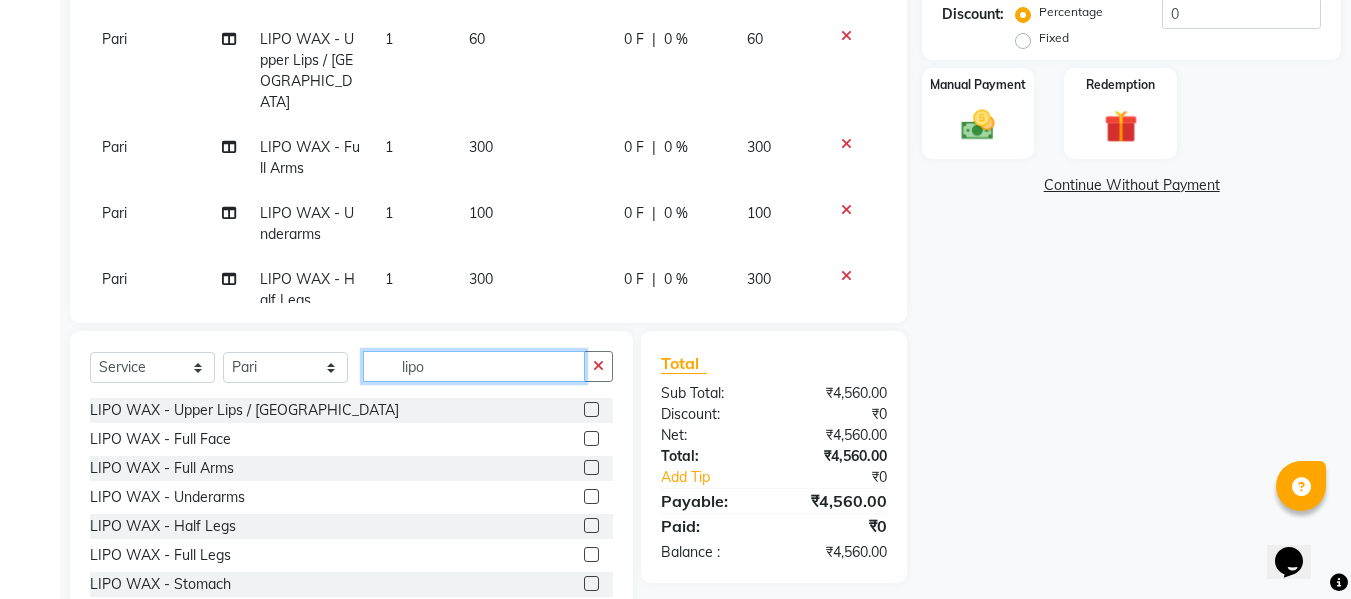 click on "lipo" 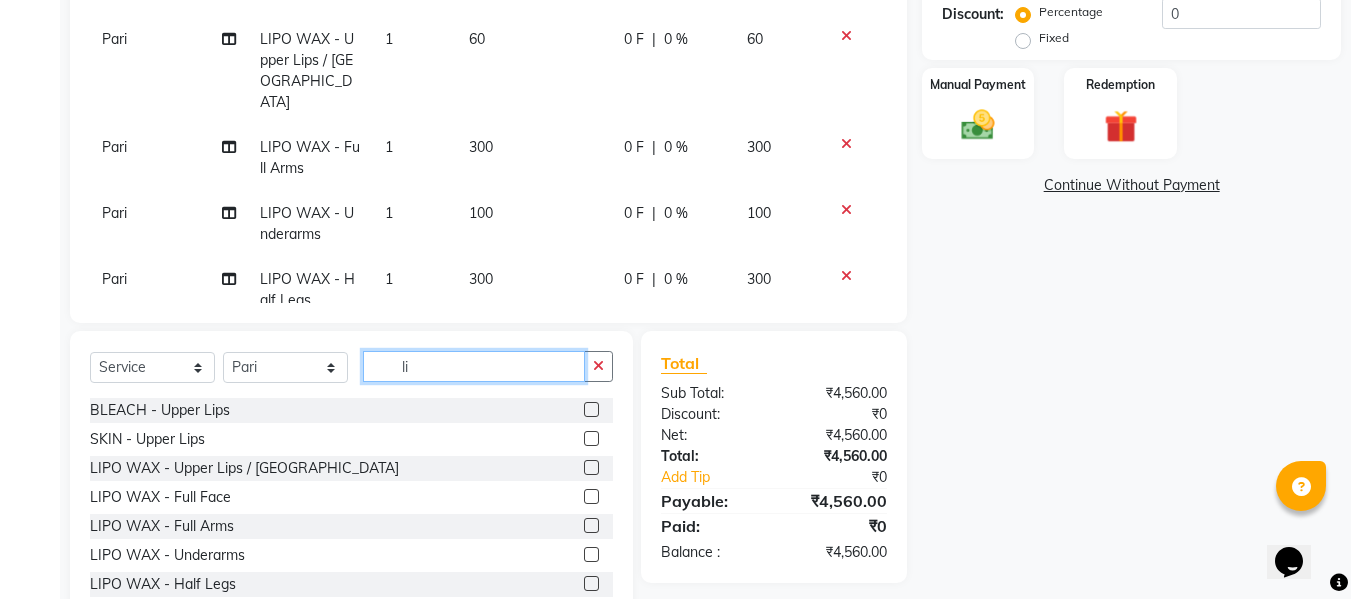 type on "l" 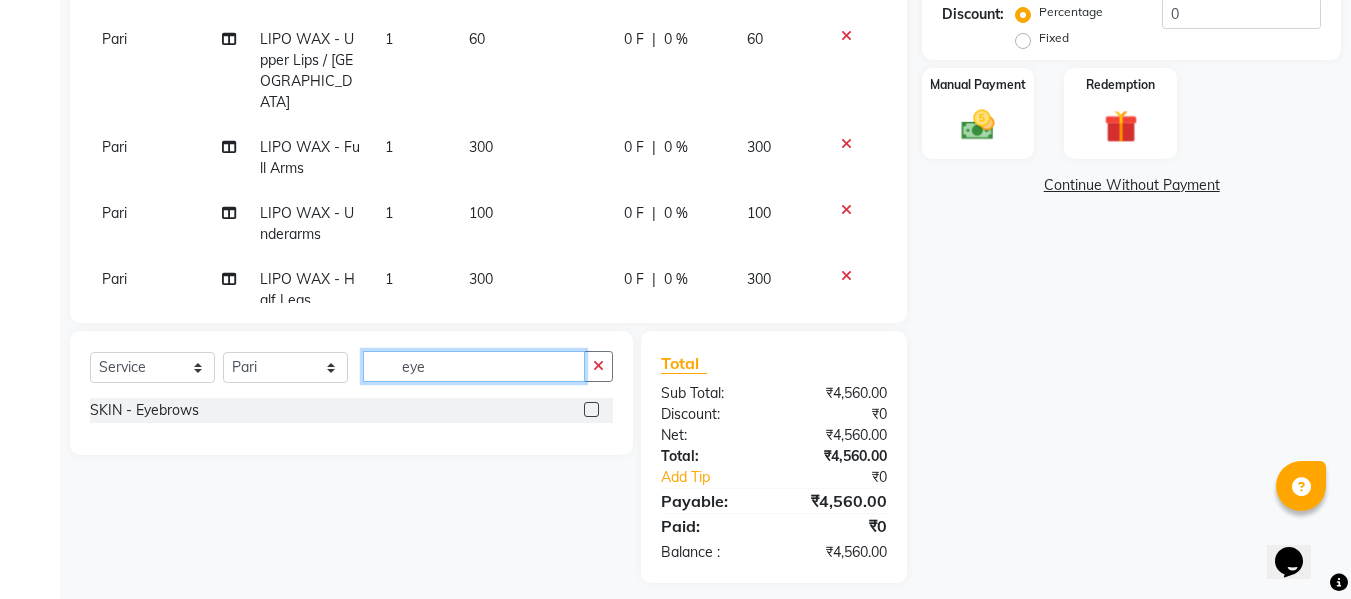 type on "eye" 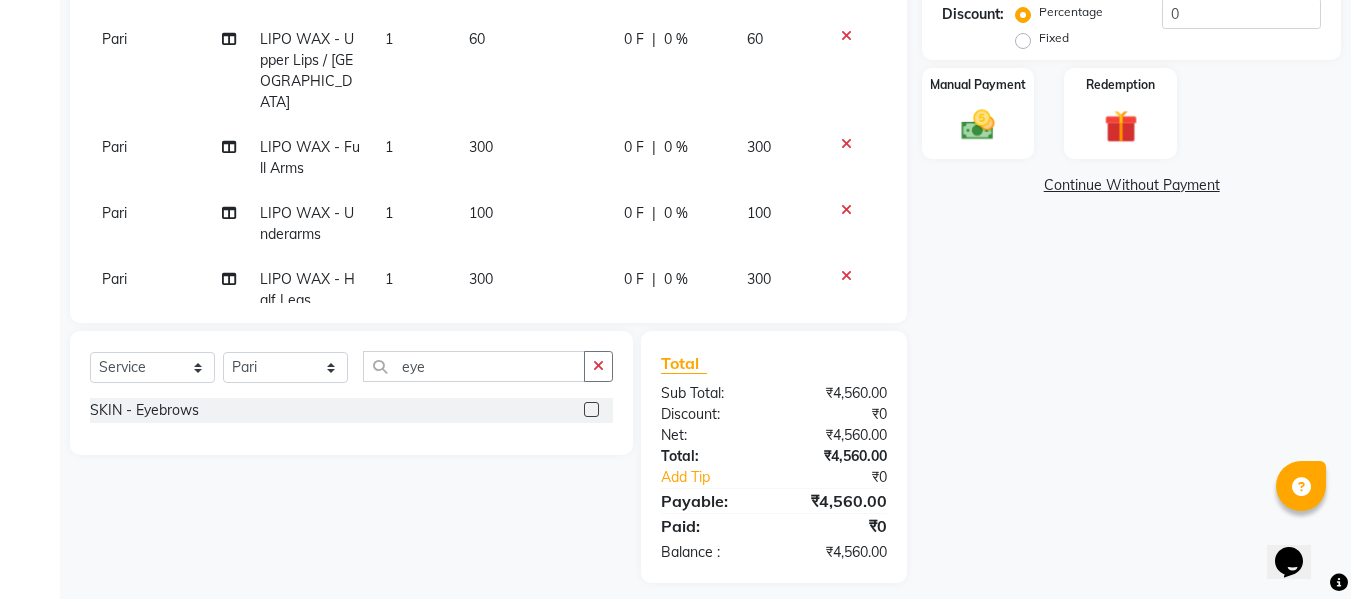 click 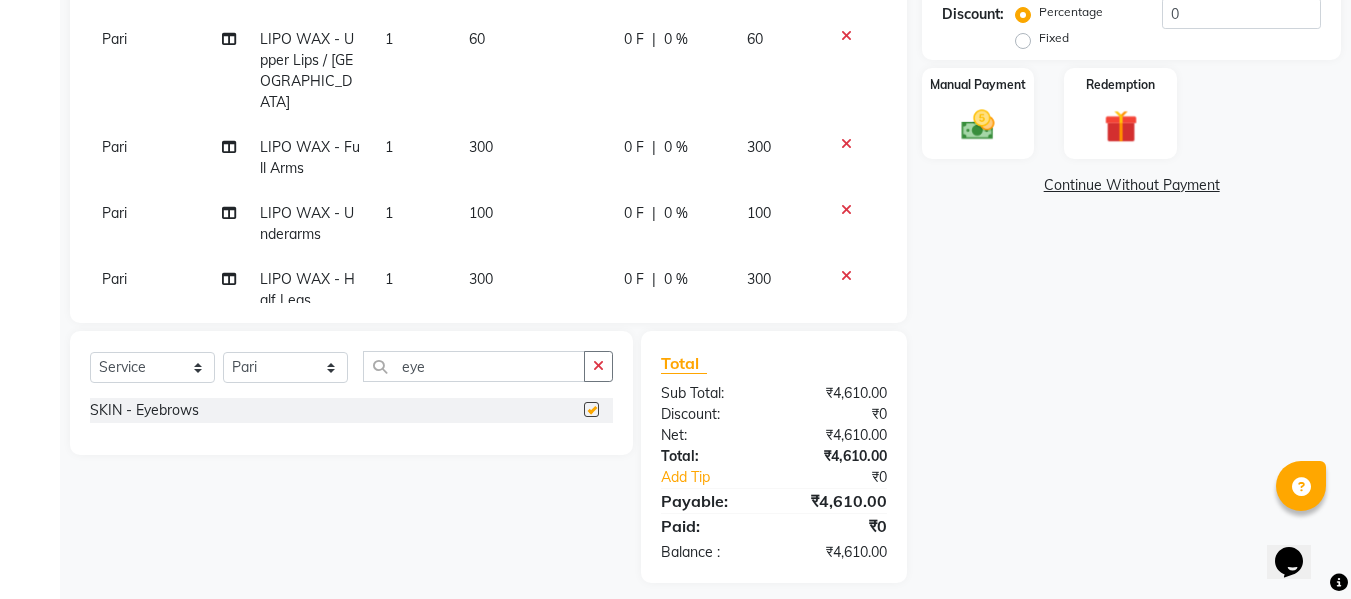 checkbox on "false" 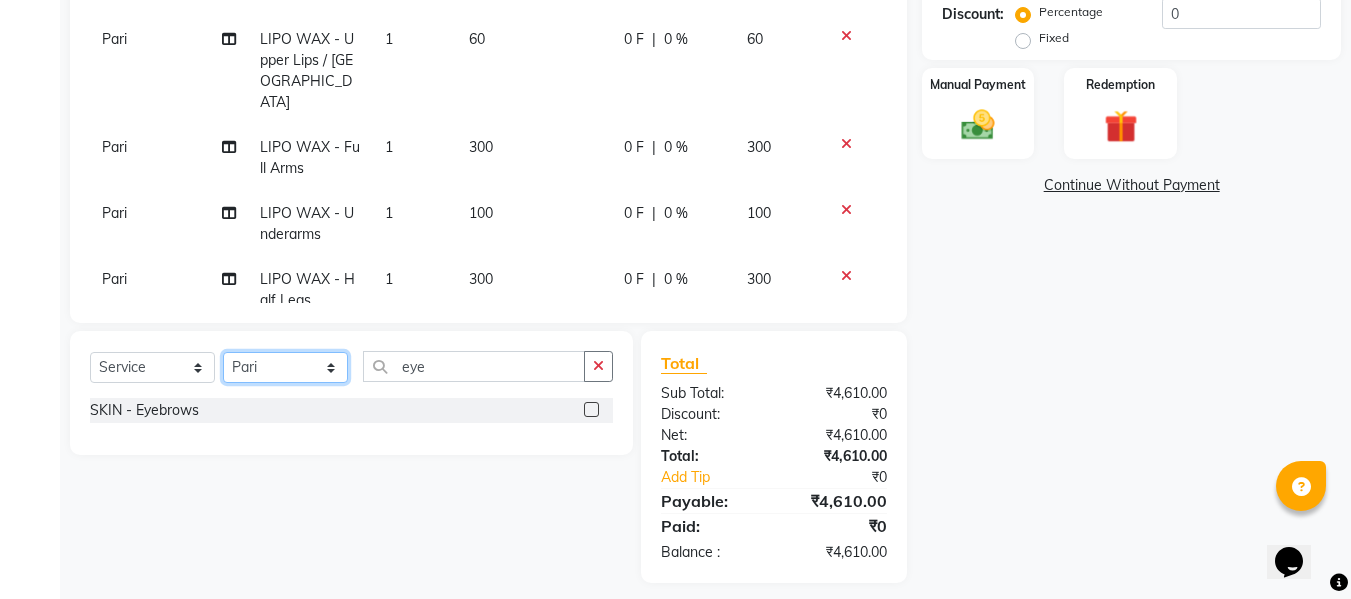 click on "Select Stylist Afsana [PERSON_NAME]  [PERSON_NAME] Maam Nisha  Pari [PERSON_NAME] [PERSON_NAME]" 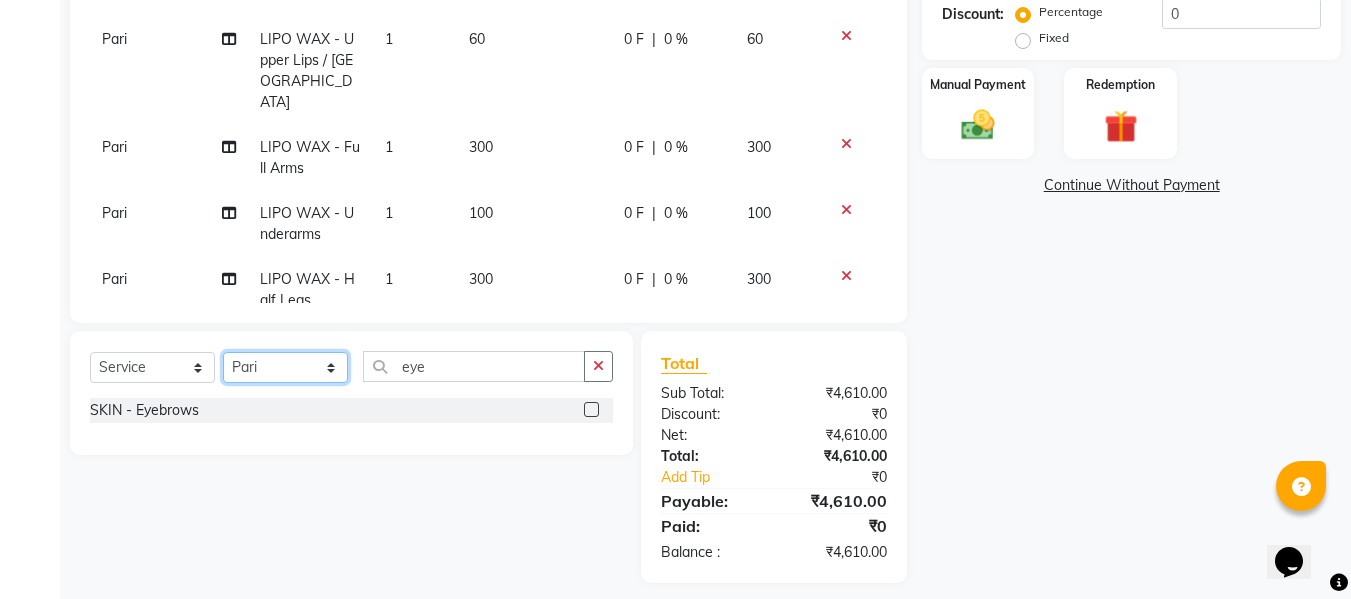 select on "76404" 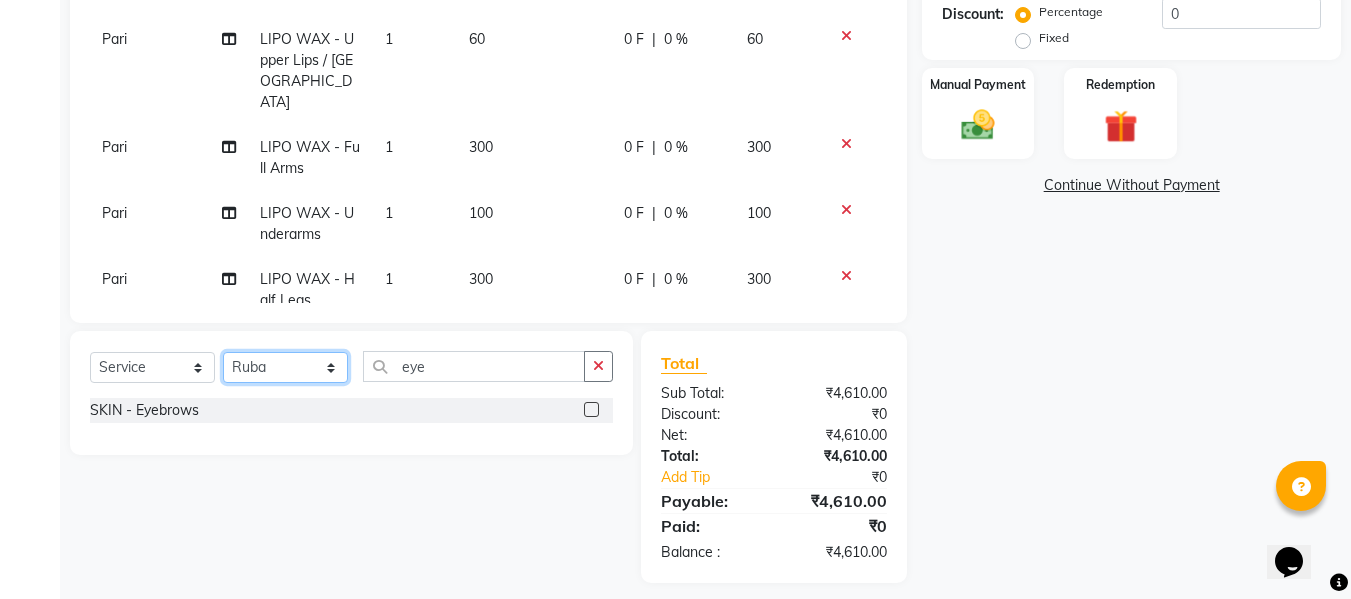 click on "Select Stylist Afsana [PERSON_NAME]  [PERSON_NAME] Maam Nisha  Pari [PERSON_NAME] [PERSON_NAME]" 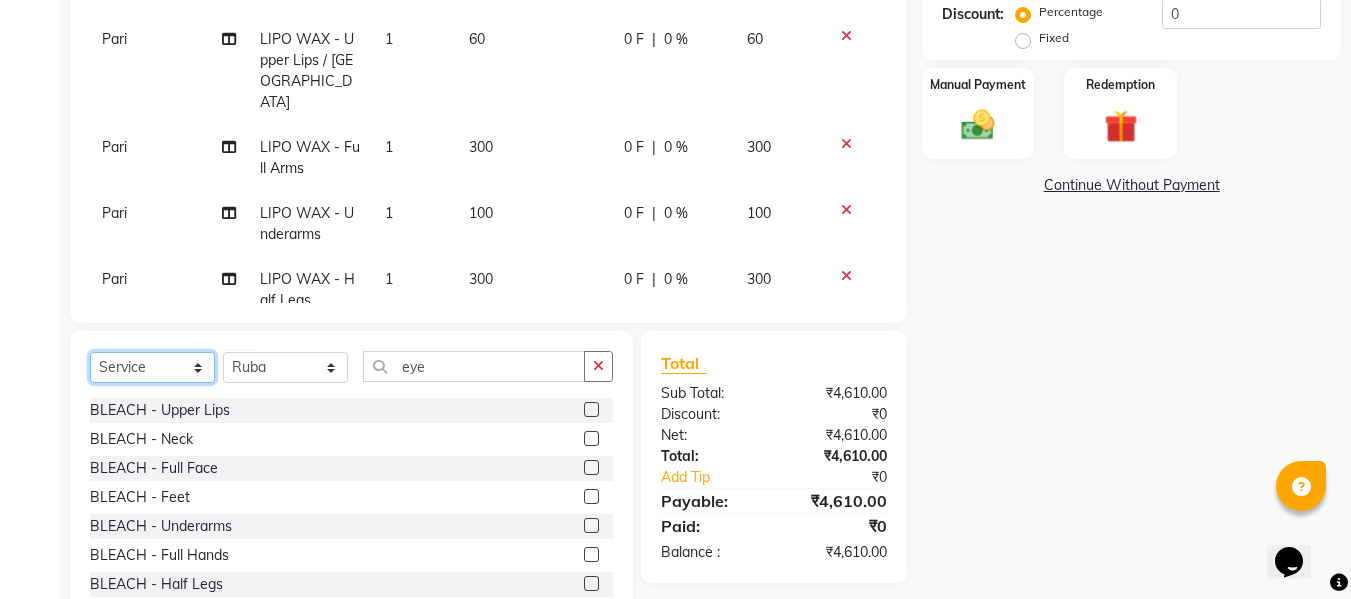 click on "Select  Service  Product  Membership  Package Voucher Prepaid Gift Card" 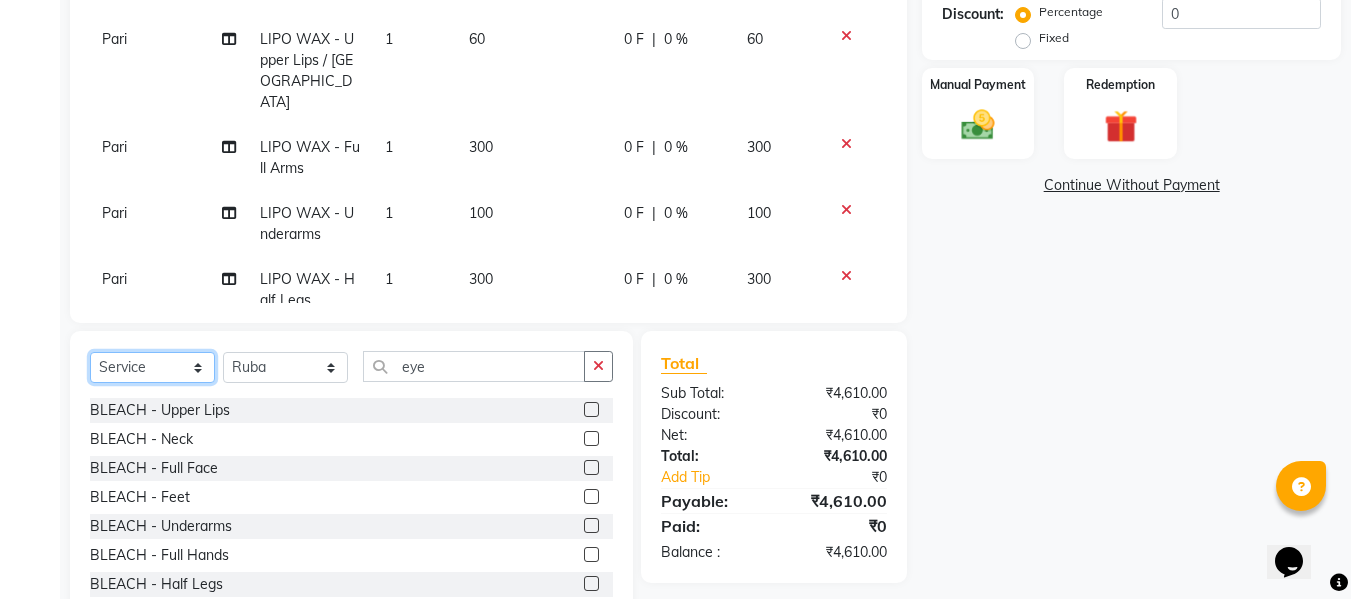 select on "product" 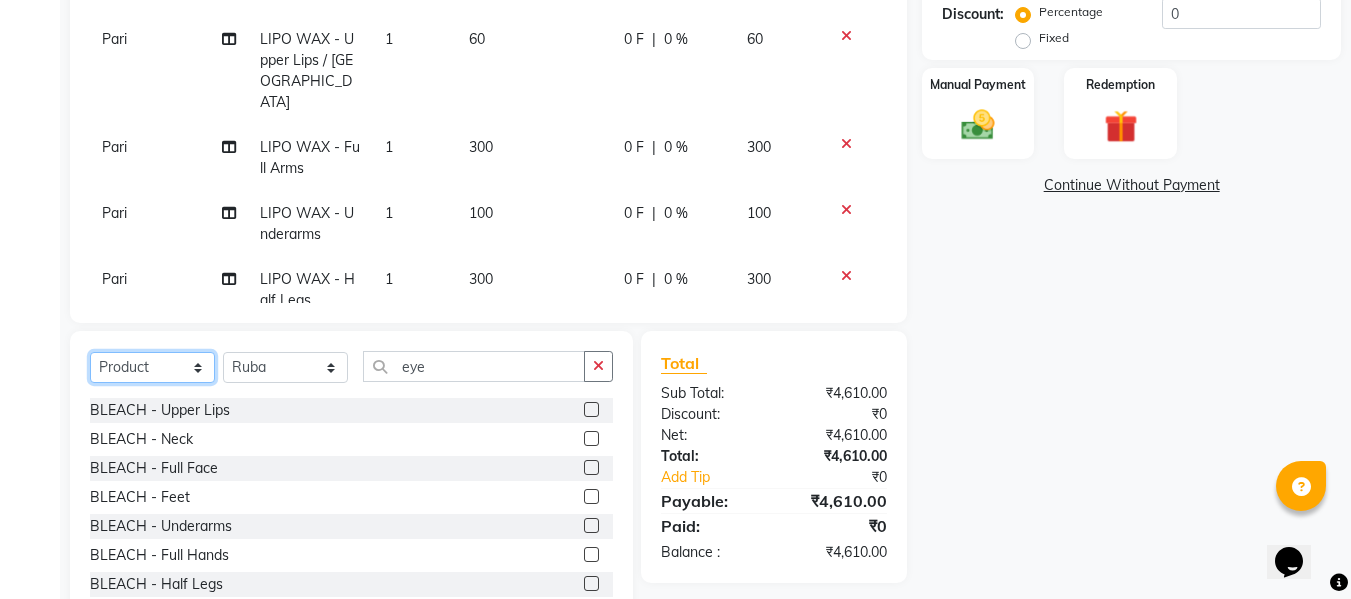 click on "Select  Service  Product  Membership  Package Voucher Prepaid Gift Card" 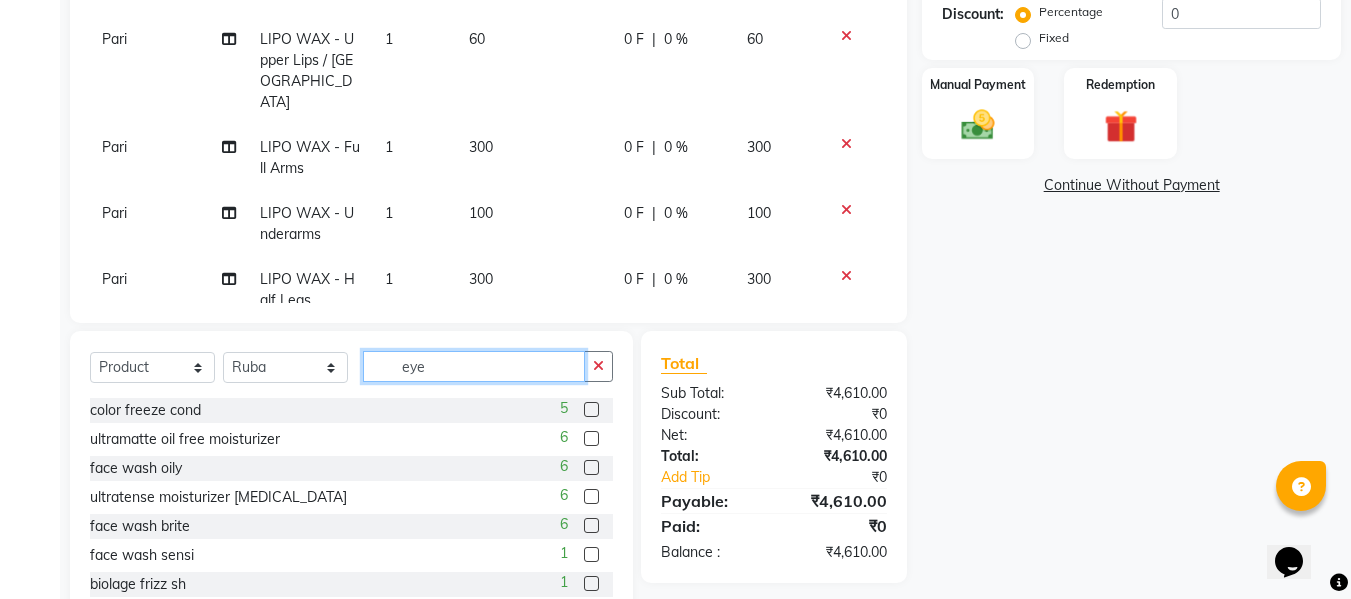 click on "eye" 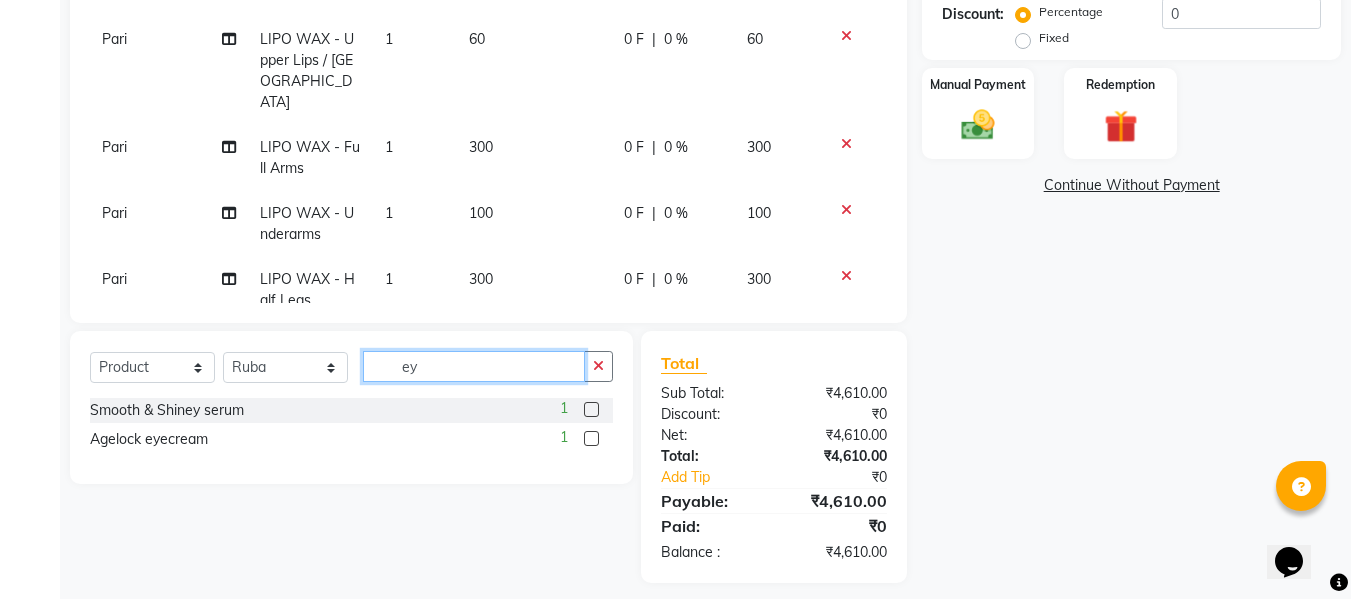 type on "e" 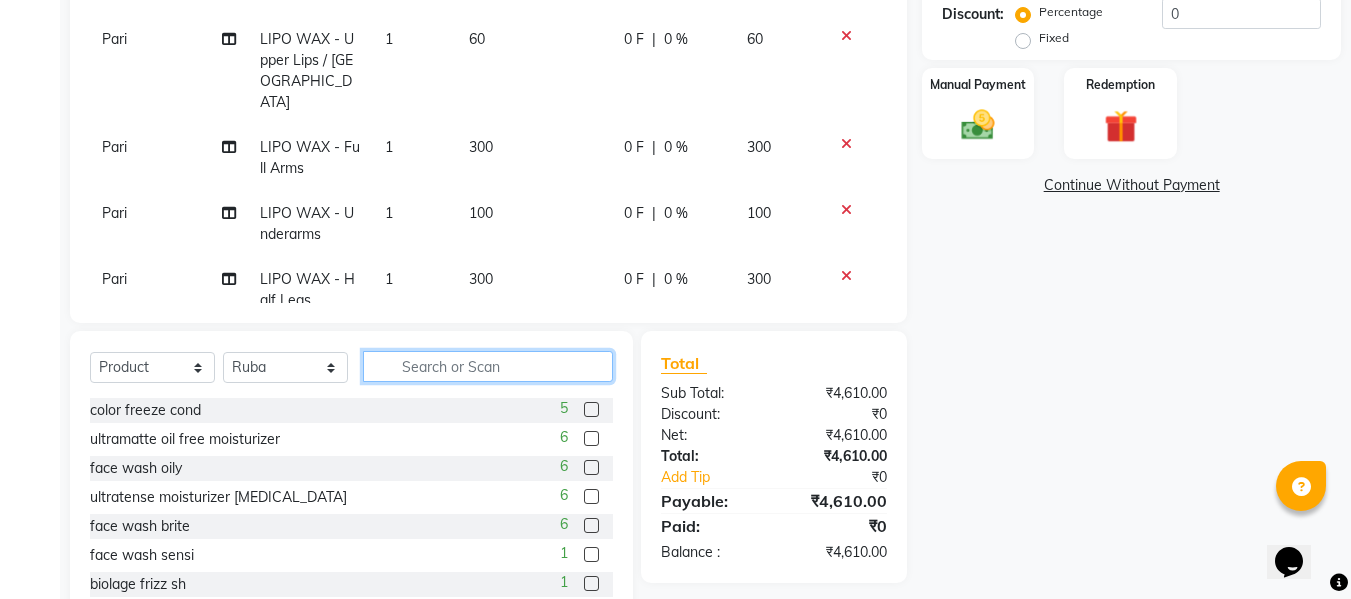 type 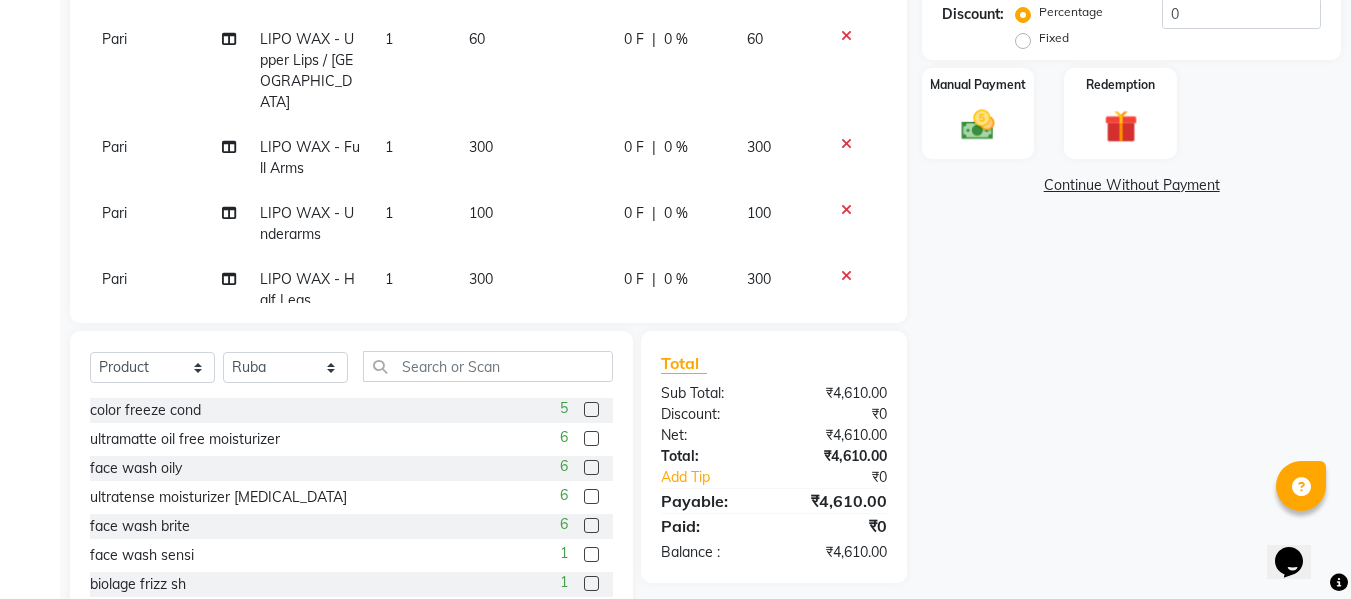 click 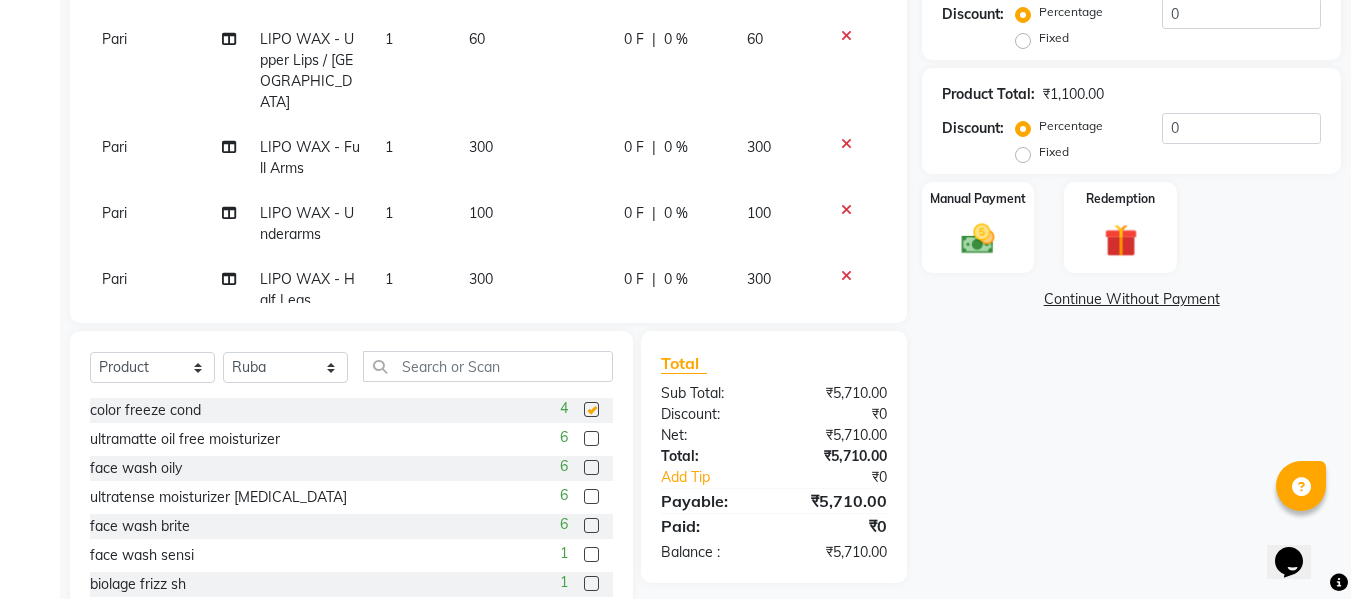 checkbox on "false" 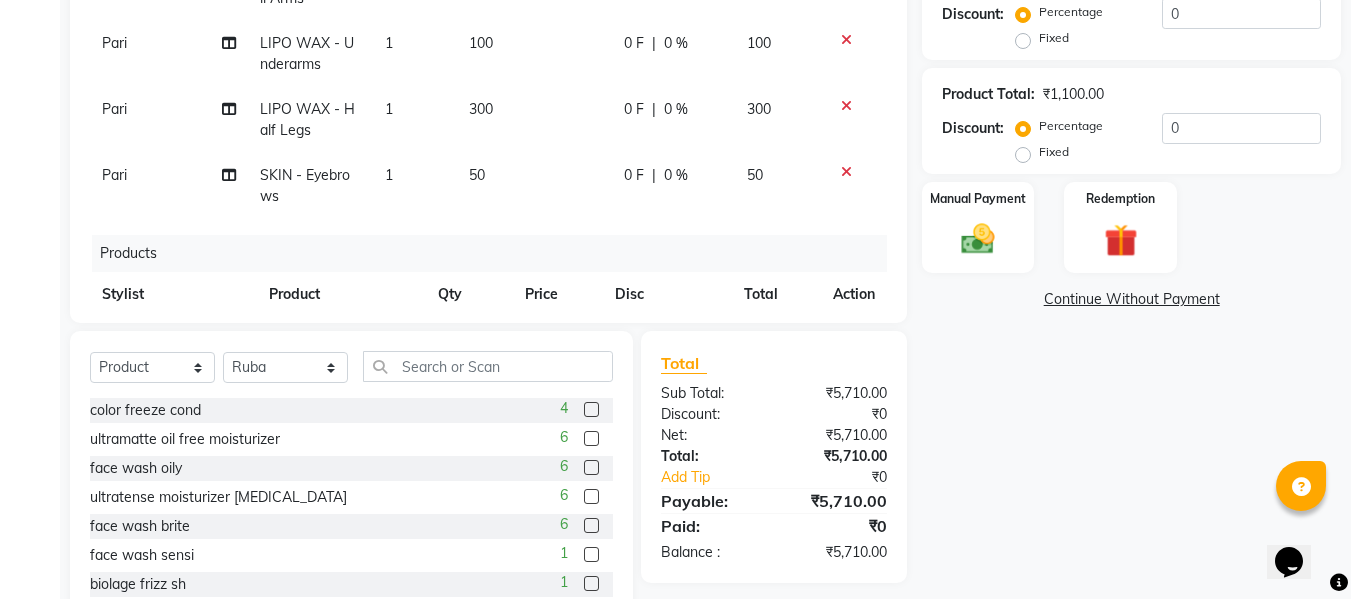 scroll, scrollTop: 239, scrollLeft: 0, axis: vertical 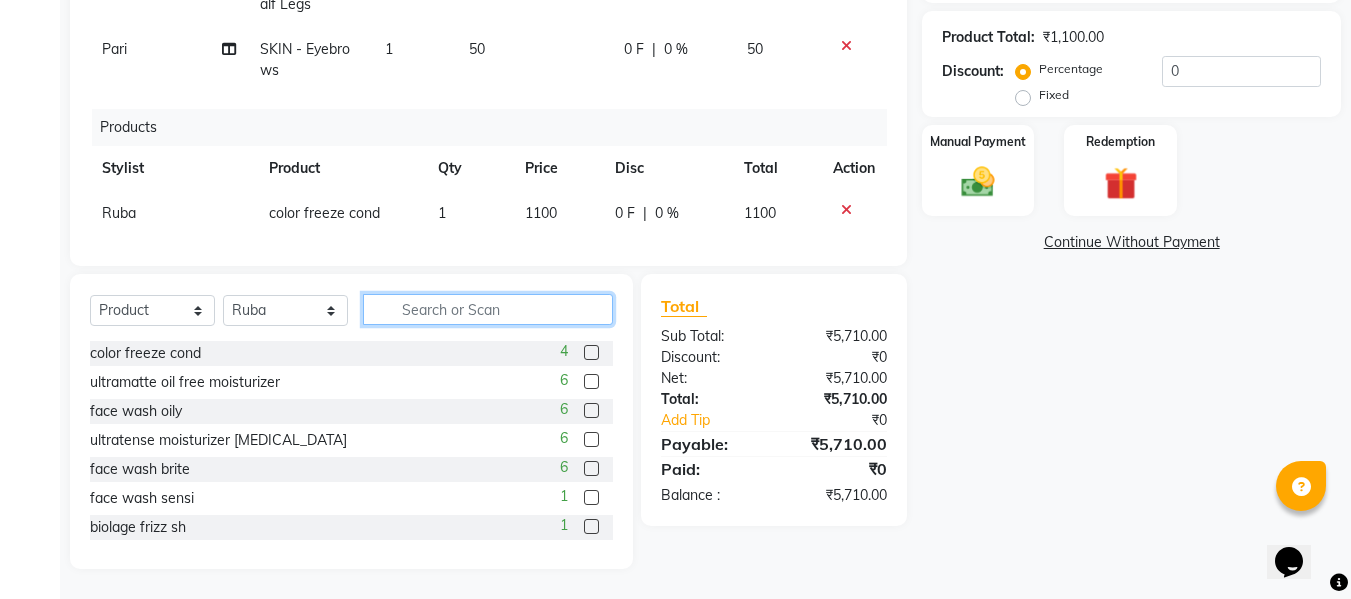 click 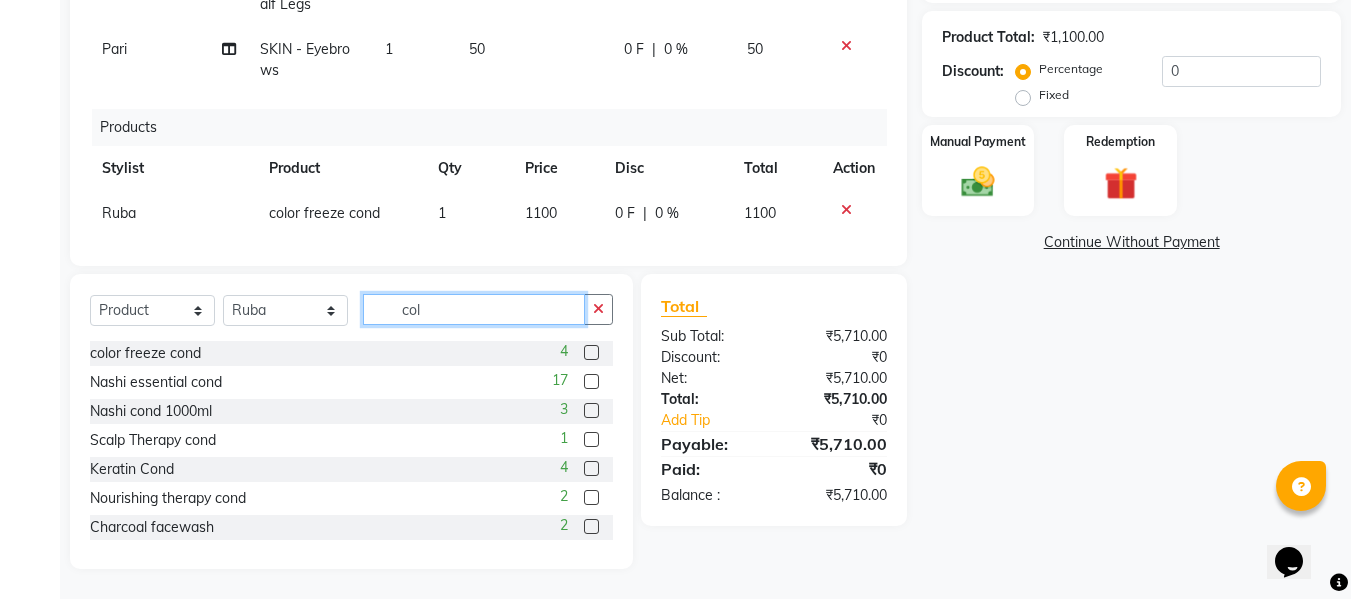 scroll, scrollTop: 459, scrollLeft: 0, axis: vertical 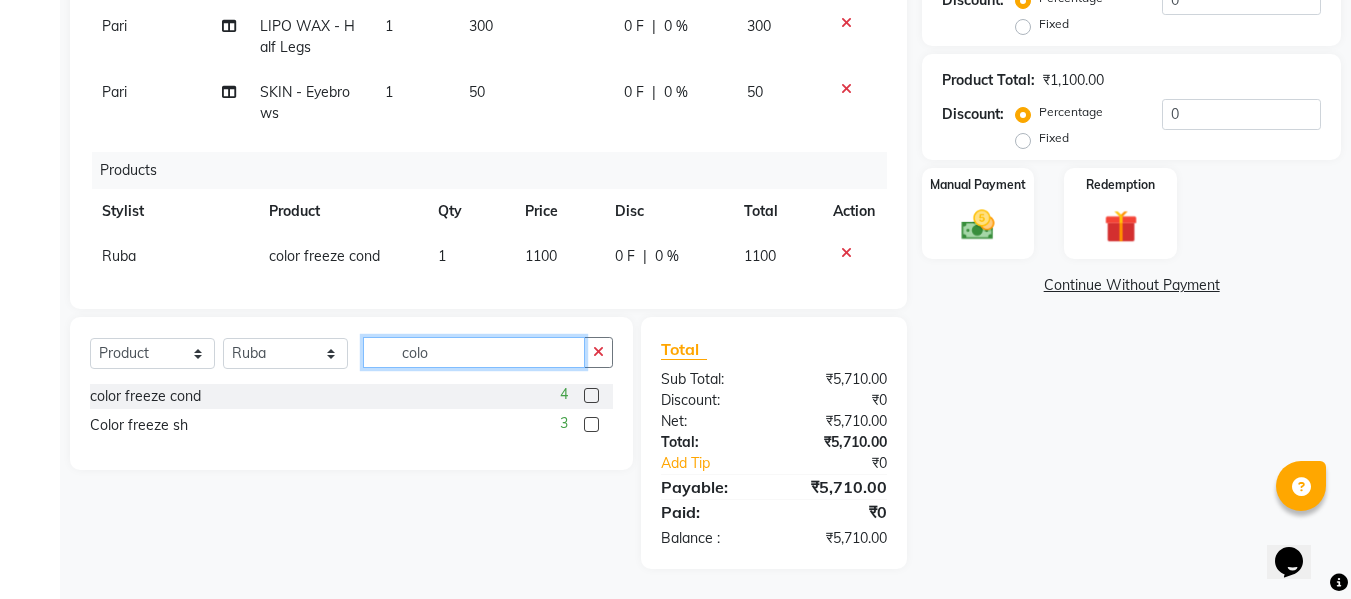 type on "colo" 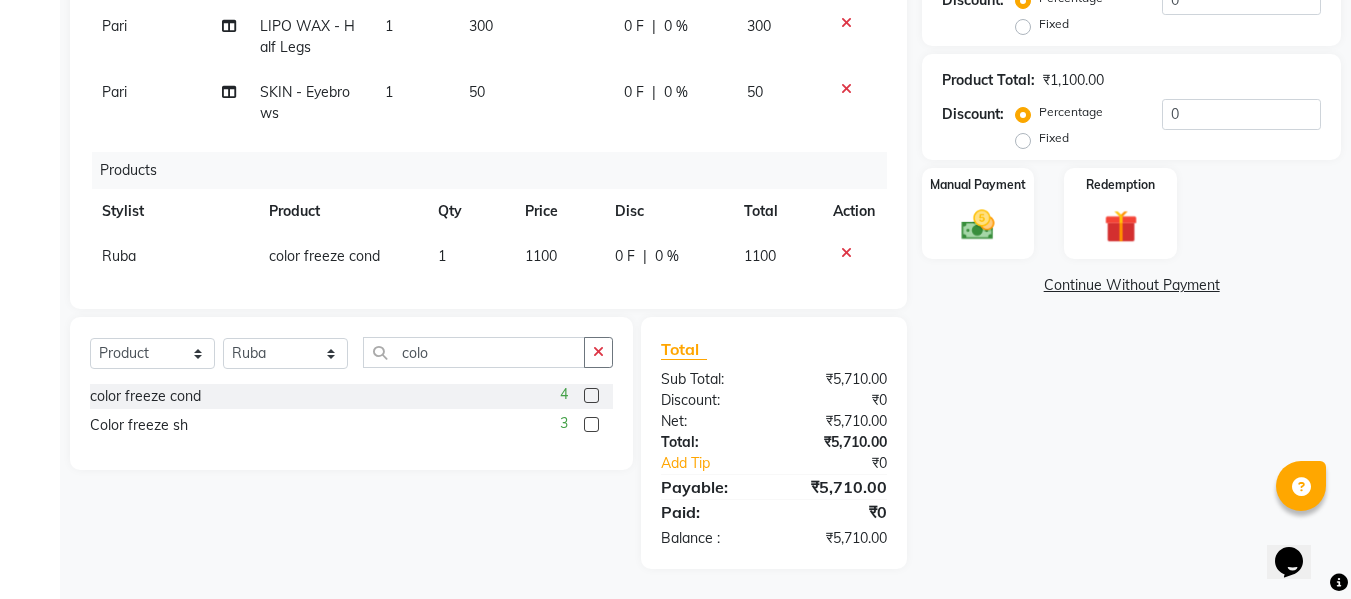 click 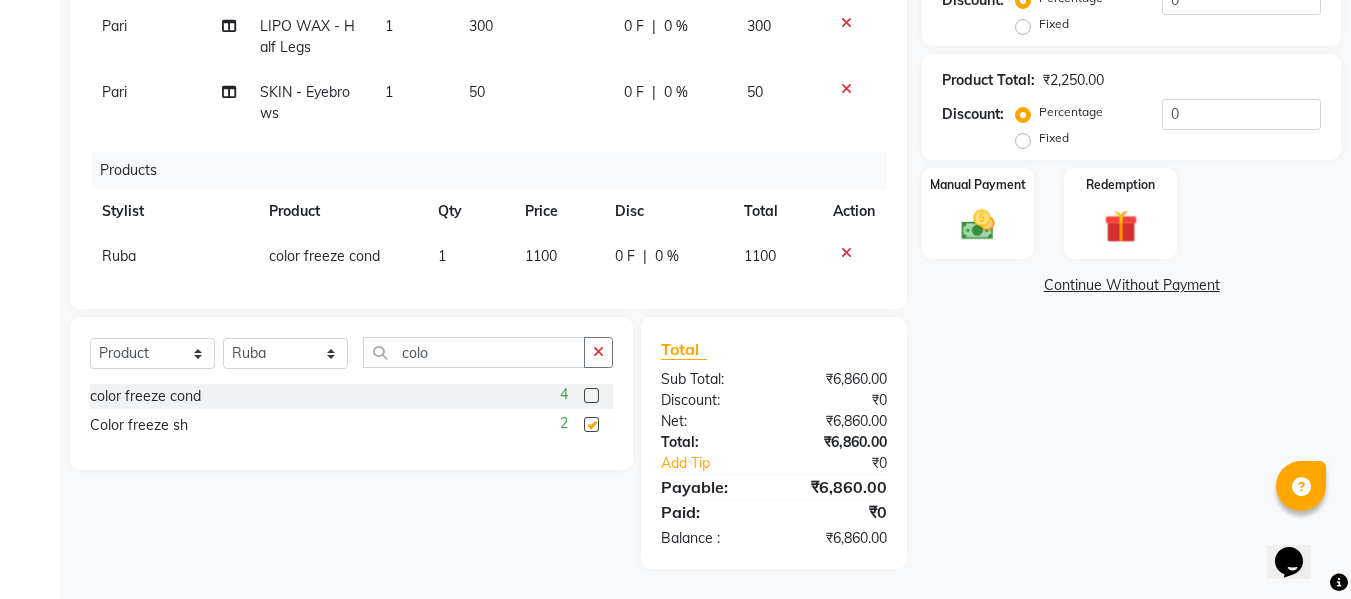 checkbox on "false" 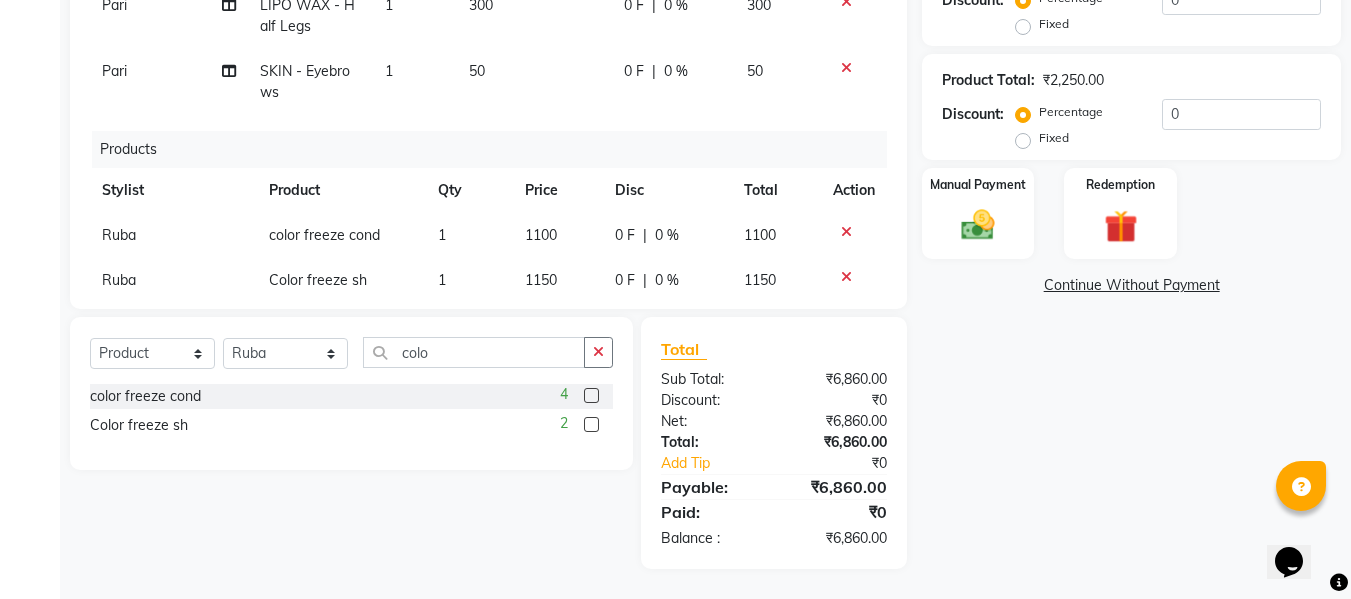 scroll, scrollTop: 284, scrollLeft: 0, axis: vertical 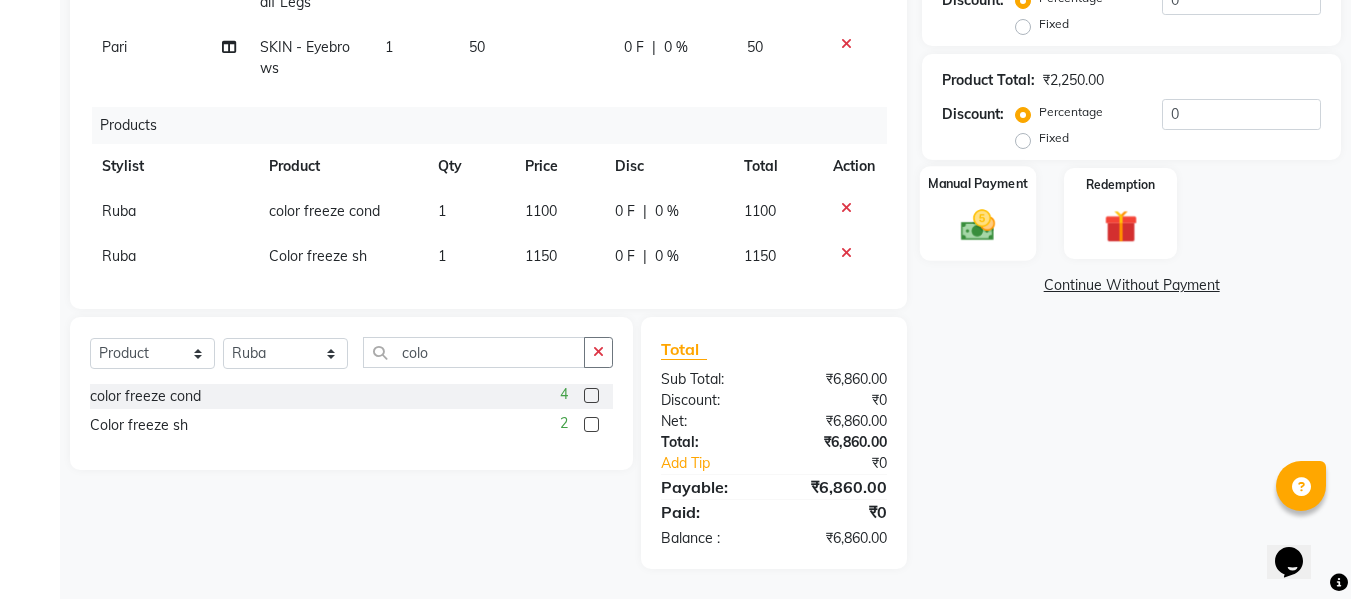 click on "Manual Payment" 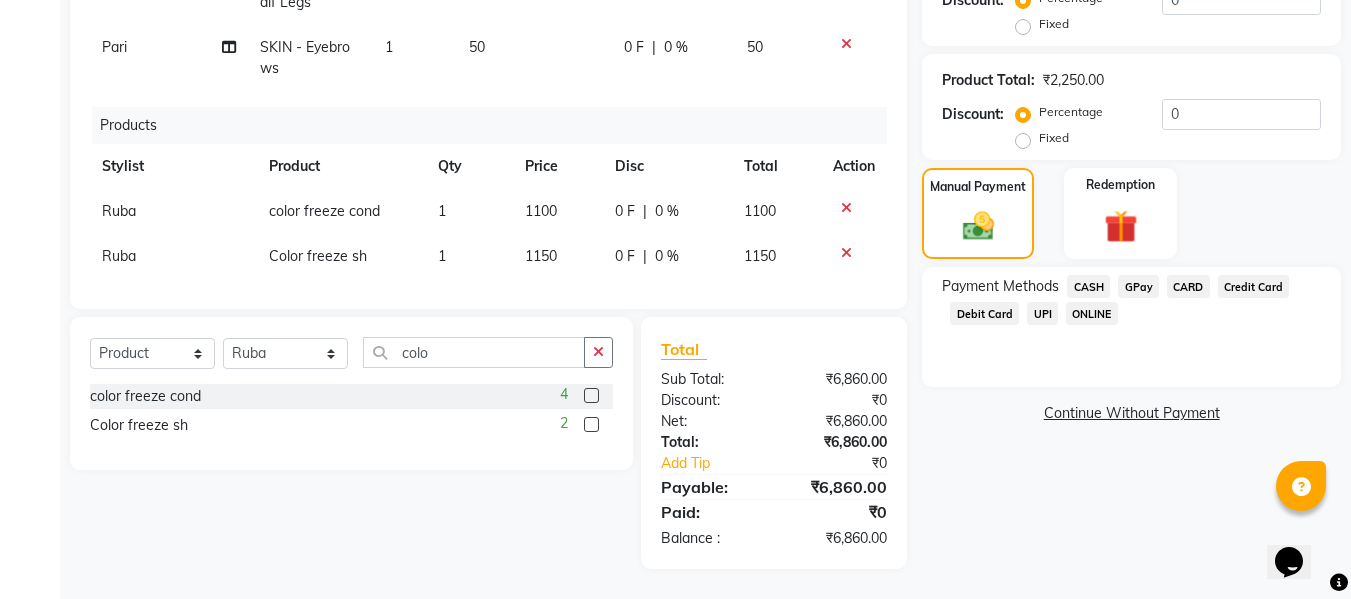 click on "GPay" 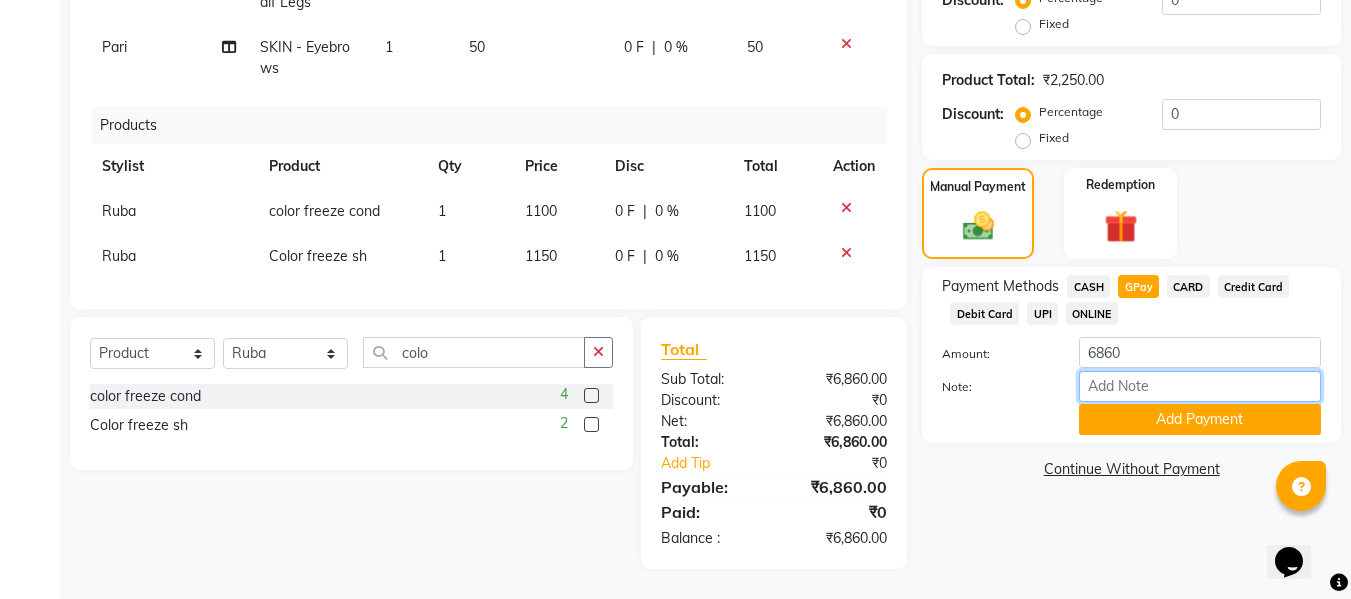 click on "Note:" at bounding box center (1200, 386) 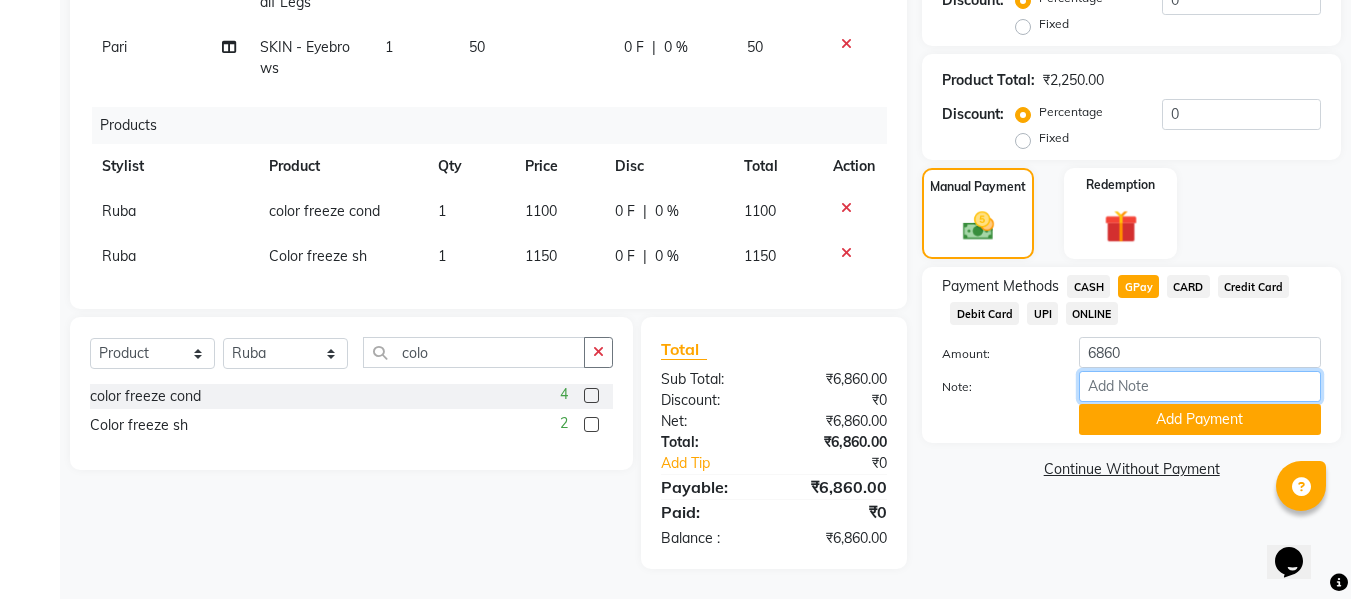 type on "fless" 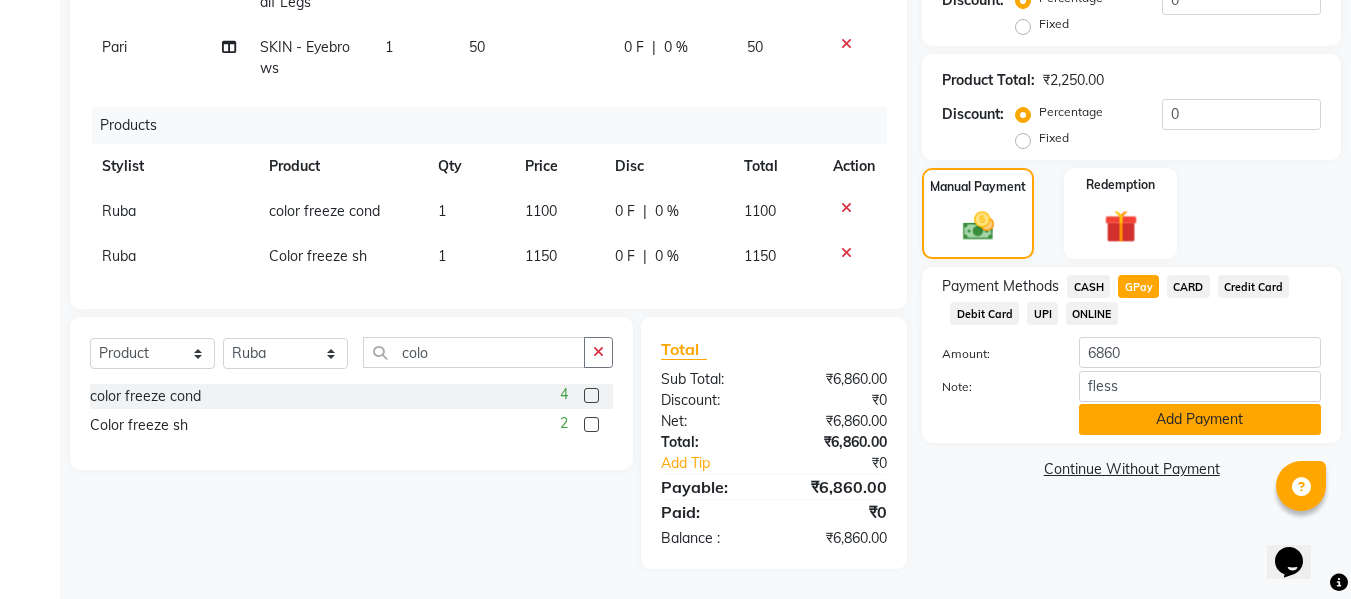 click on "Add Payment" 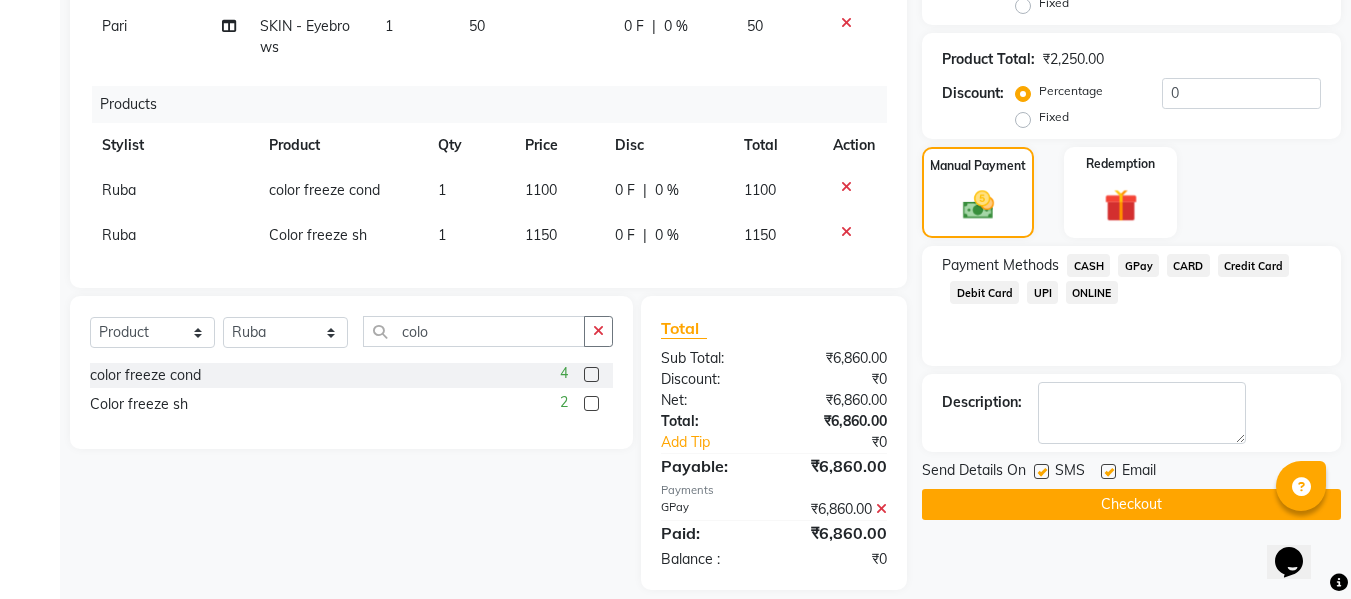 scroll, scrollTop: 501, scrollLeft: 0, axis: vertical 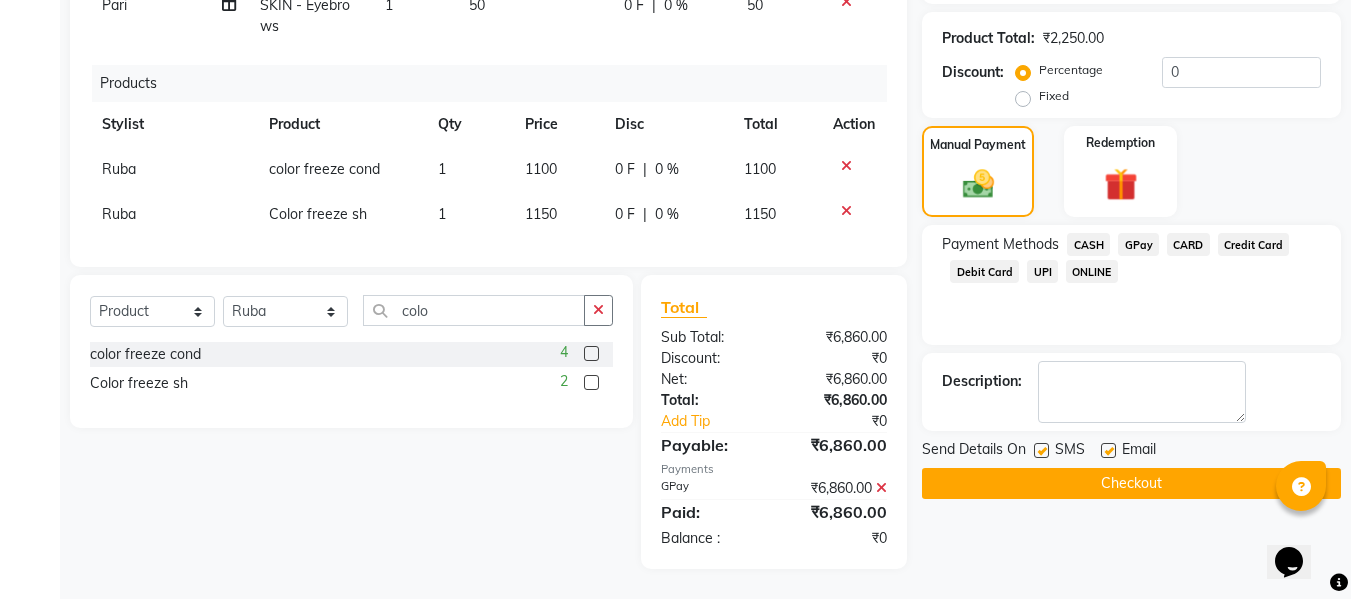 click 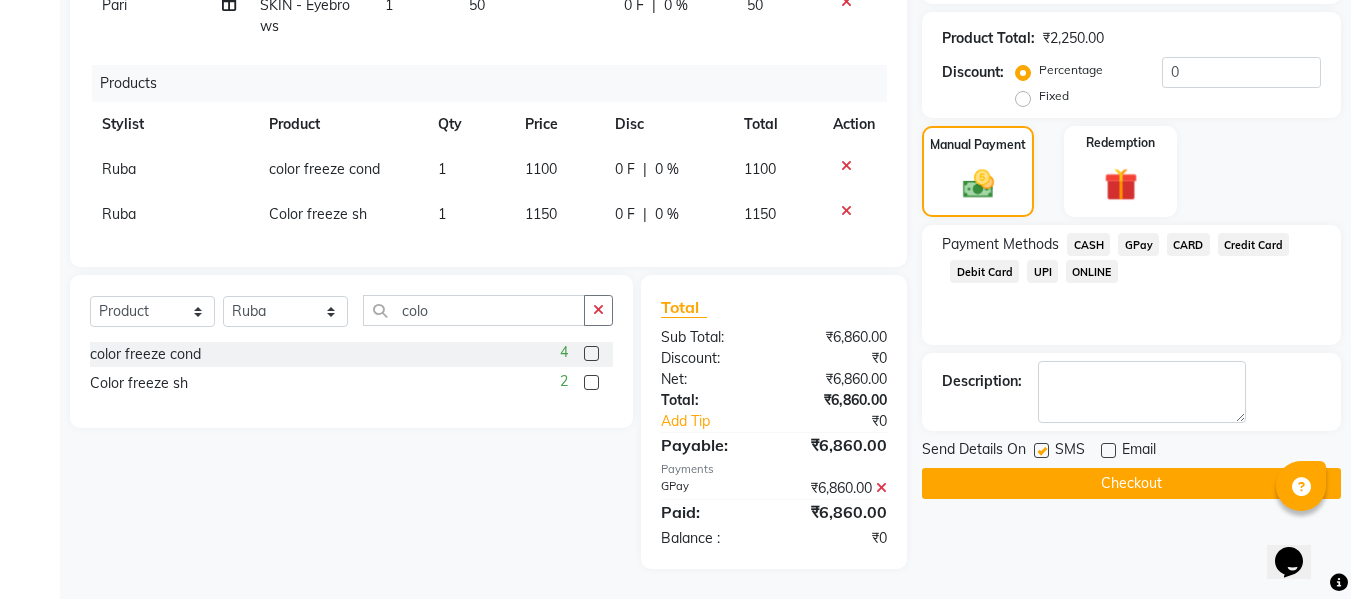 click 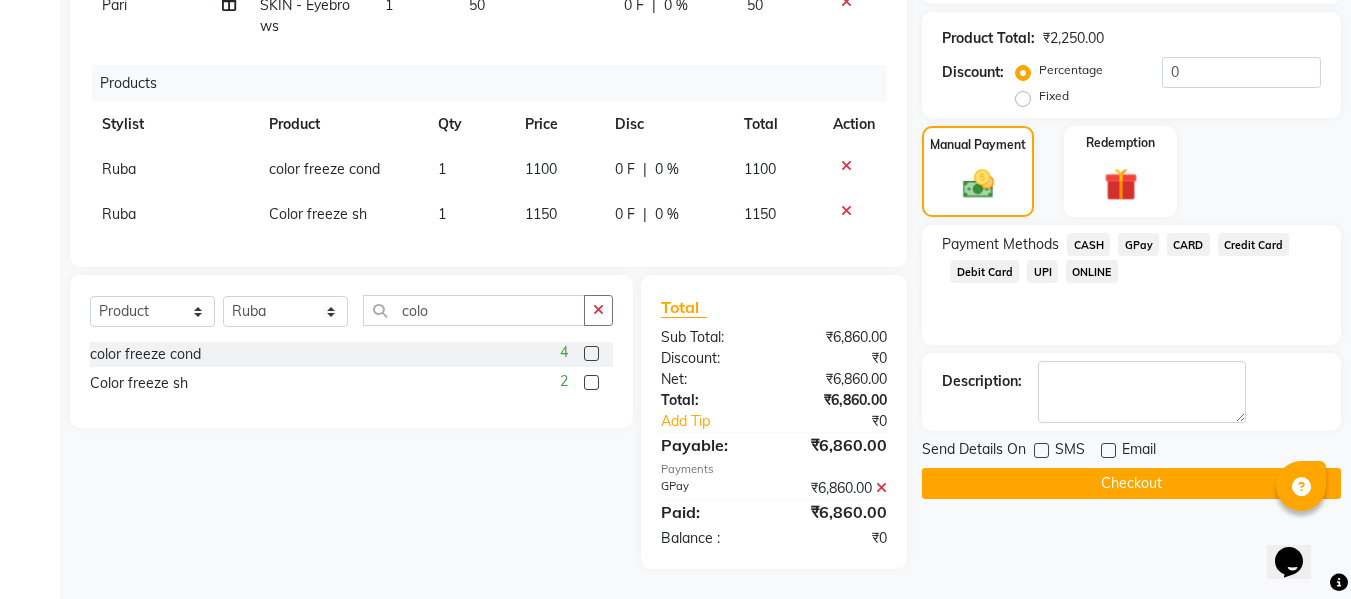click on "Checkout" 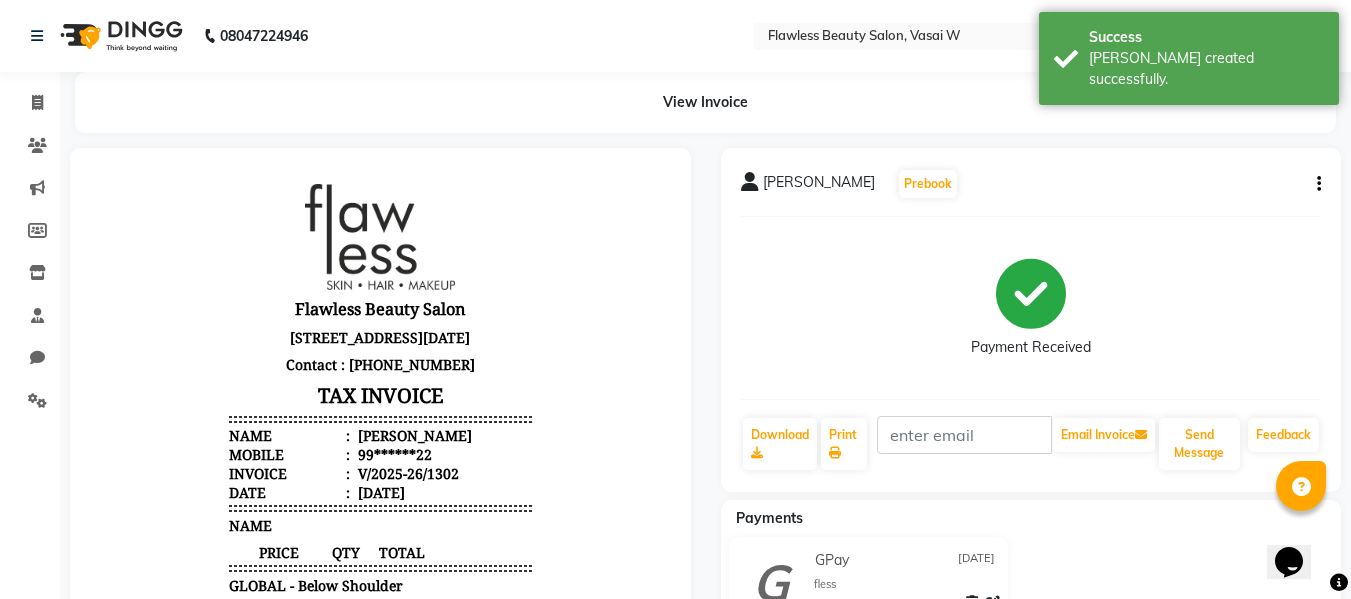 scroll, scrollTop: 0, scrollLeft: 0, axis: both 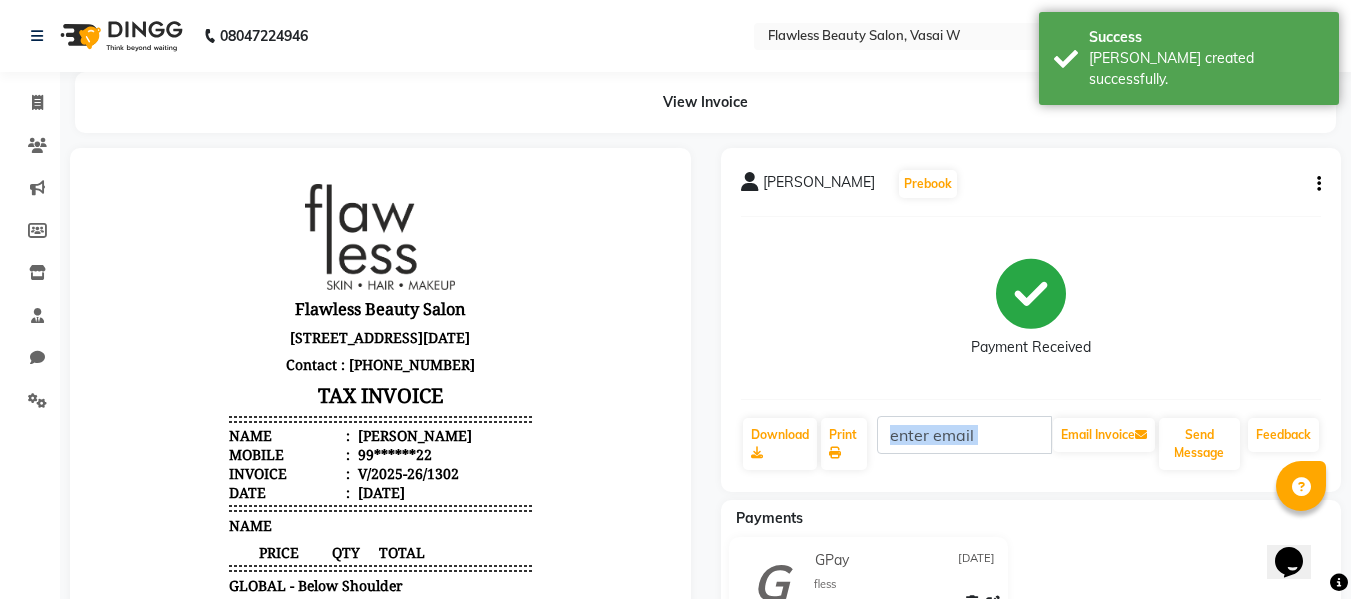click on "[PERSON_NAME]  Prebook   Payment Received  Download  Print   Email Invoice   Send Message Feedback" 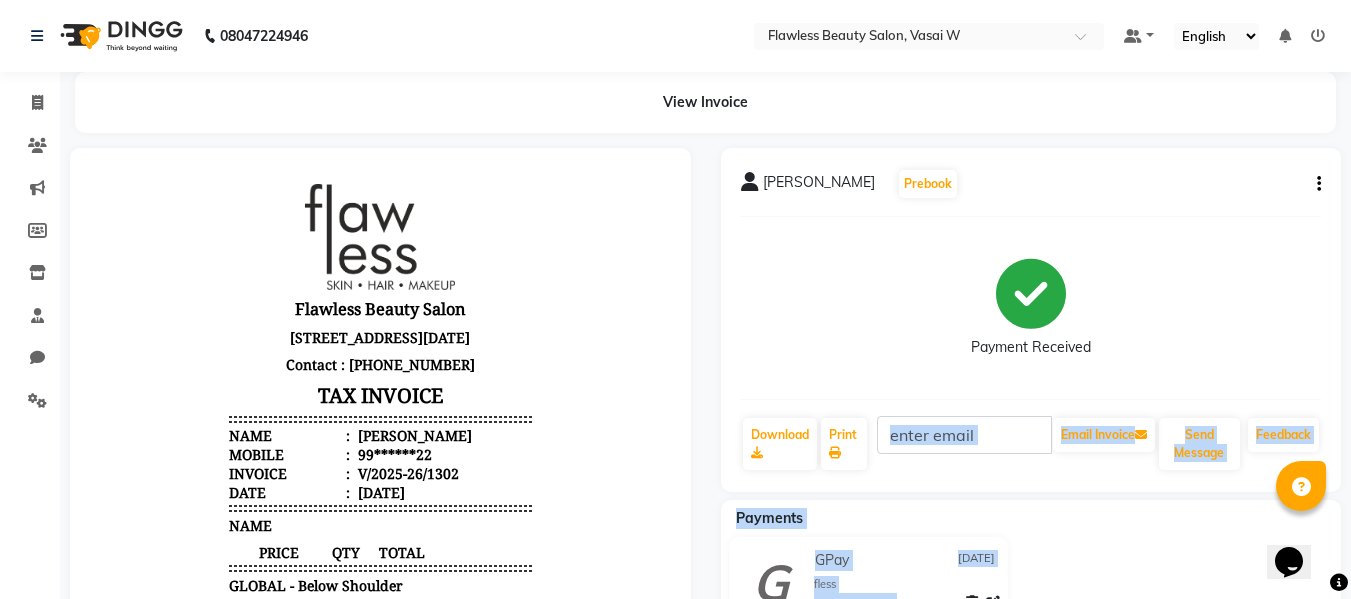drag, startPoint x: 1017, startPoint y: 475, endPoint x: 972, endPoint y: 646, distance: 176.82195 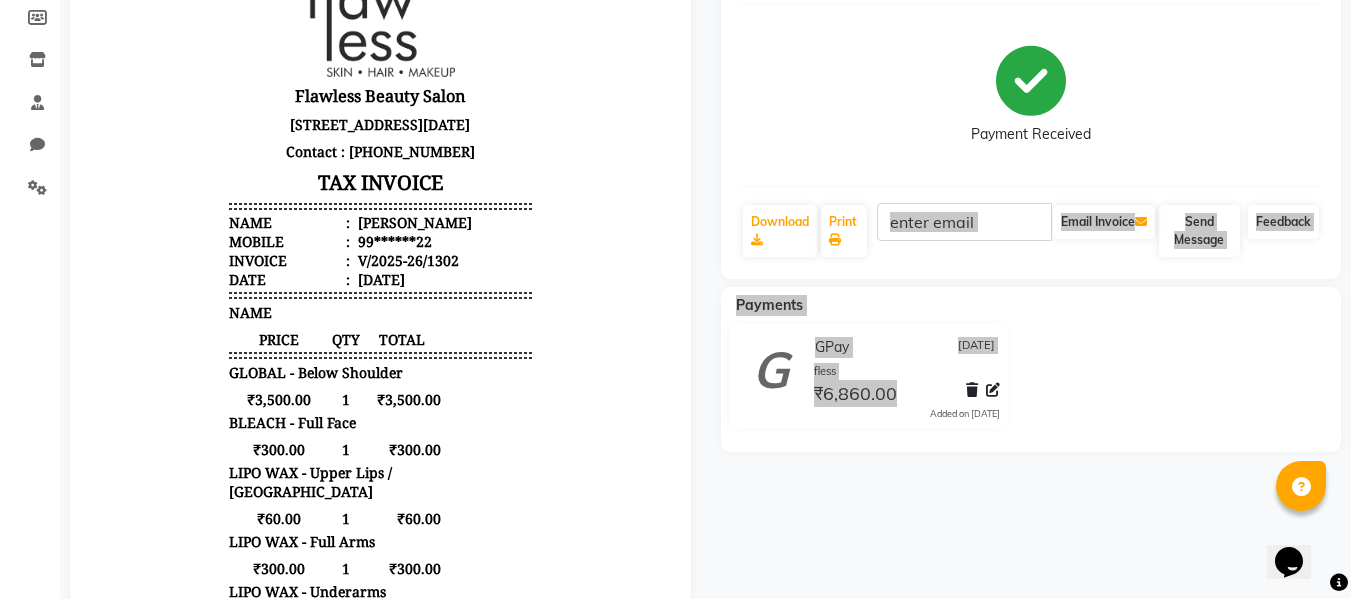 click on "Flawless Beauty Salon
[STREET_ADDRESS][DATE]
Contact : [PHONE_NUMBER]
TAX INVOICE
Name  :
[PERSON_NAME]
Mobile :
99******22
Invoice  :
V/2025-26/1302
Date  :
[DATE]
1" at bounding box center [380, 481] 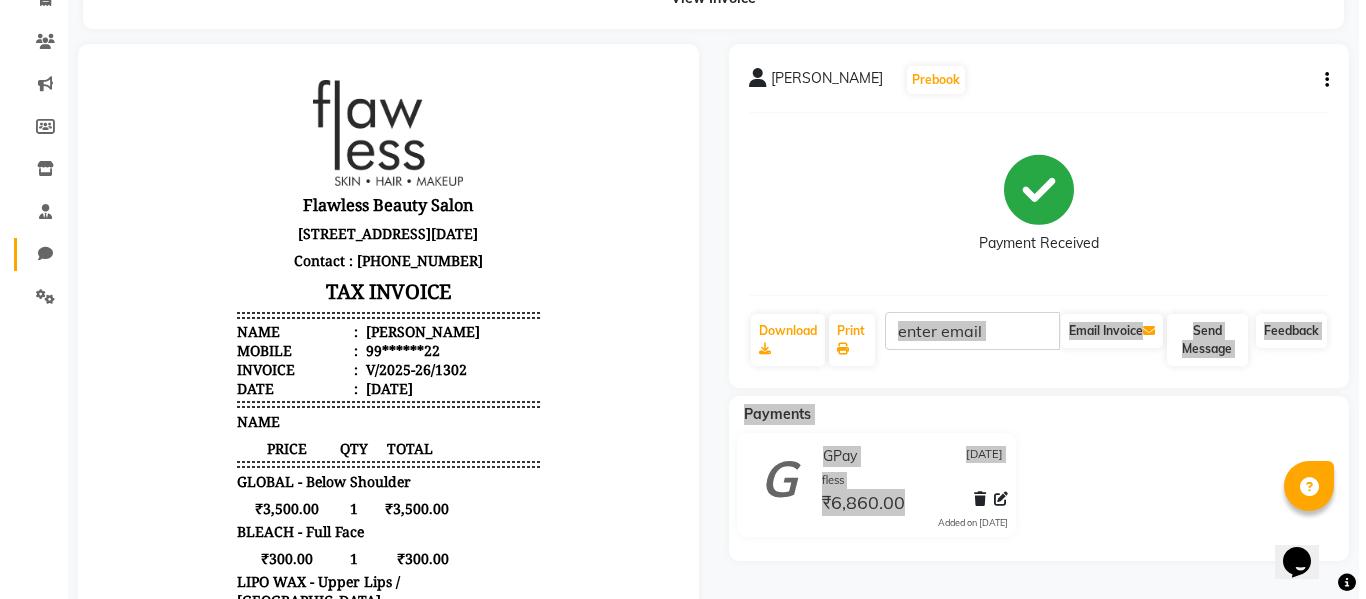 scroll, scrollTop: 0, scrollLeft: 0, axis: both 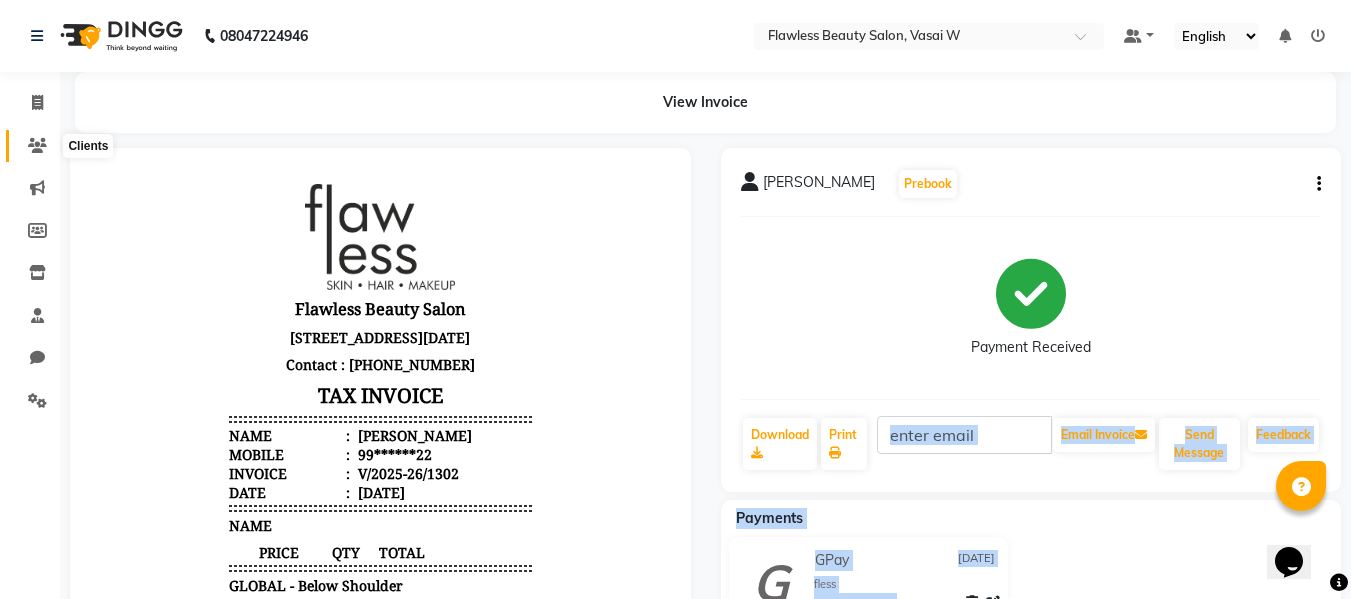 click 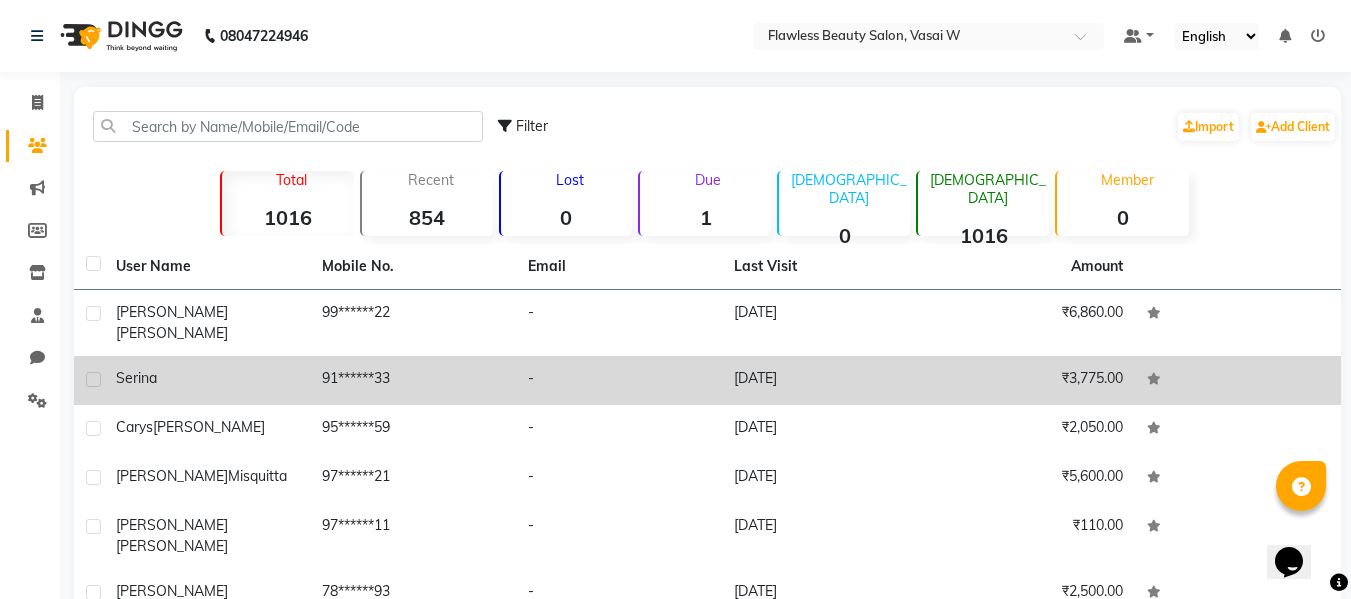 click on "serina" 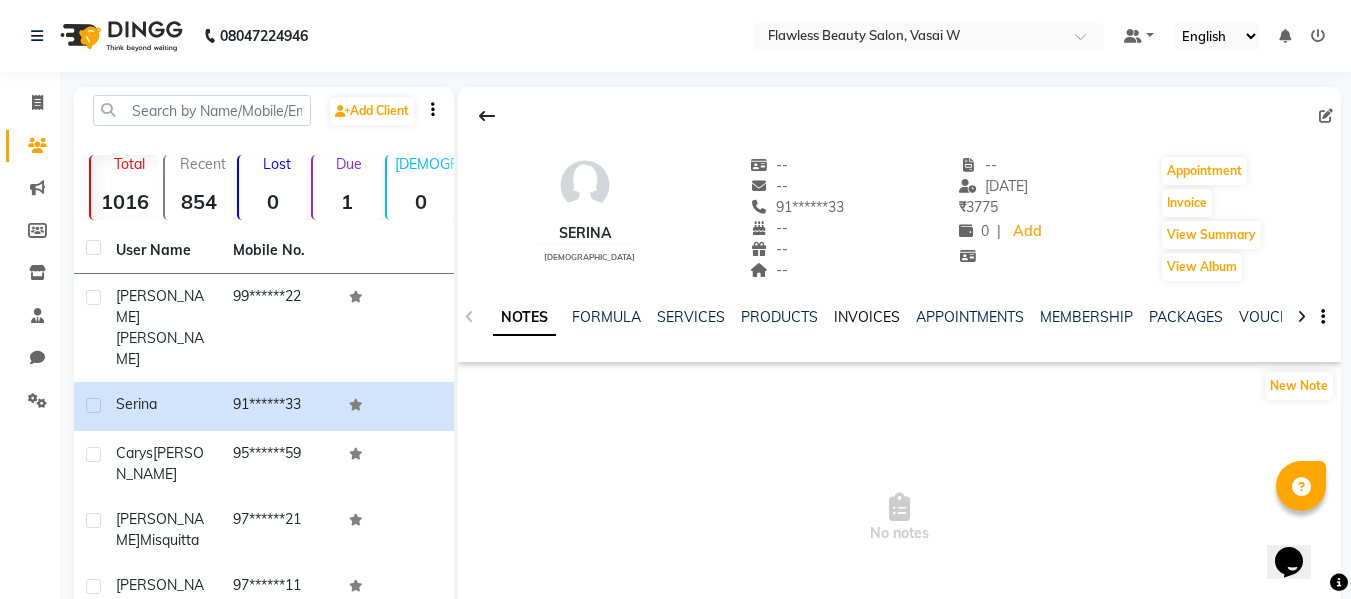 click on "INVOICES" 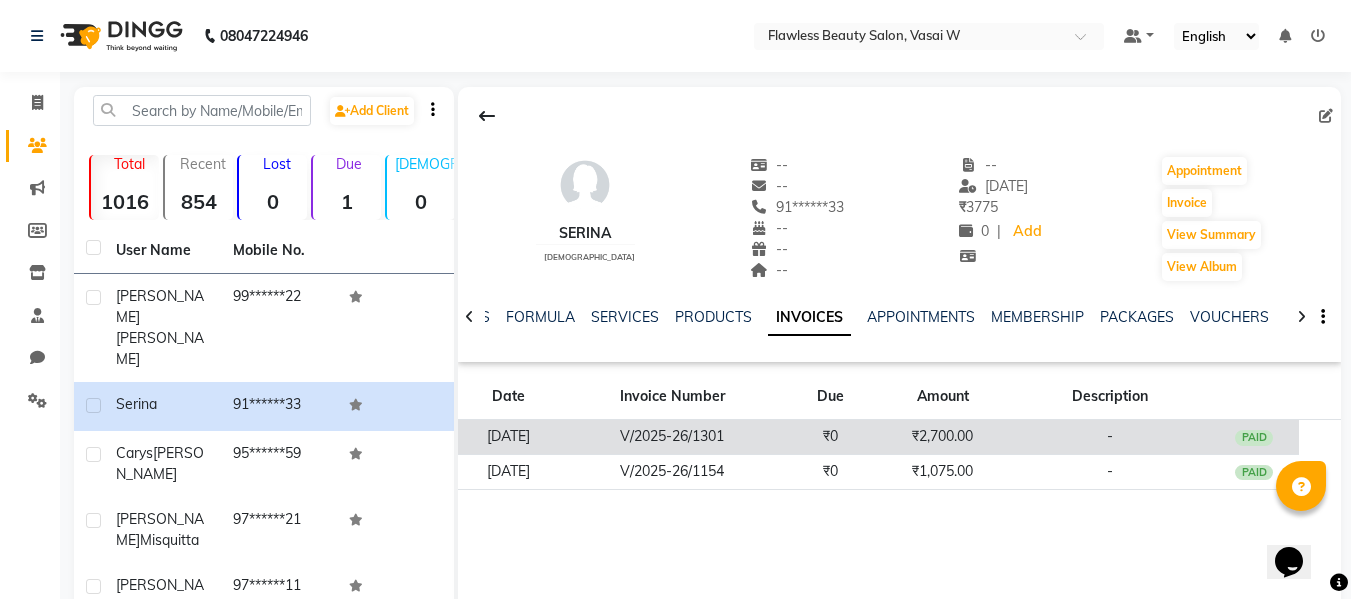 click on "V/2025-26/1301" 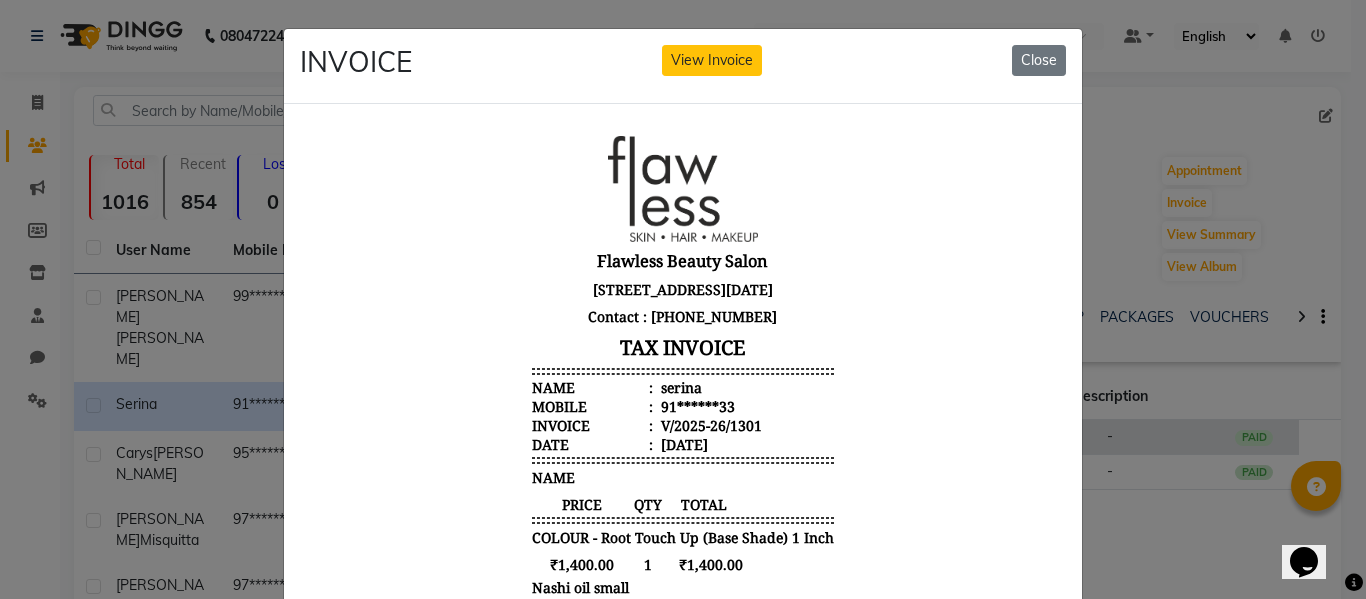 scroll, scrollTop: 16, scrollLeft: 0, axis: vertical 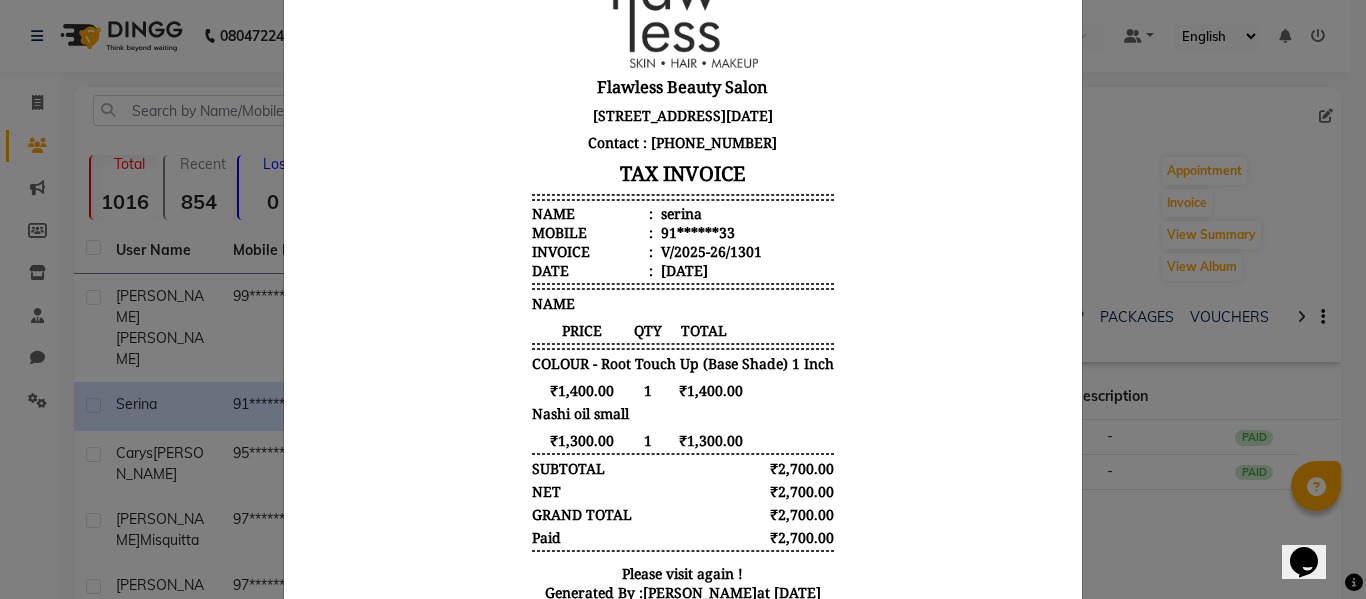 click on "INVOICE View Invoice Close" 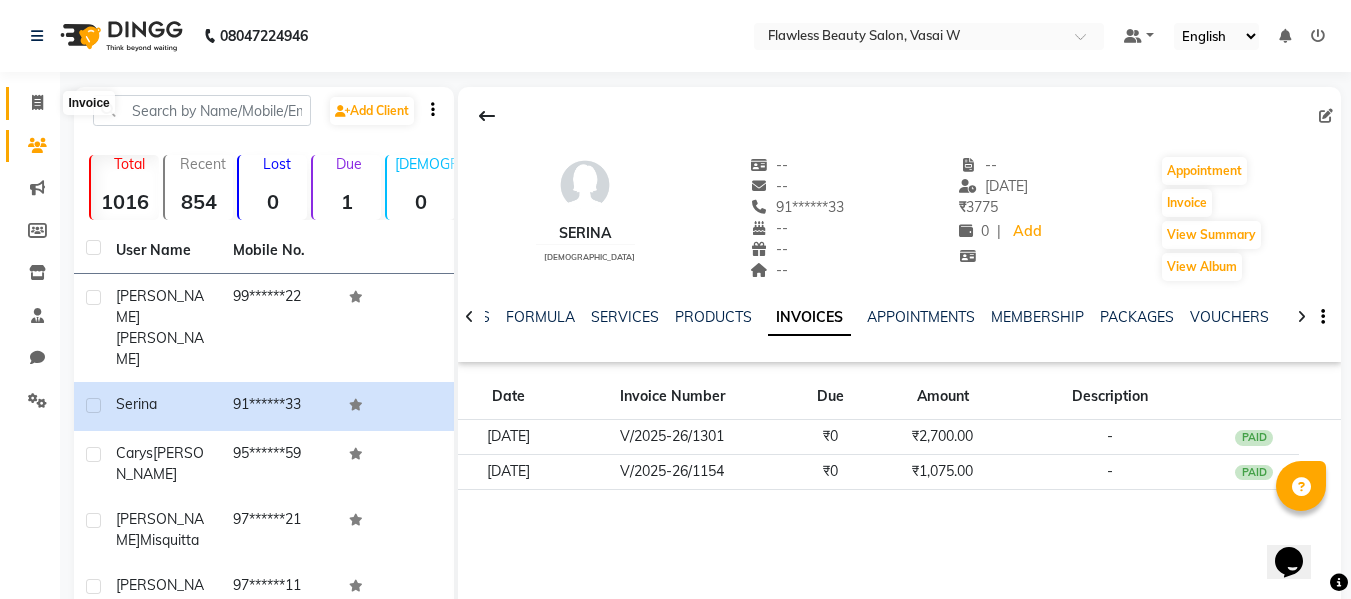 click 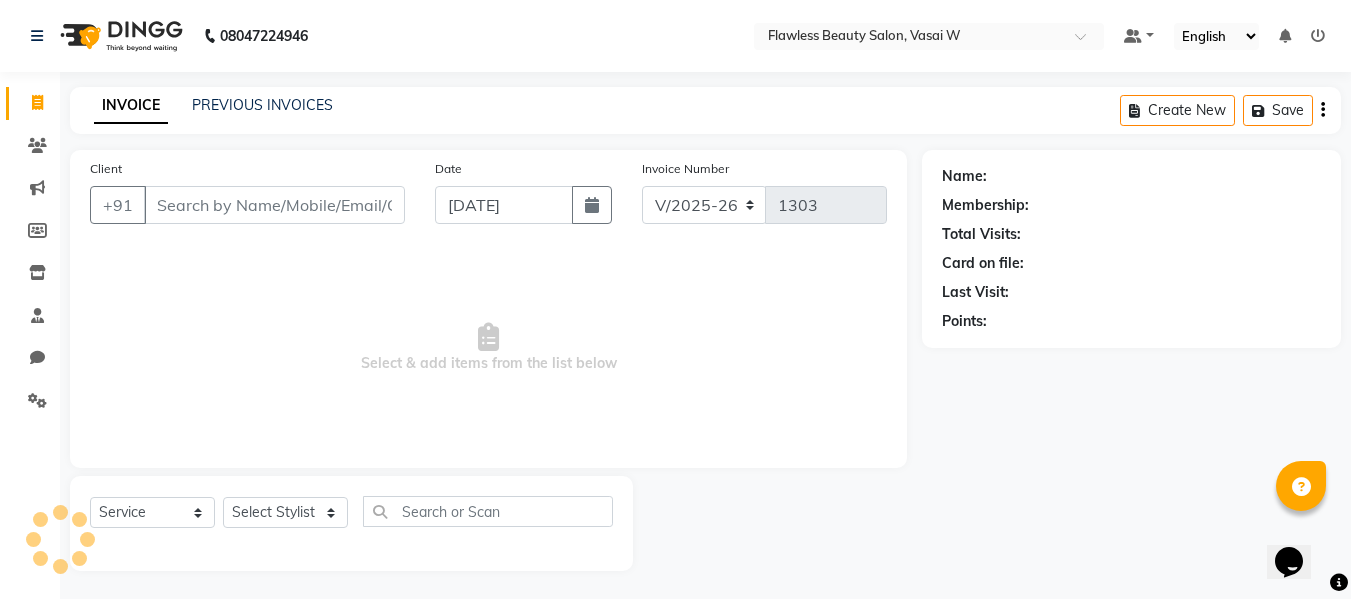 scroll, scrollTop: 2, scrollLeft: 0, axis: vertical 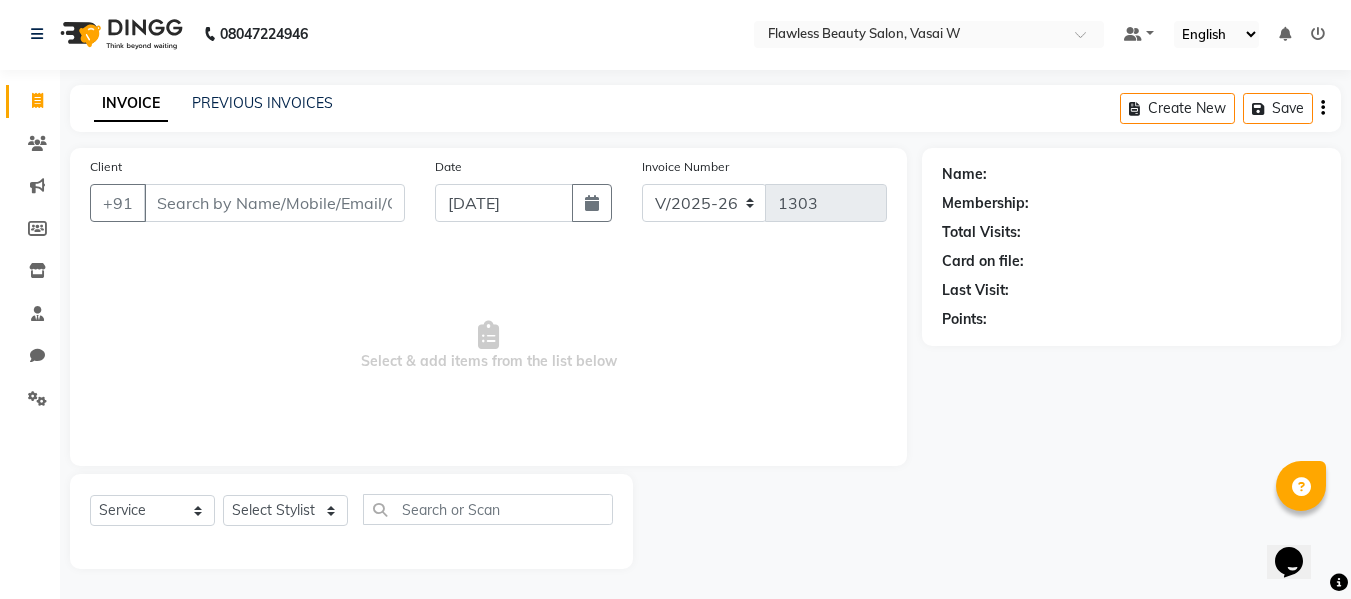 click on "Client" at bounding box center (274, 203) 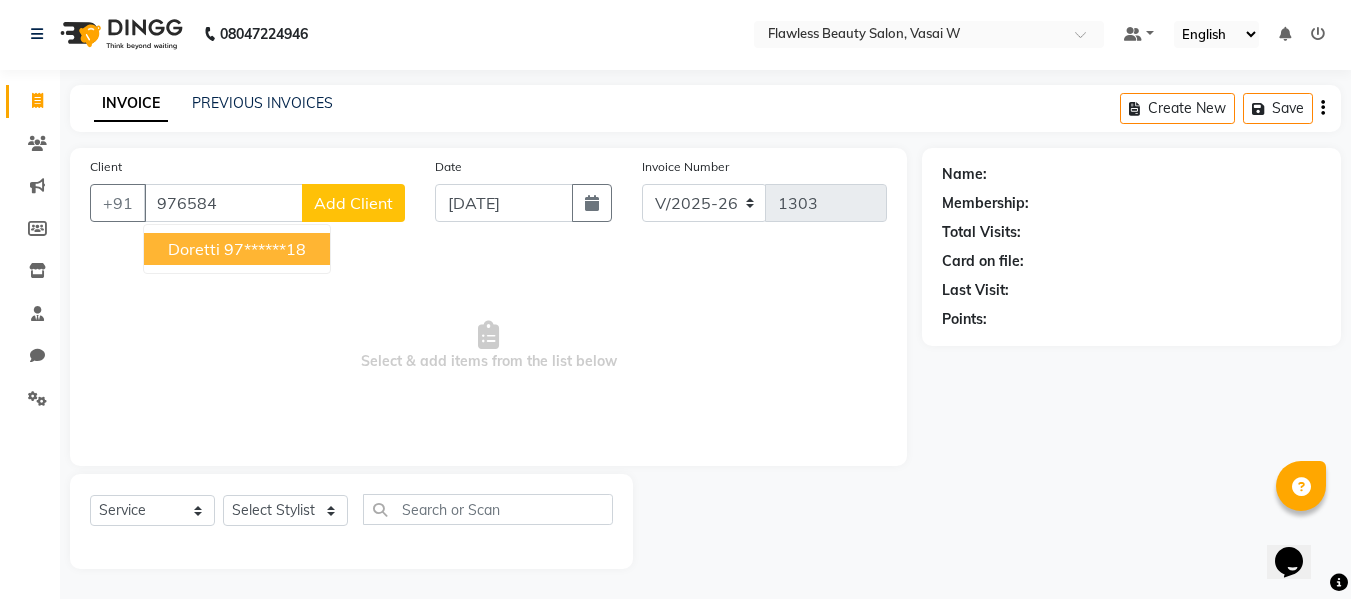 click on "doretti" at bounding box center (194, 249) 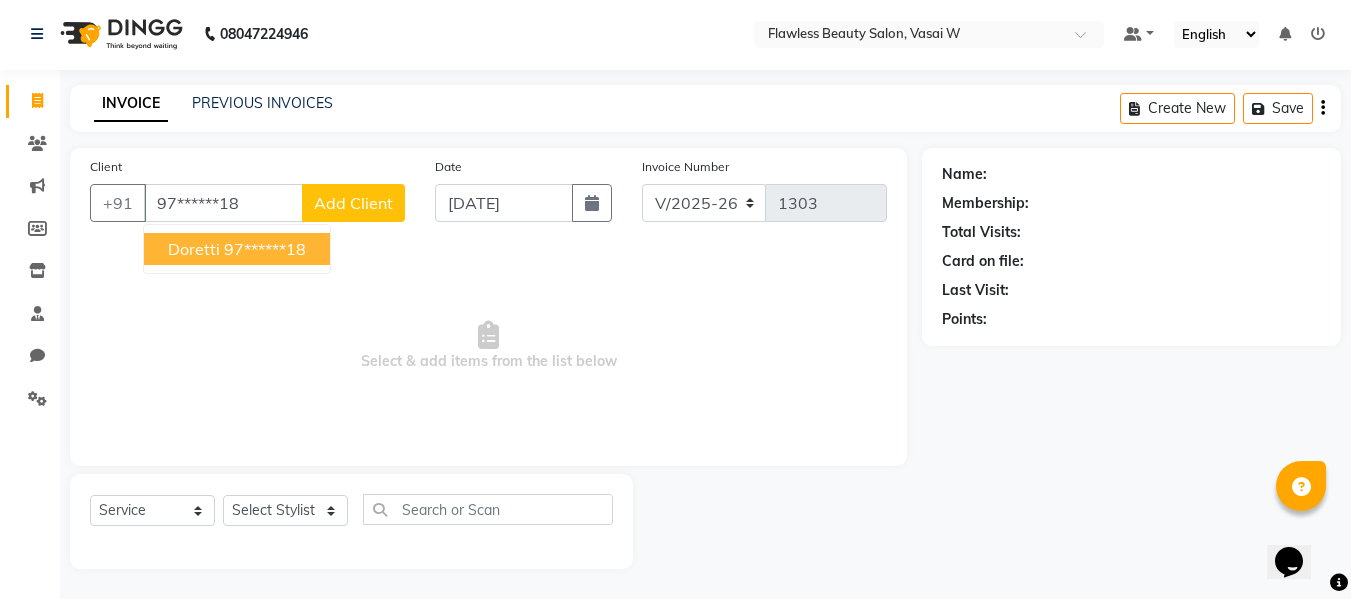 type on "97******18" 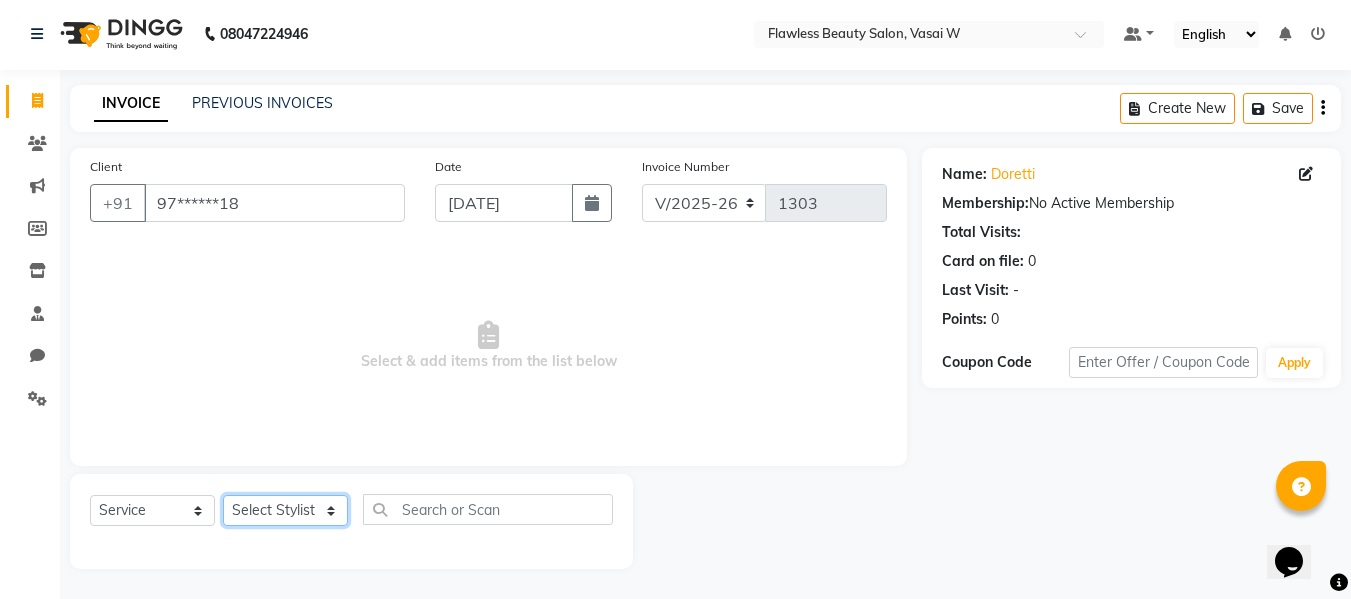 click on "Select Stylist Afsana [PERSON_NAME]  [PERSON_NAME] Maam Nisha  Pari [PERSON_NAME] [PERSON_NAME]" 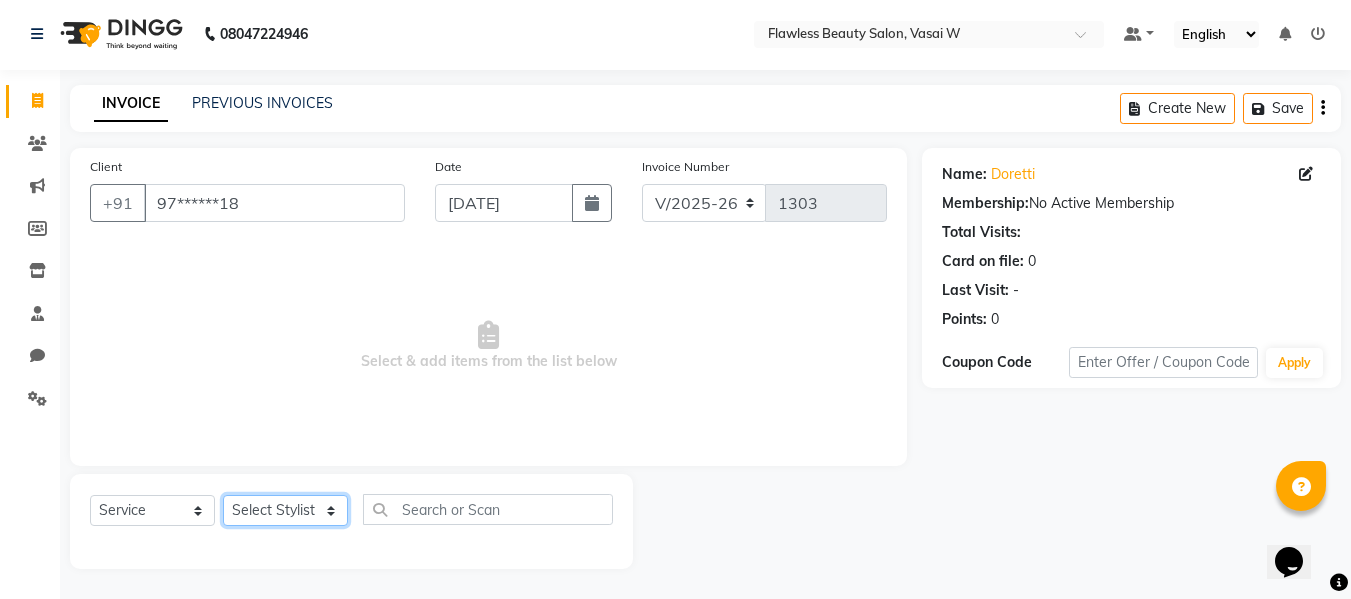select on "76405" 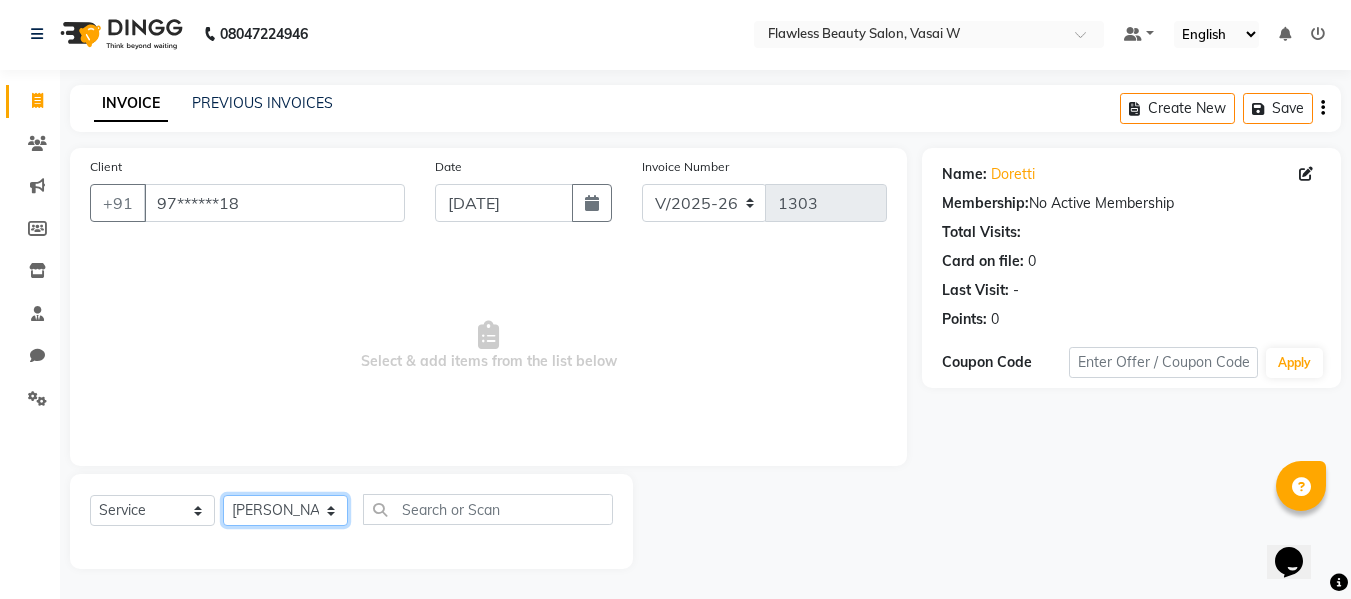 click on "Select Stylist Afsana [PERSON_NAME]  [PERSON_NAME] Maam Nisha  Pari [PERSON_NAME] [PERSON_NAME]" 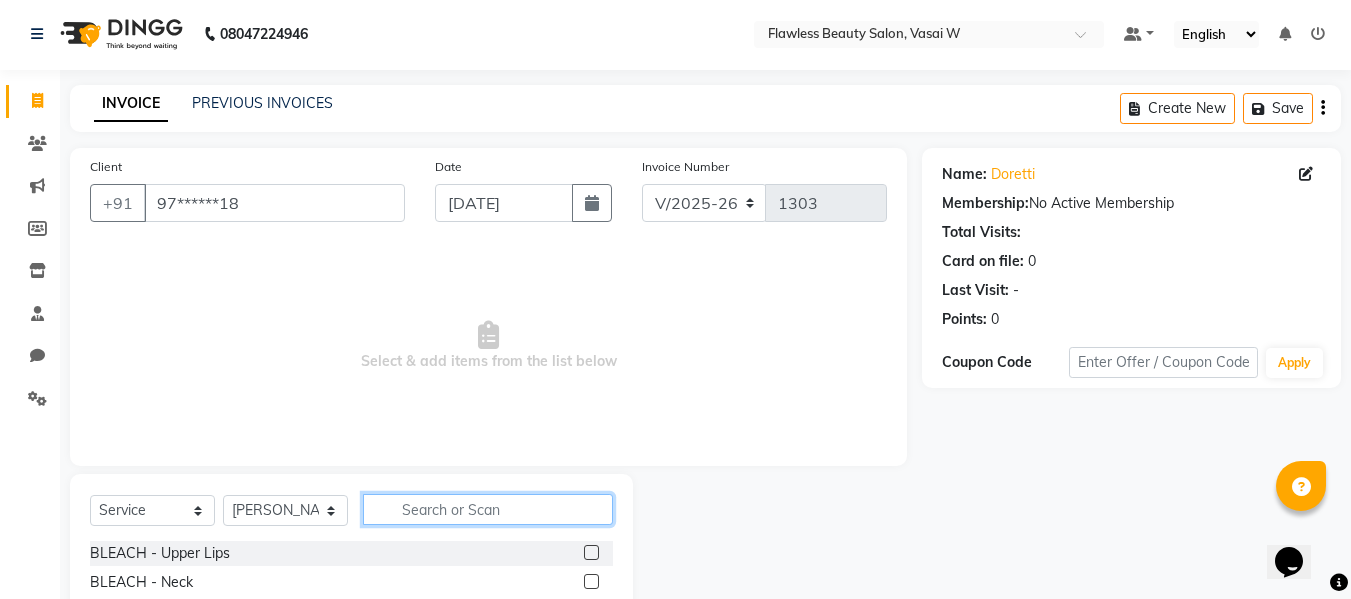 click 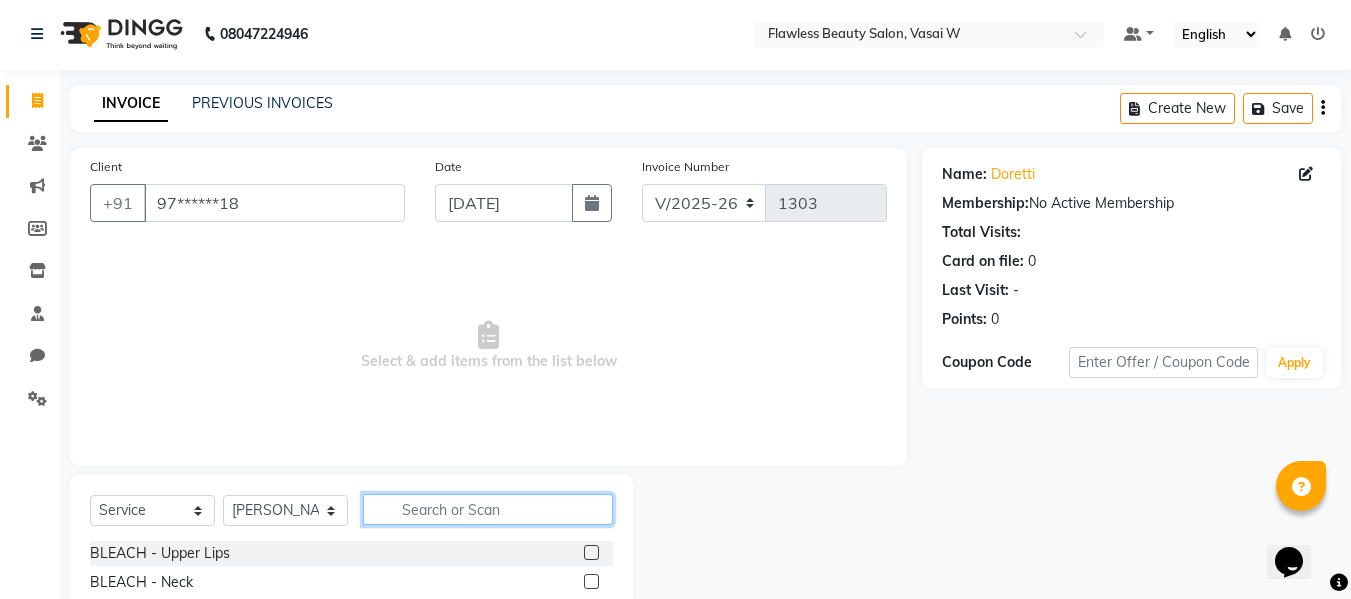 click 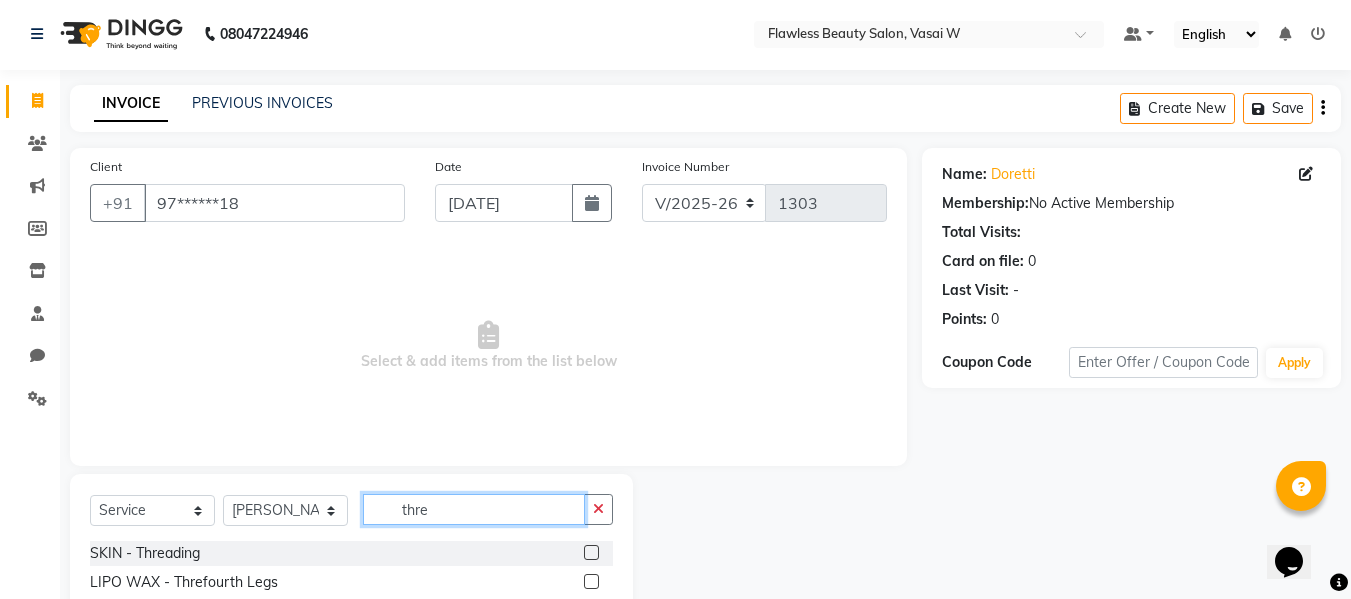 type on "thre" 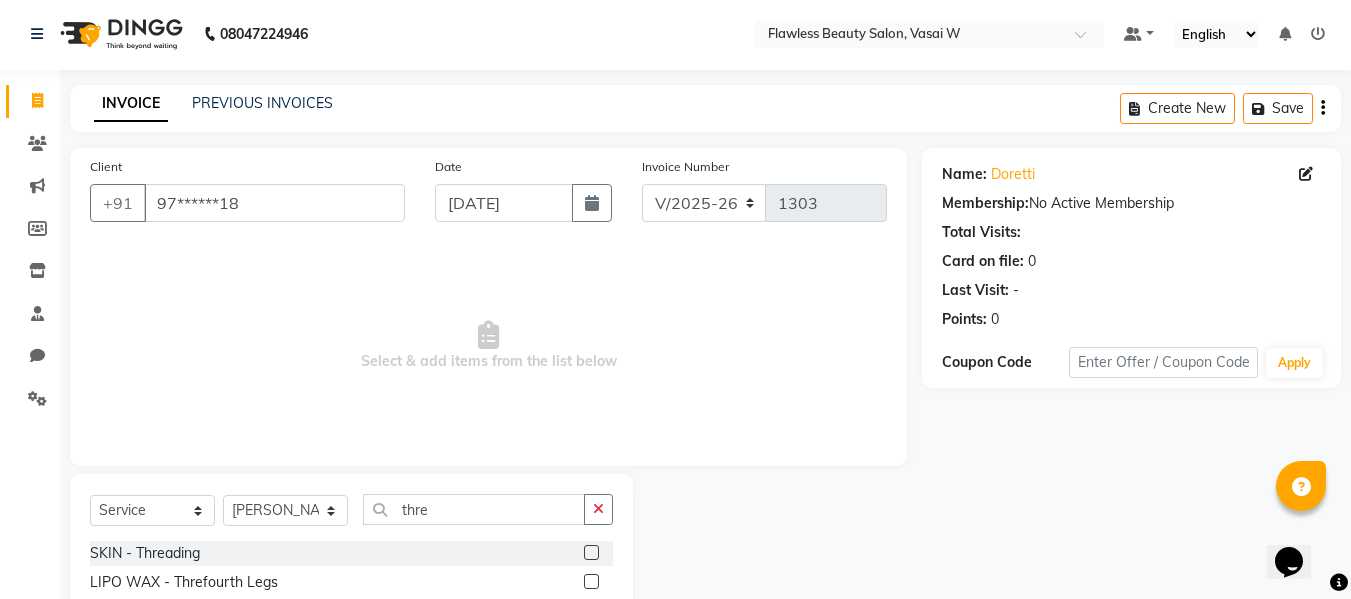 click 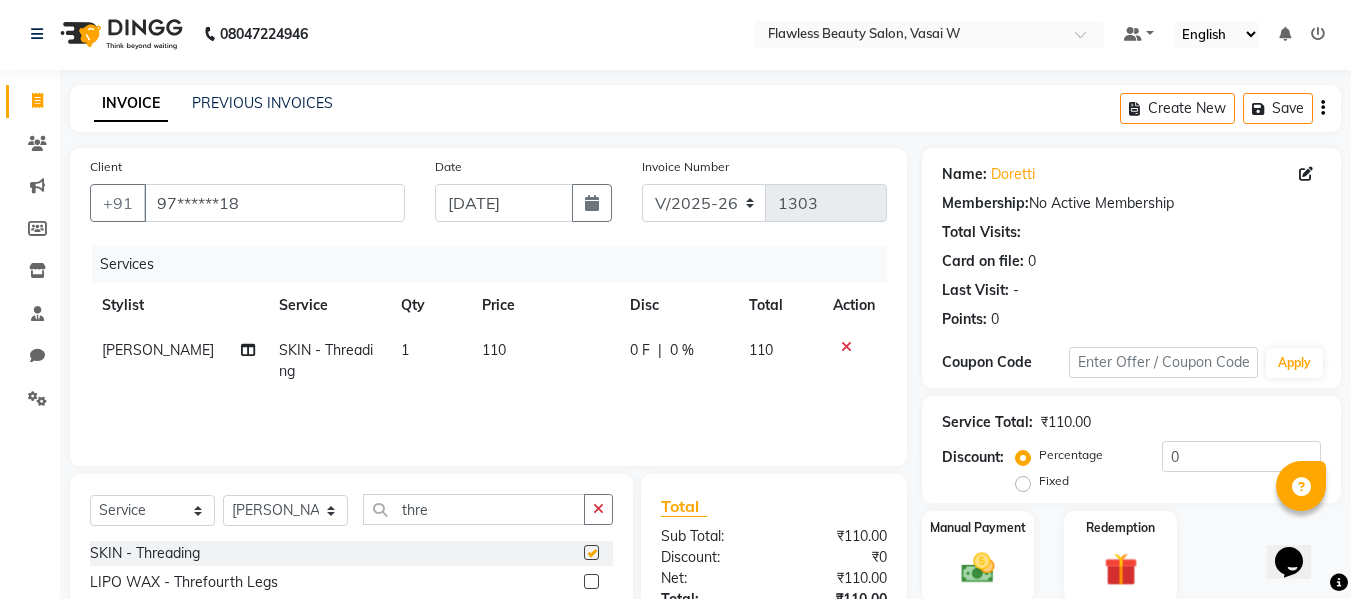 checkbox on "false" 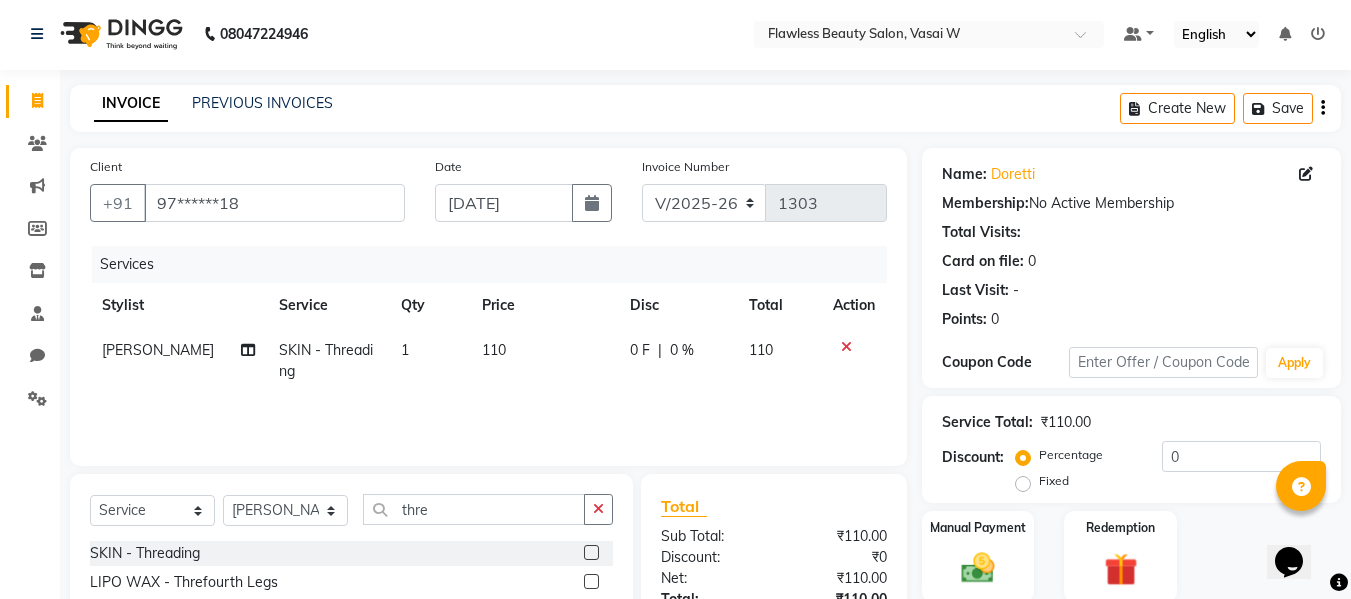 click on "110" 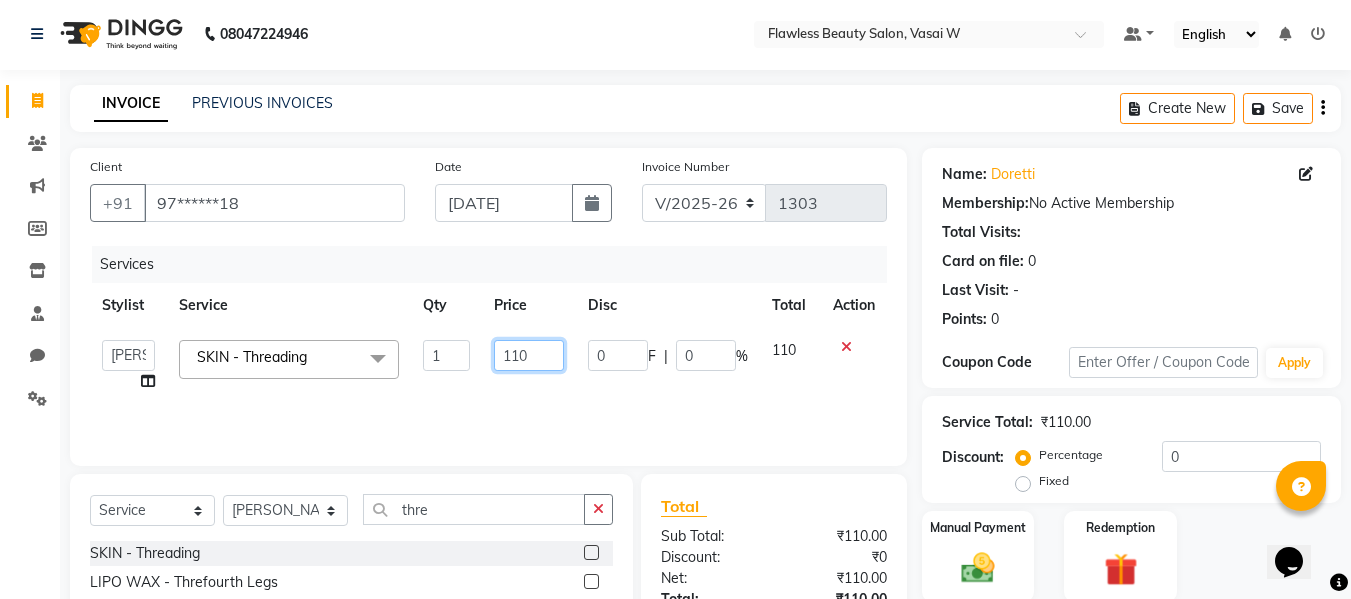 click on "110" 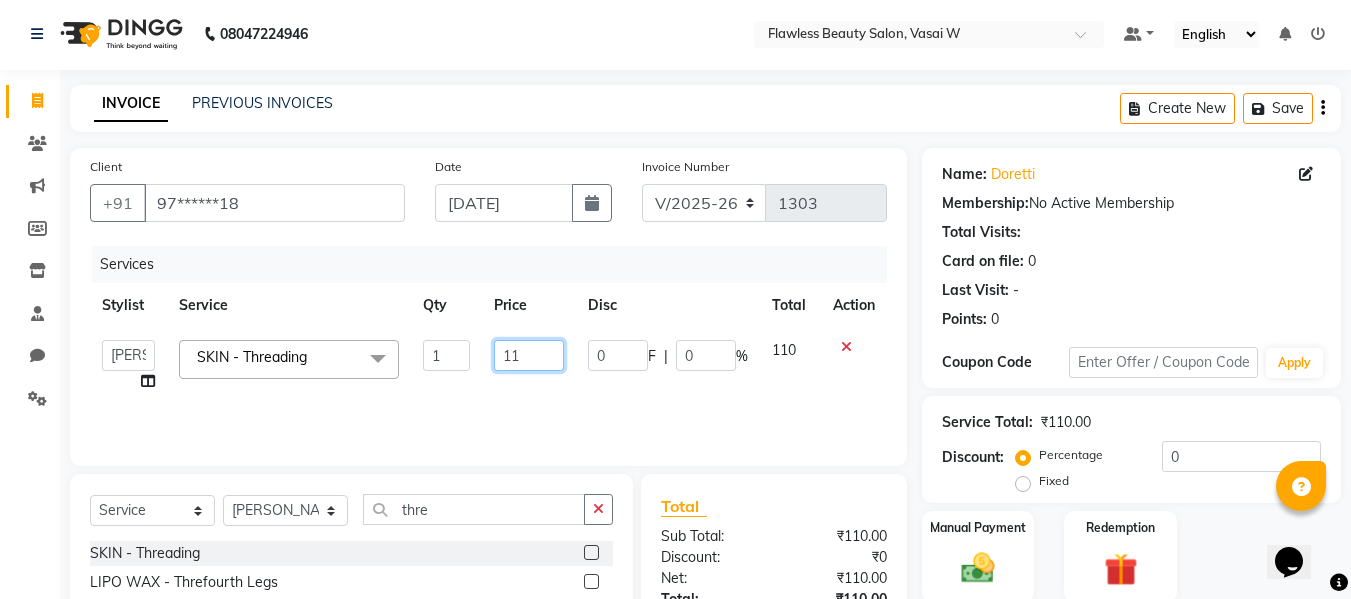 type on "1" 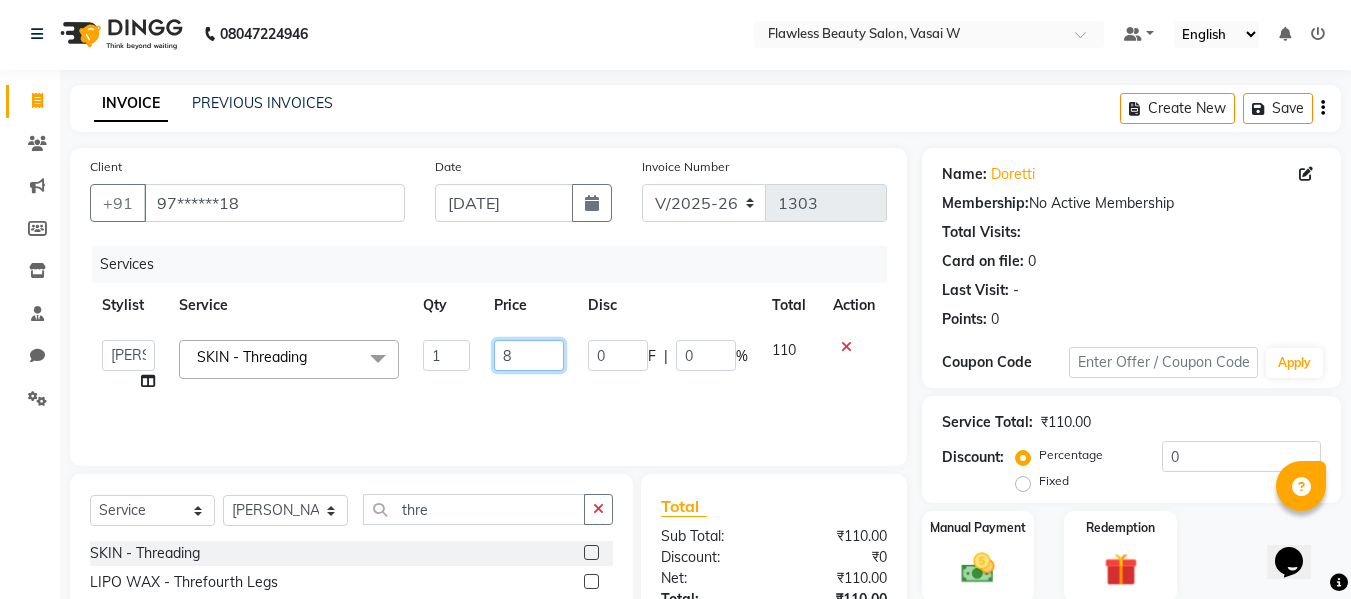 type on "80" 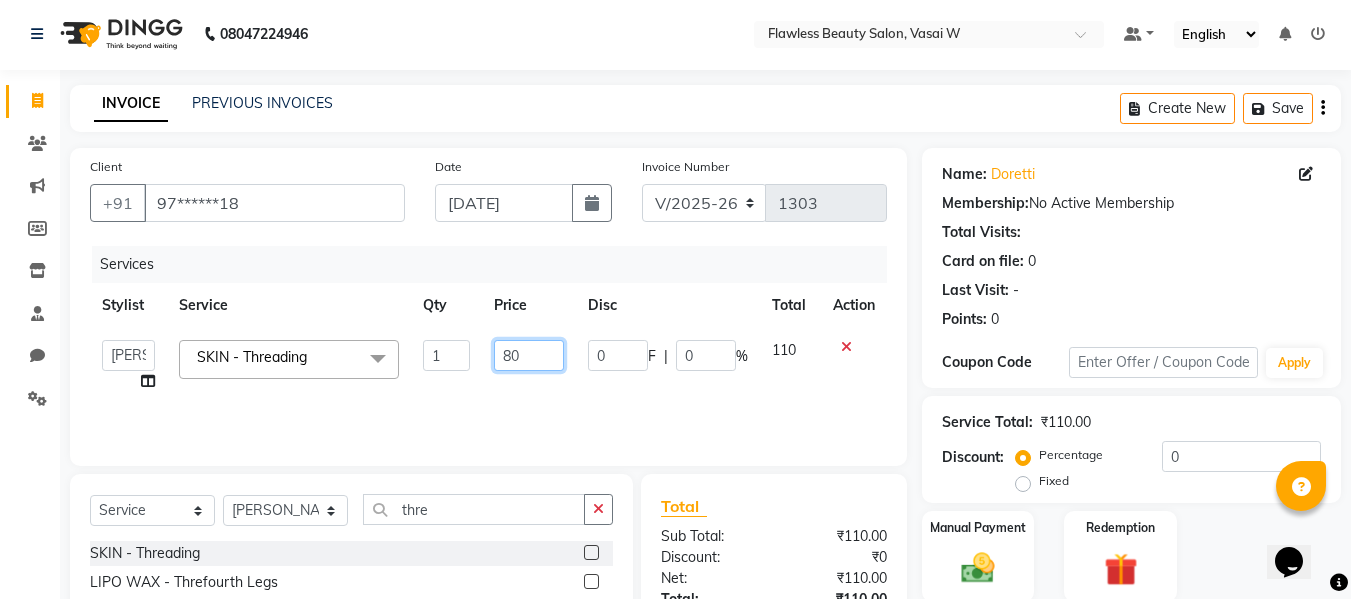 scroll, scrollTop: 159, scrollLeft: 0, axis: vertical 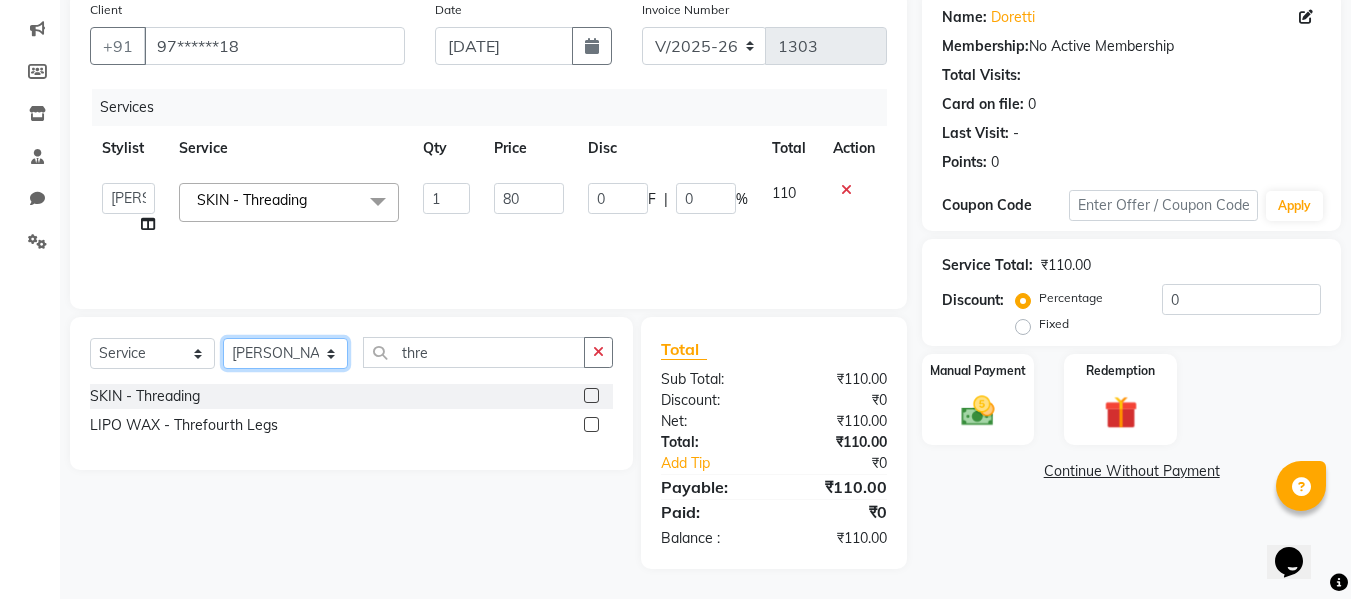 click on "Select Stylist Afsana [PERSON_NAME]  [PERSON_NAME] Maam Nisha  Pari [PERSON_NAME] [PERSON_NAME]" 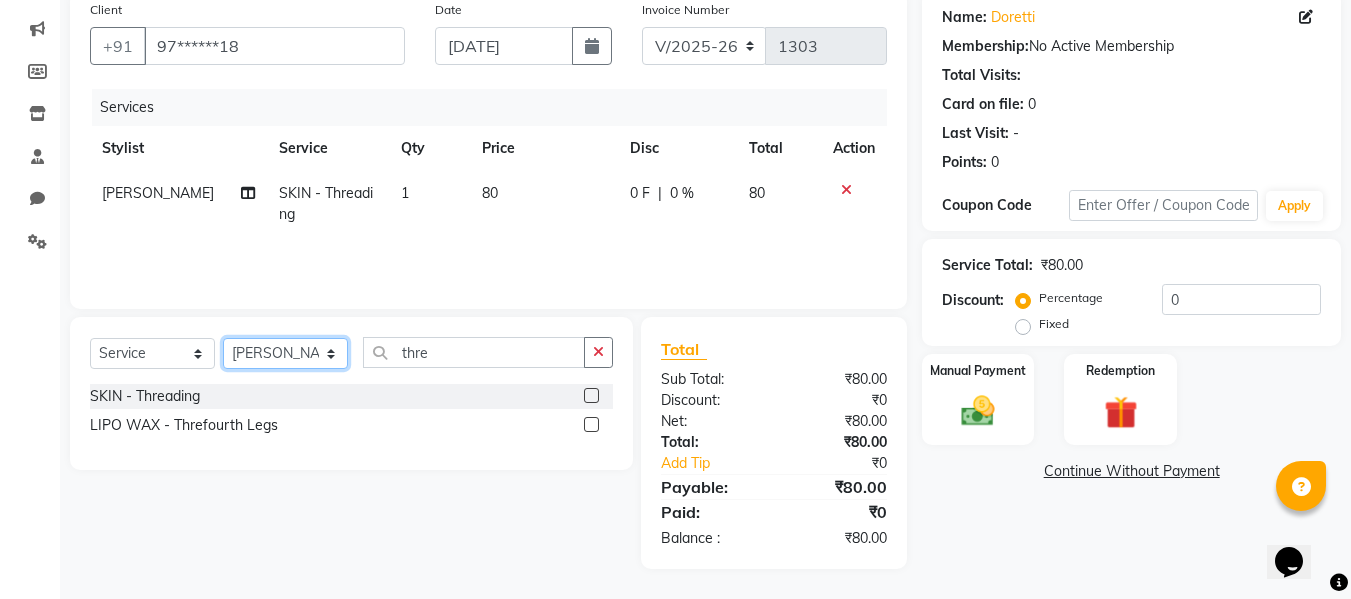 select on "76406" 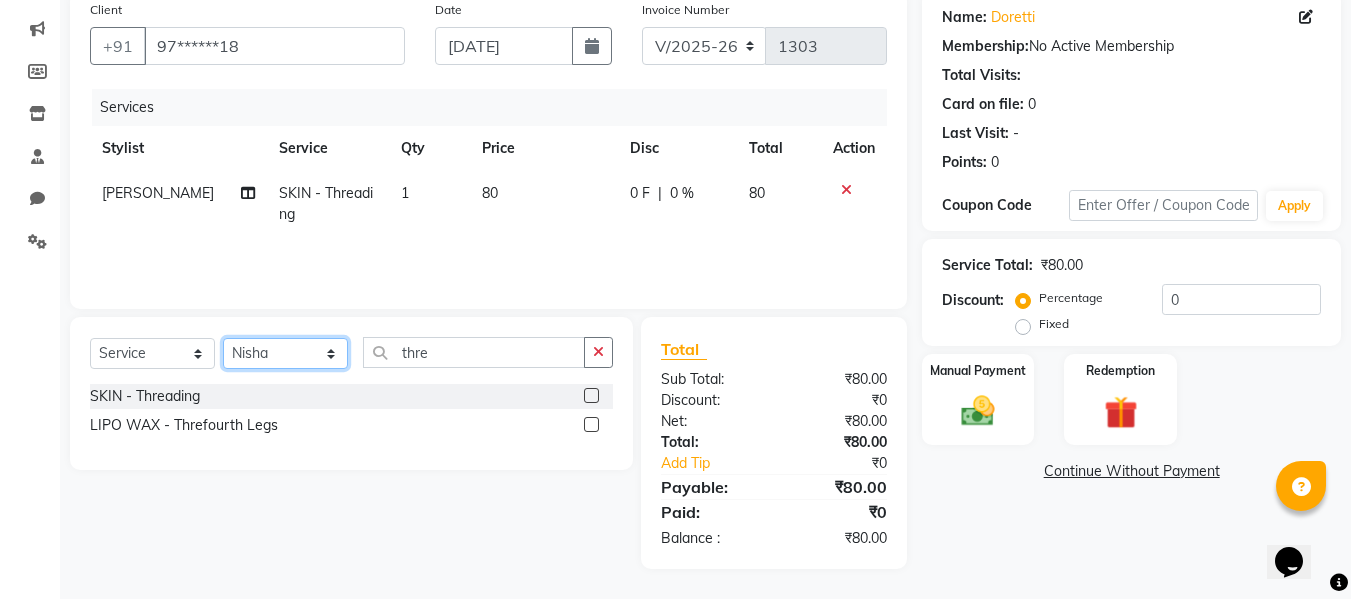 click on "Select Stylist Afsana [PERSON_NAME]  [PERSON_NAME] Maam Nisha  Pari [PERSON_NAME] [PERSON_NAME]" 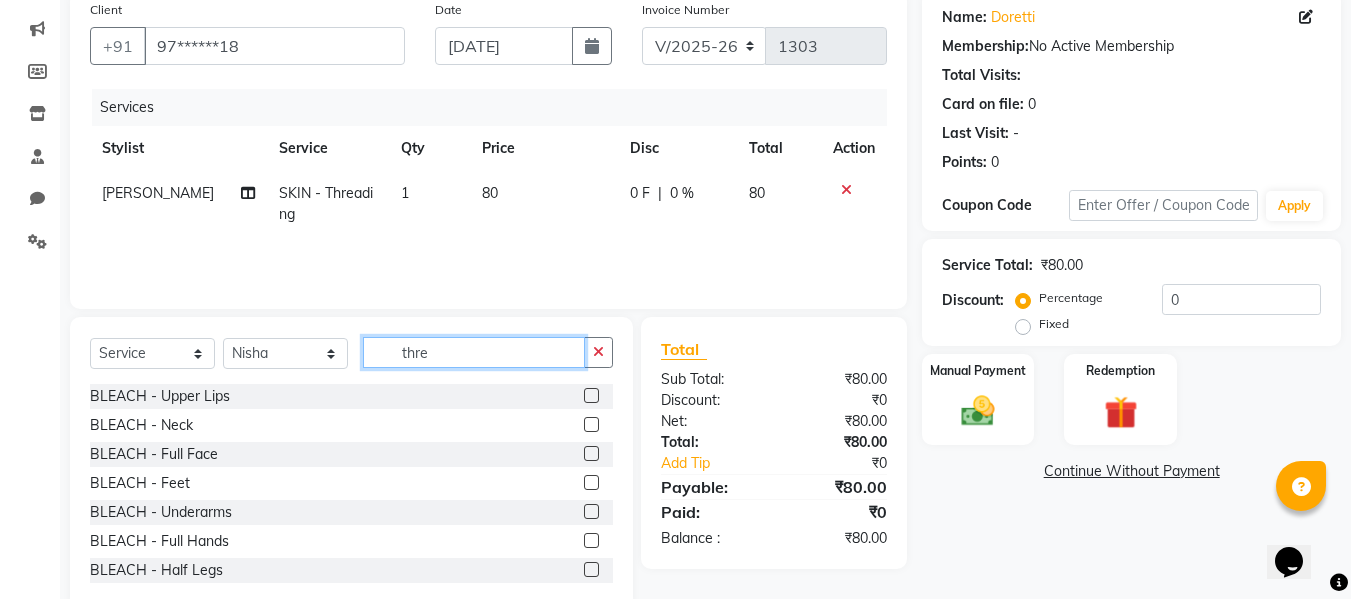 click on "thre" 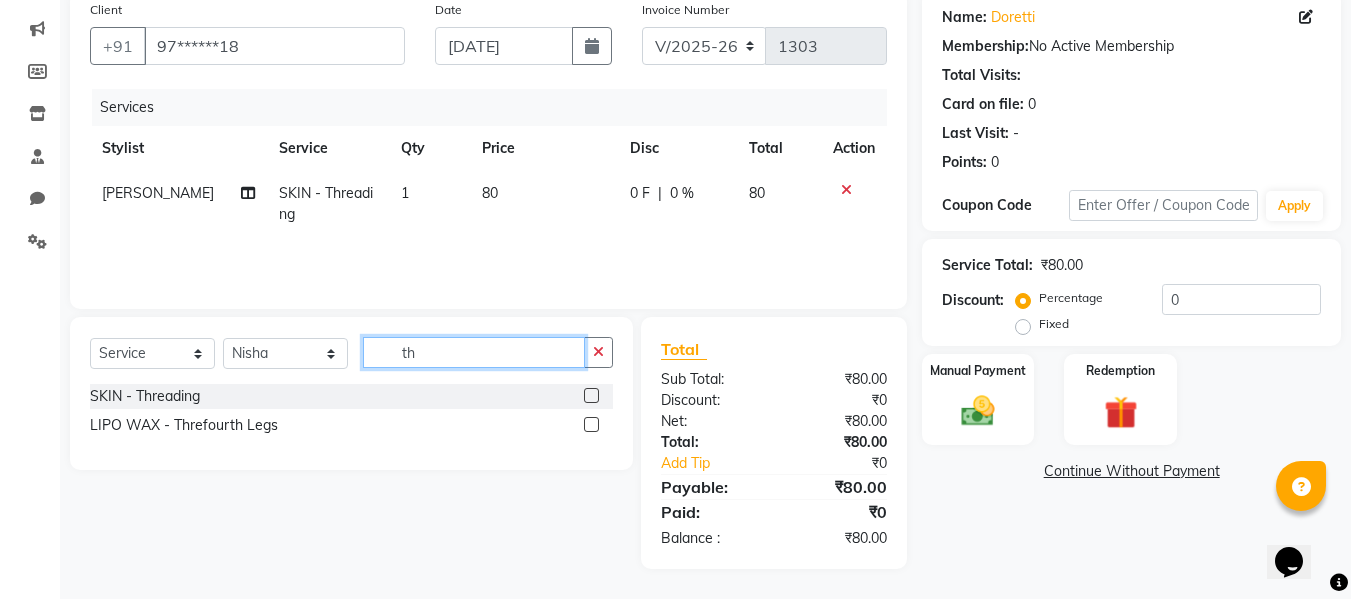 type on "t" 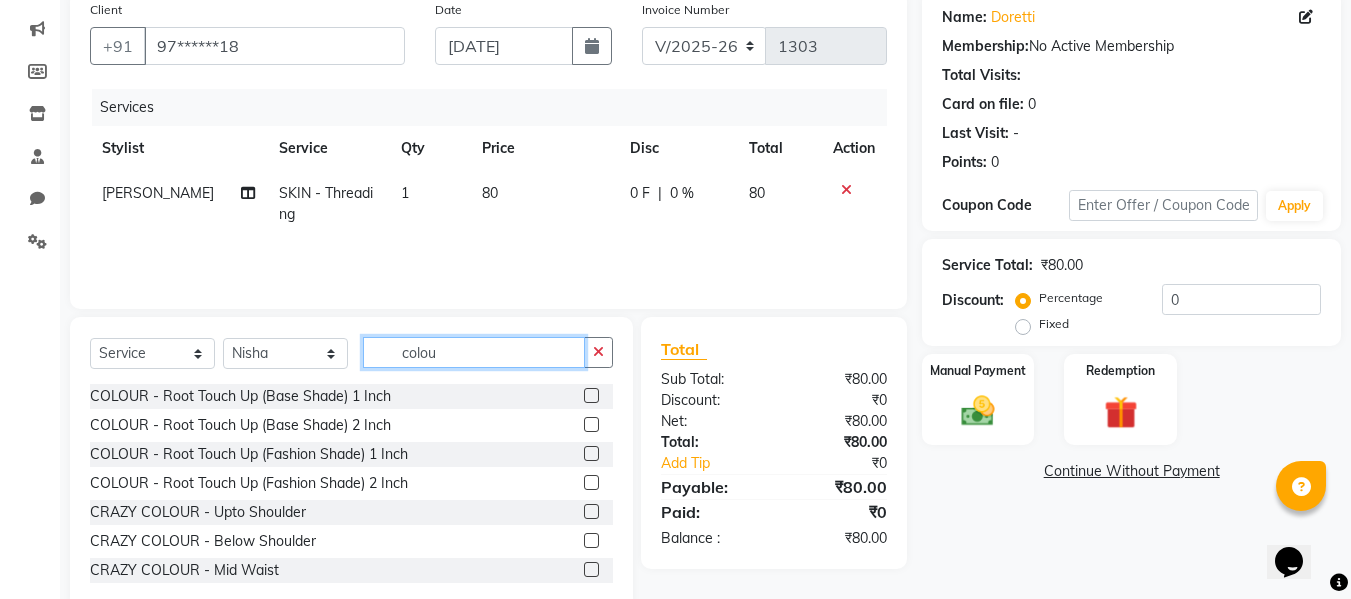 type on "colou" 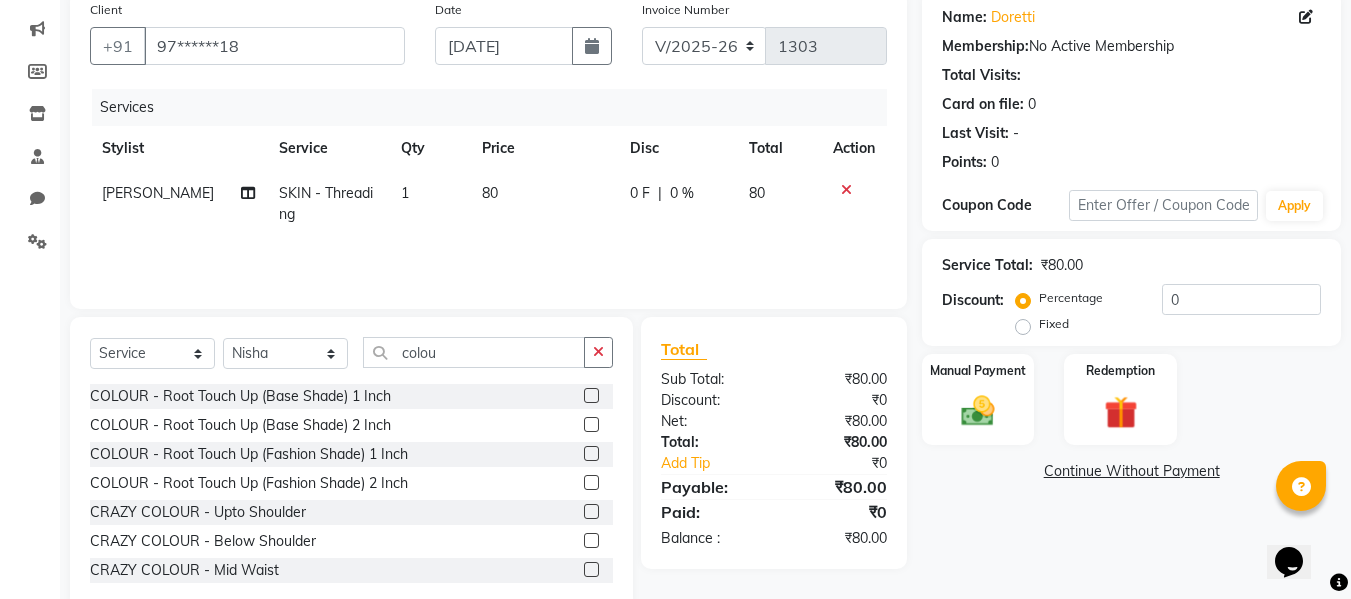 click 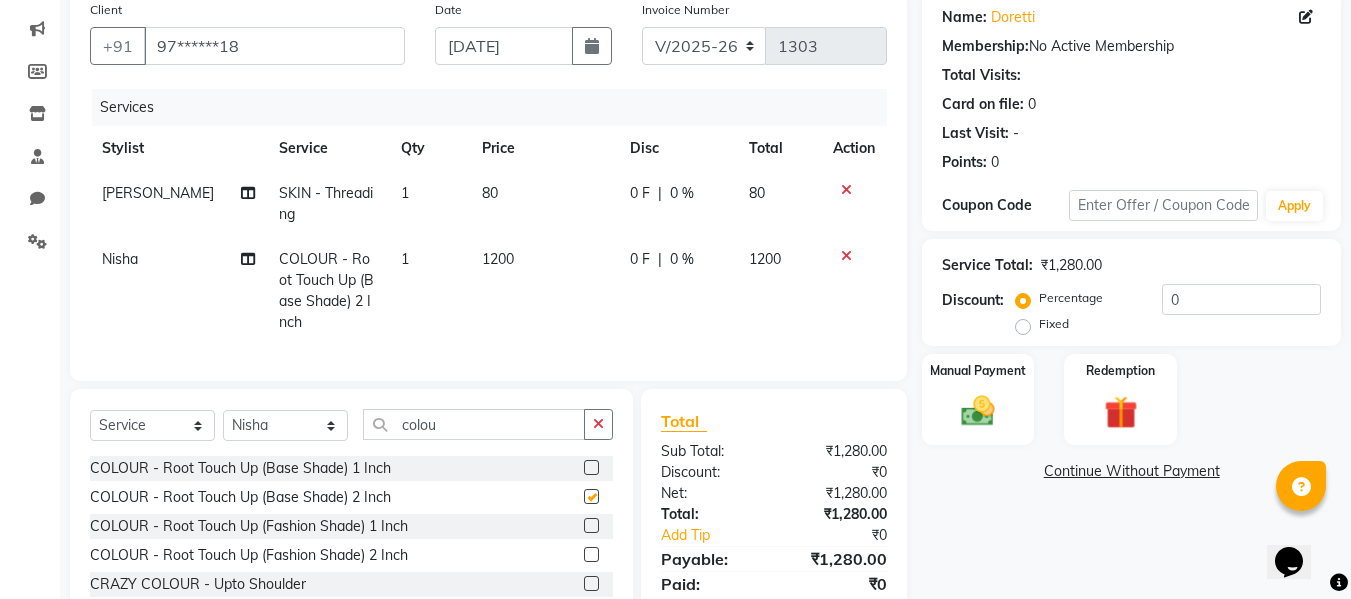 checkbox on "false" 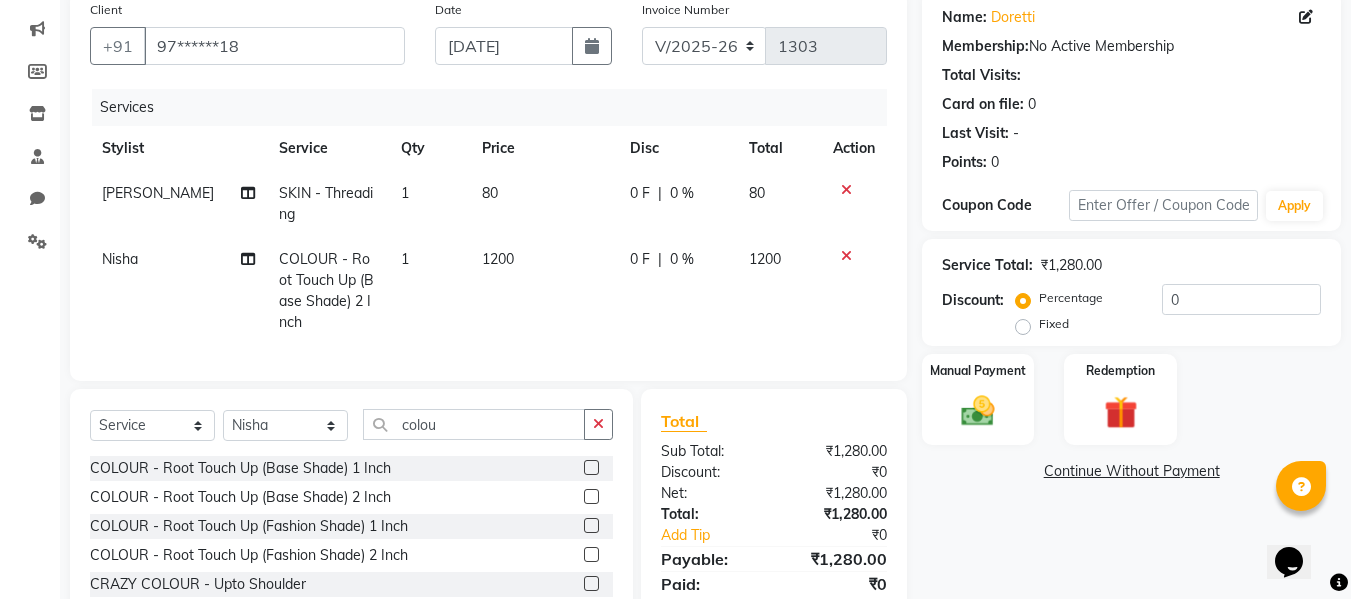 click on "1200" 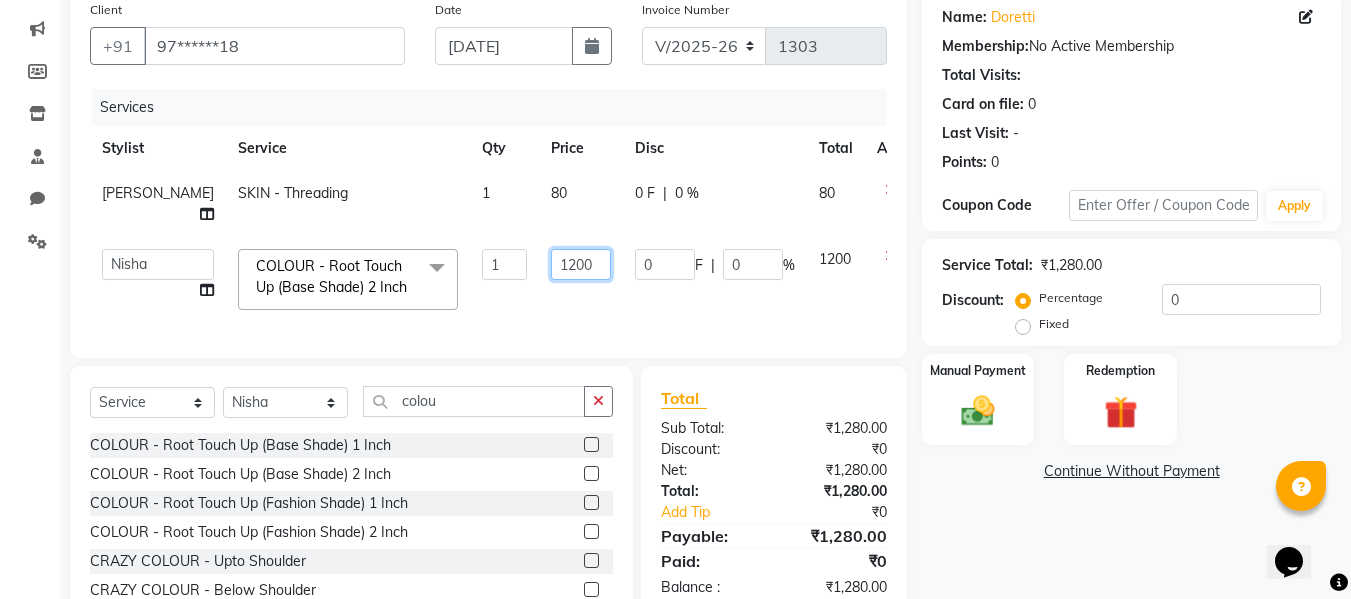 click on "1200" 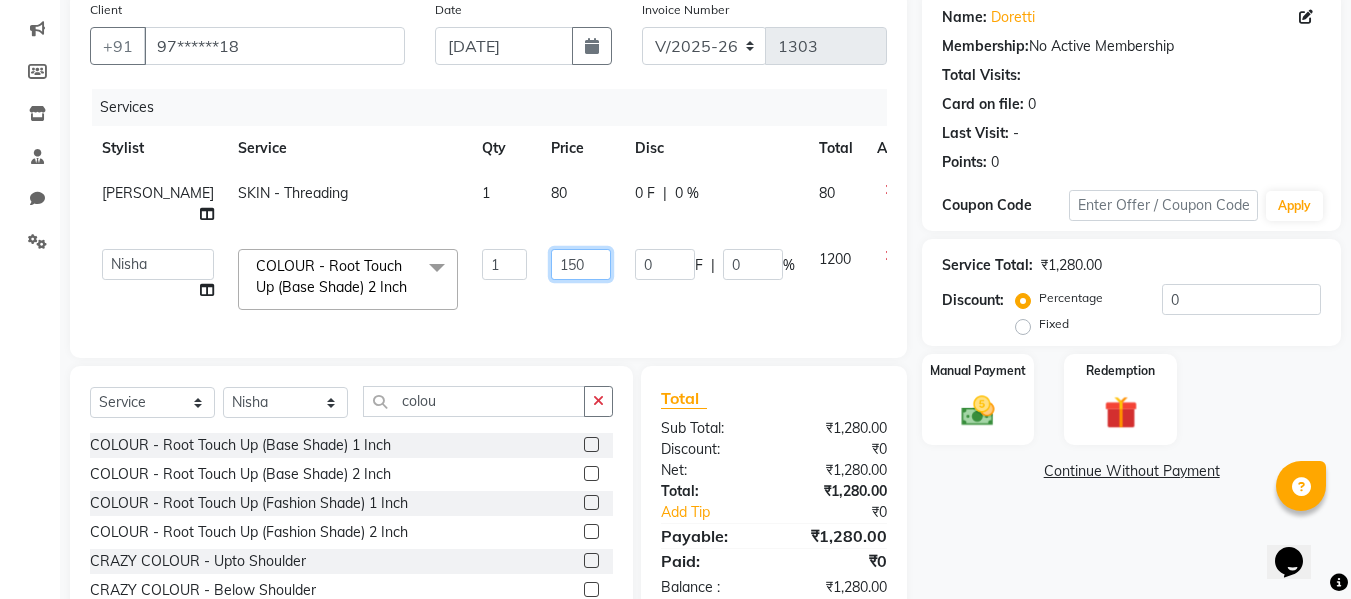 type on "1500" 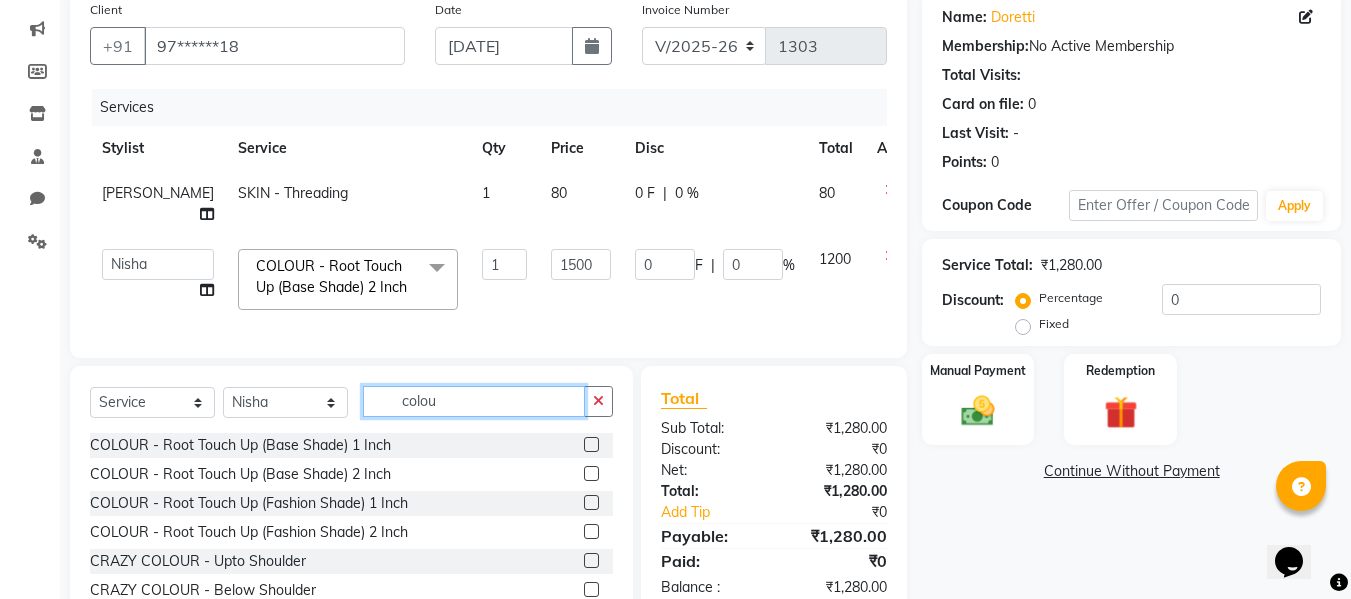 click on "Select  Service  Product  Membership  Package Voucher Prepaid Gift Card  Select Stylist Afsana [PERSON_NAME]  [PERSON_NAME] Maam Nisha  Pari [PERSON_NAME] [PERSON_NAME] Vidya colou COLOUR - Root Touch Up (Base Shade) 1 Inch  COLOUR - Root Touch Up (Base Shade) 2 Inch  COLOUR - Root Touch Up (Fashion Shade) 1 Inch  COLOUR - Root Touch Up (Fashion Shade) 2 Inch  CRAZY COLOUR - Upto Shoulder  CRAZY COLOUR - Below Shoulder  CRAZY COLOUR - Mid Waist  CRAZY COLOUR - Below Waist  CRAZY COLOUR - Per Chunk  CRAZY COLOUR - Per Streak  CRAZY COLOUR - Extra Density  BALAYAGE COLOUR - Upto Shoulder  BALAYAGE COLOUR - Below Shoulder  BALAYAGE COLOUR - Mid Waist  BALAYAGE COLOUR - Below Waist" 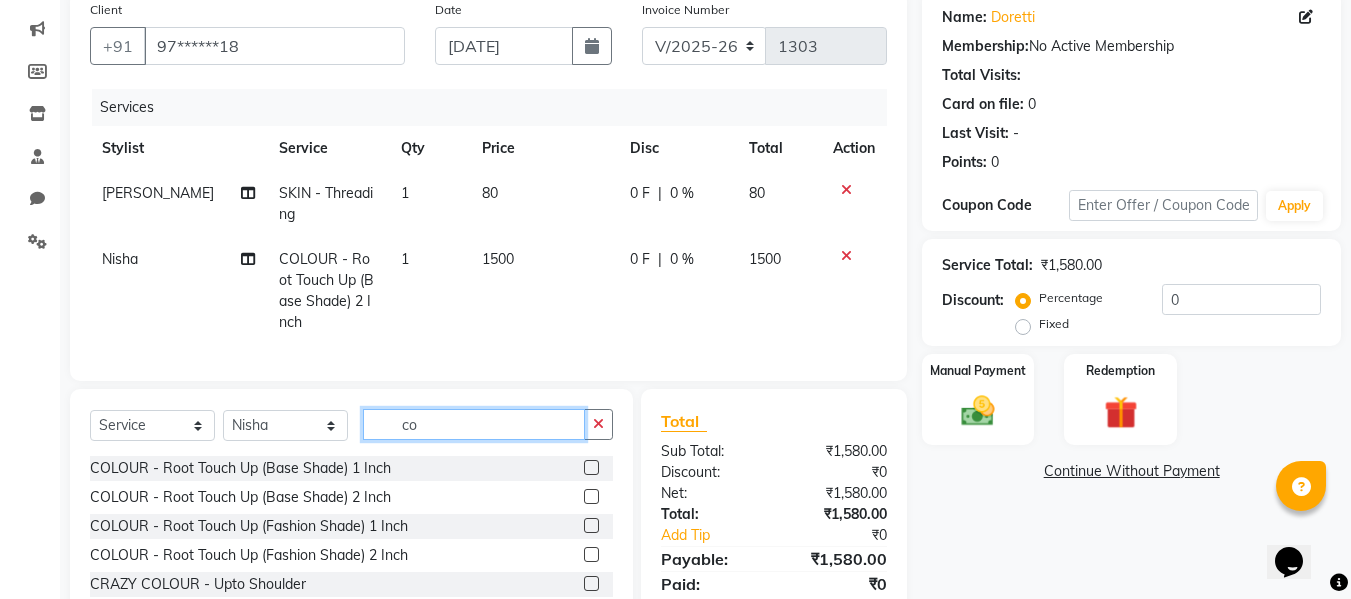 type on "c" 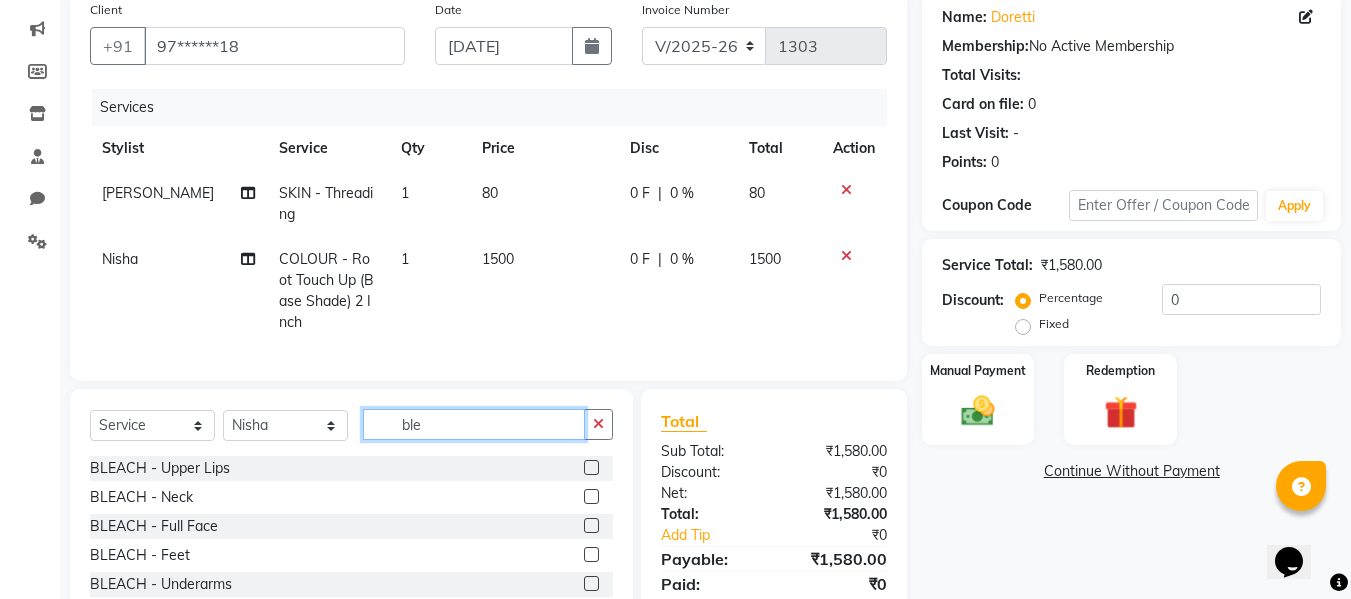 type on "ble" 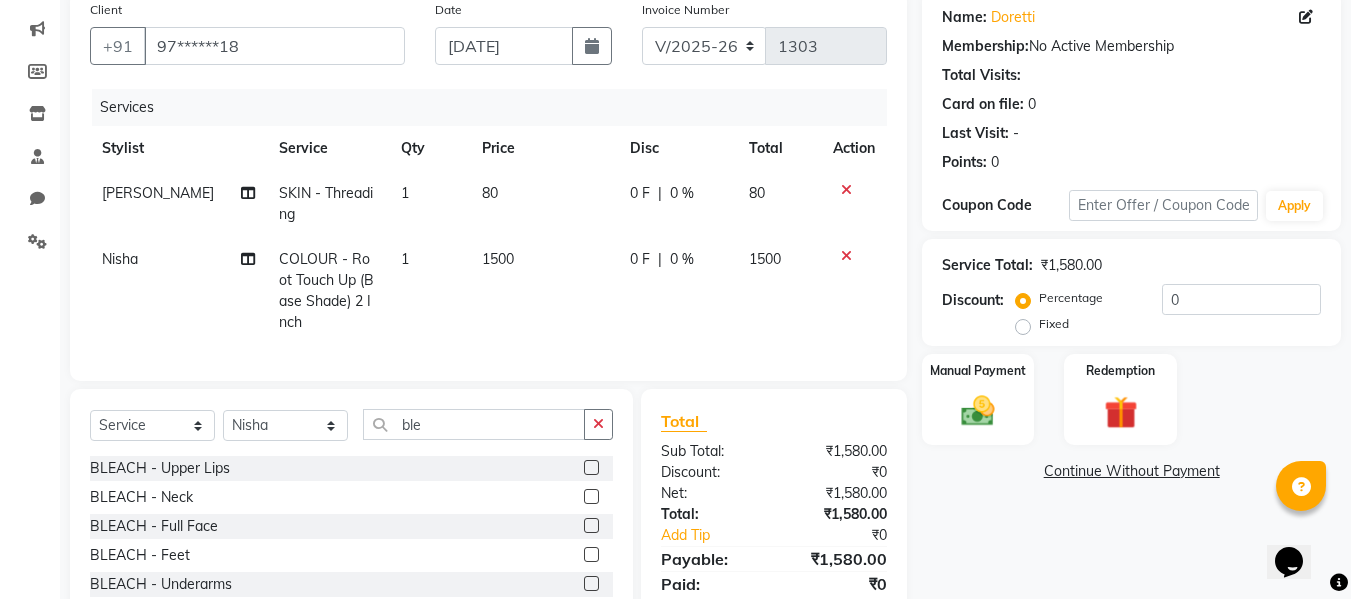 click 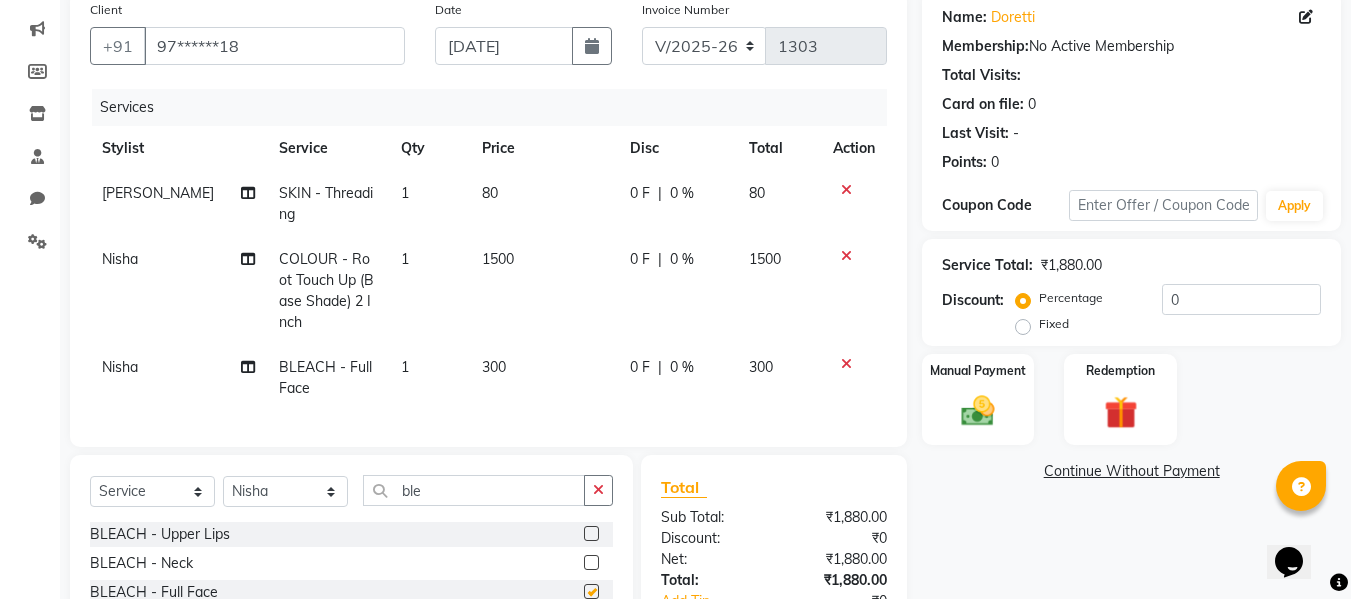 checkbox on "false" 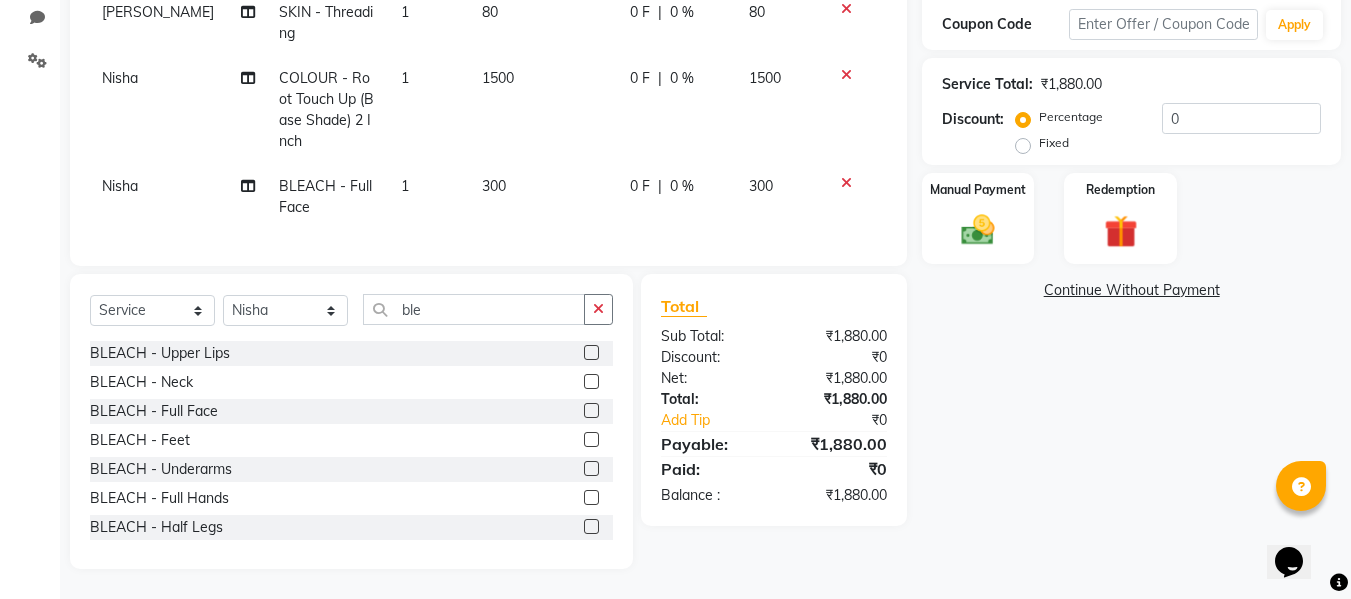 scroll, scrollTop: 355, scrollLeft: 0, axis: vertical 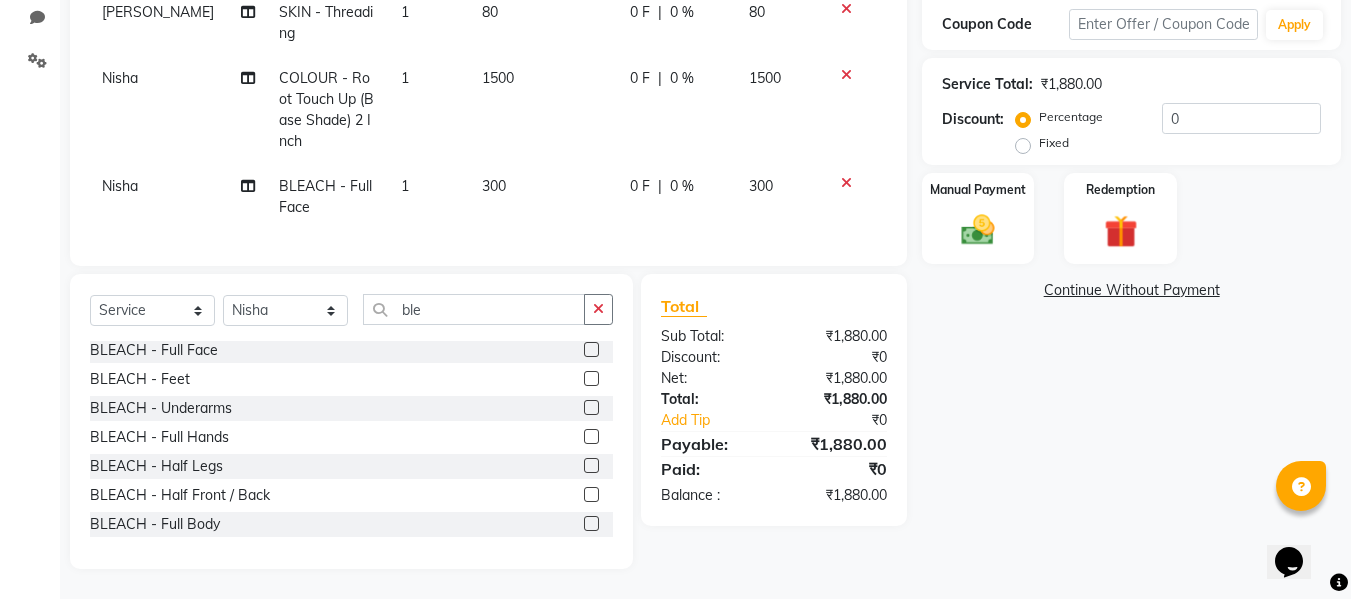 click 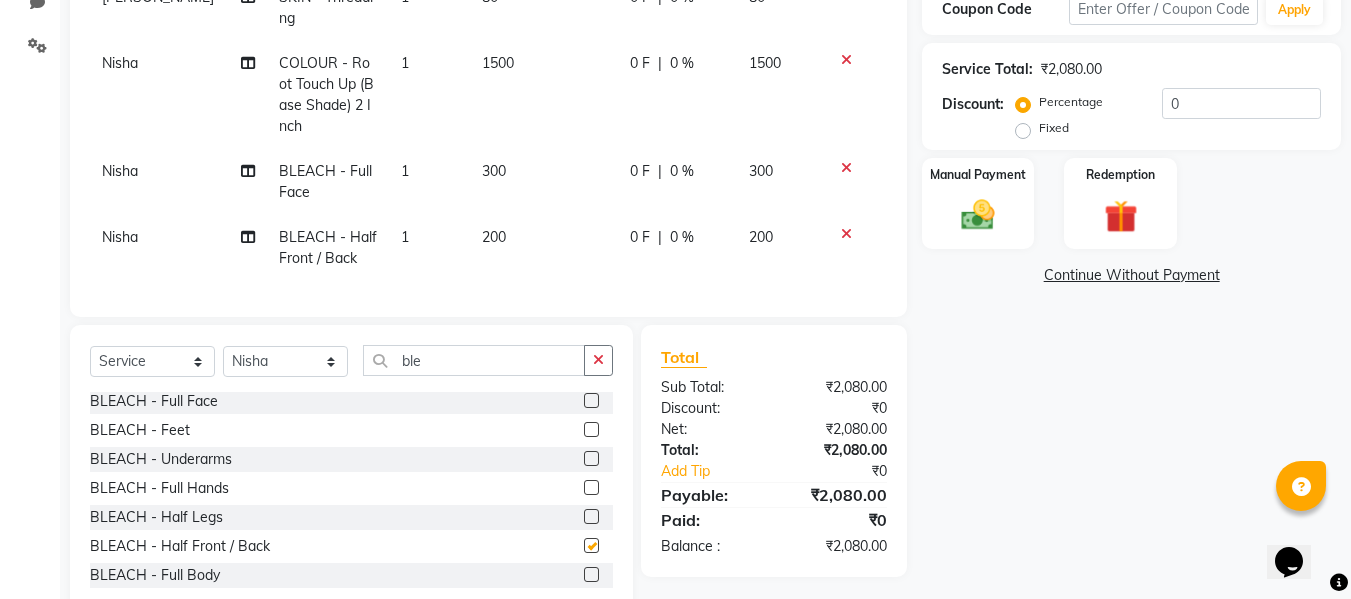 checkbox on "false" 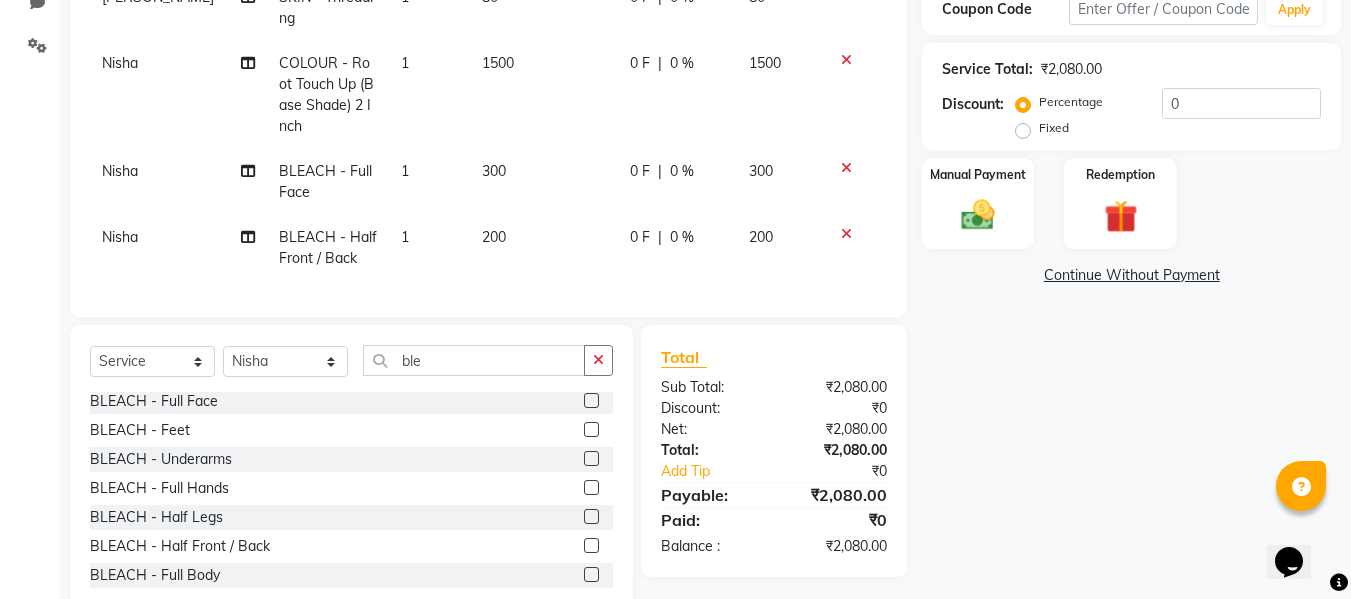 click on "200" 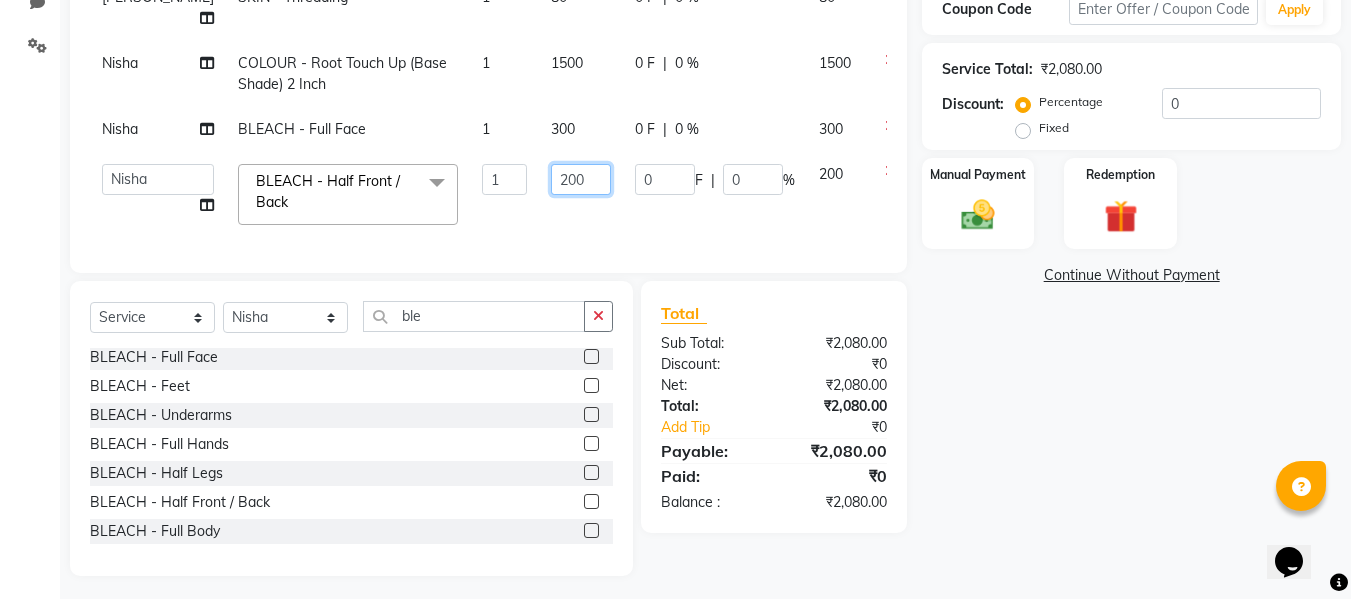 click on "200" 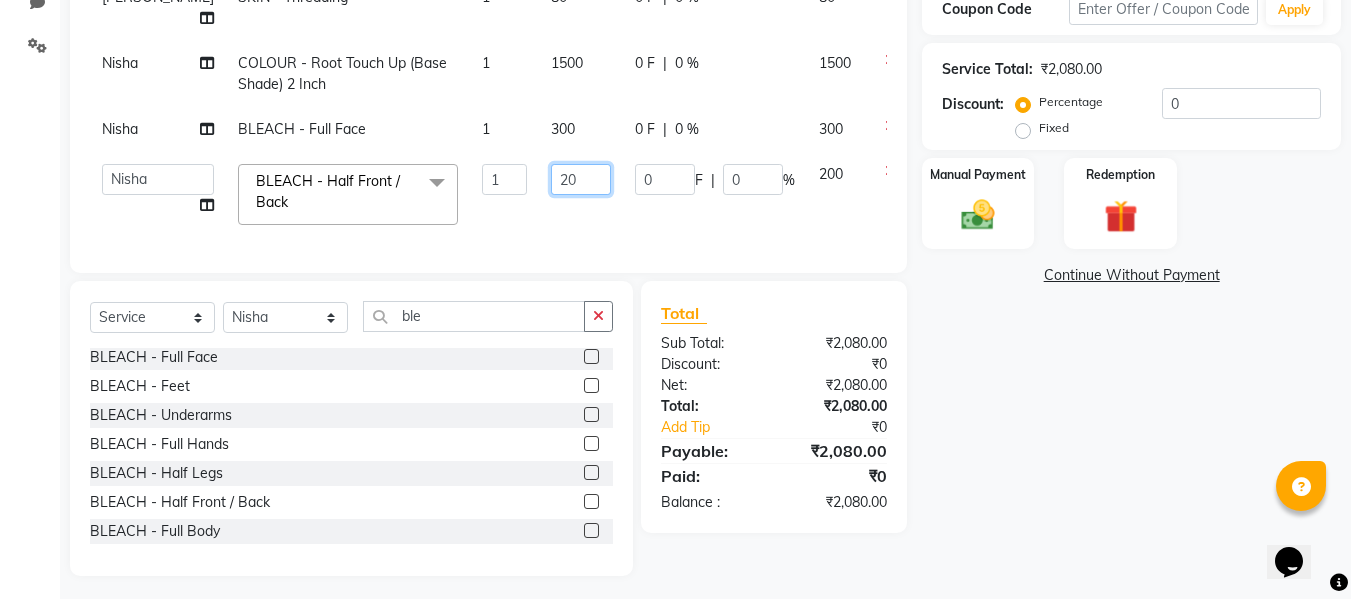 type on "2" 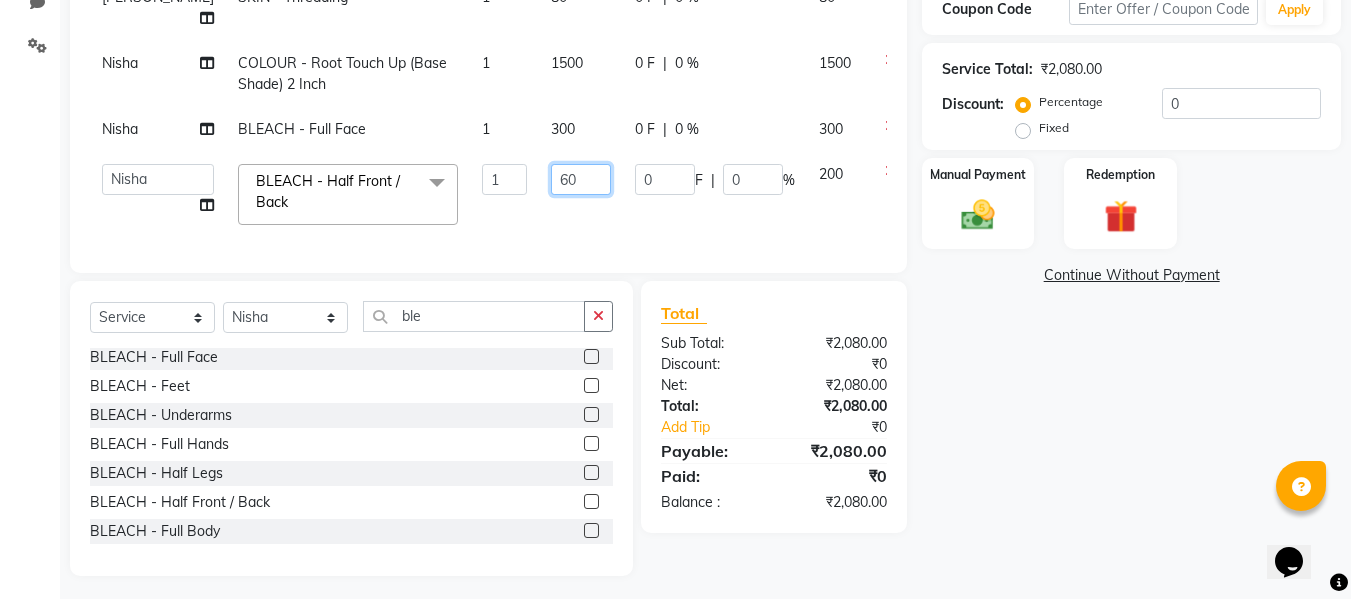 type on "600" 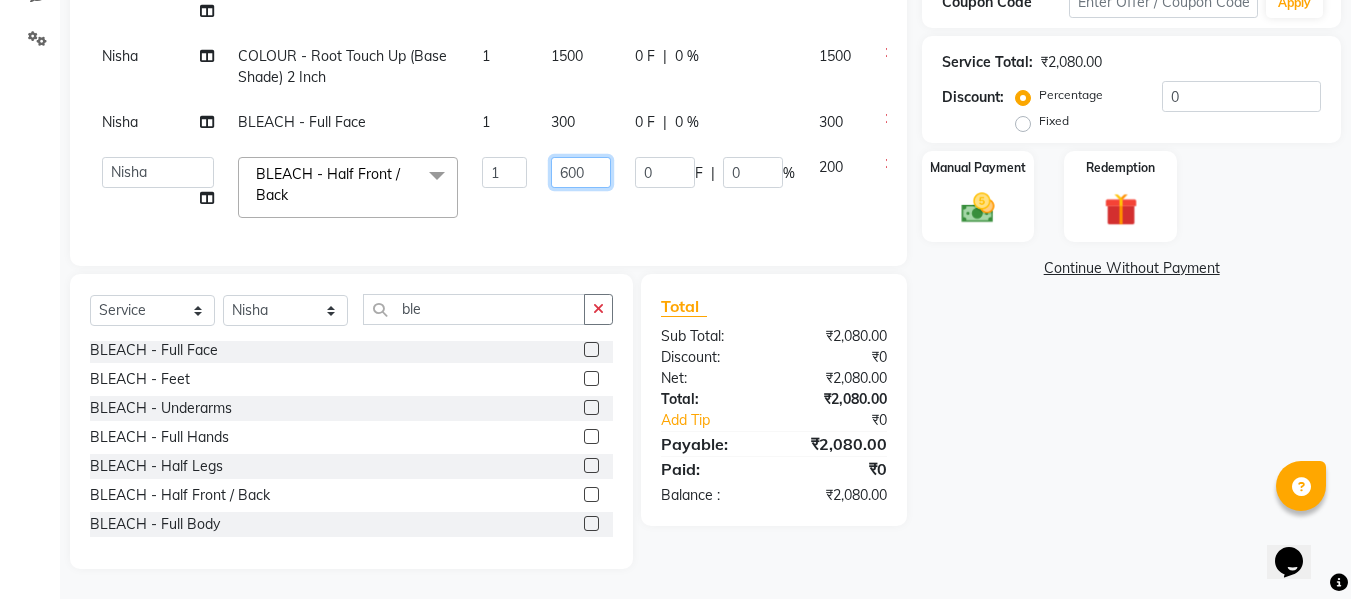 scroll, scrollTop: 376, scrollLeft: 0, axis: vertical 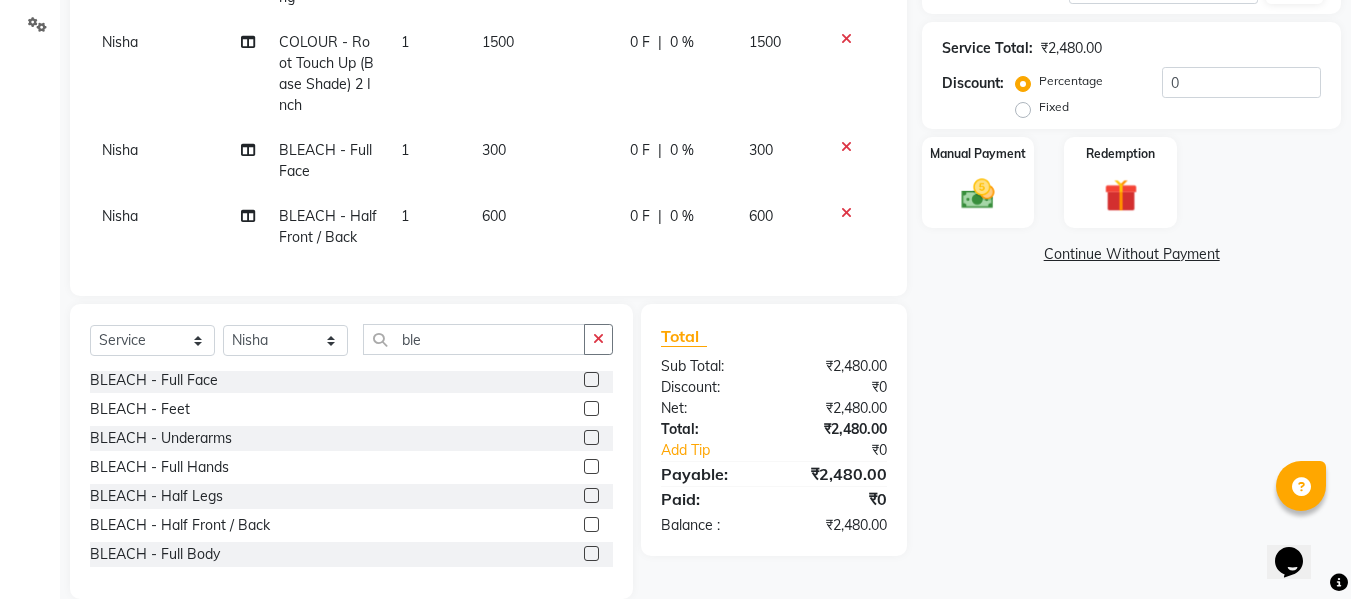 click on "BLEACH - Upper Lips  BLEACH - Neck  BLEACH - Full Face  BLEACH - Feet  BLEACH - Underarms  BLEACH - Full Hands  BLEACH - Half Legs  BLEACH - Half Front / Back  BLEACH - Full Body" 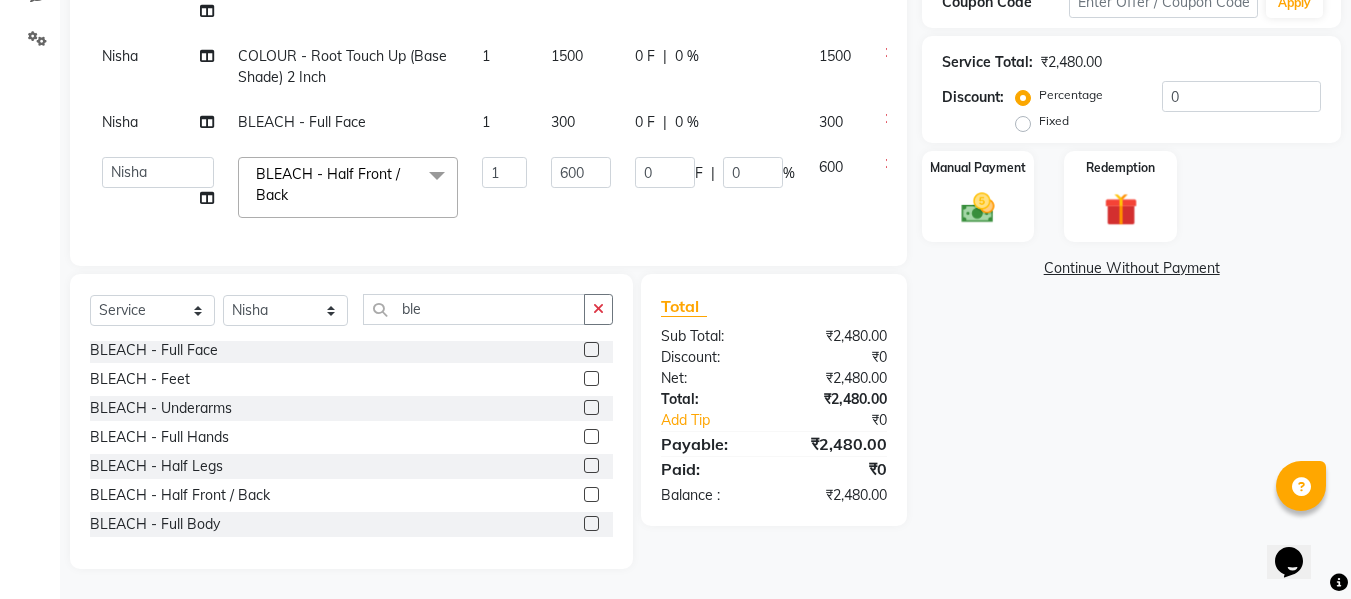 scroll, scrollTop: 377, scrollLeft: 0, axis: vertical 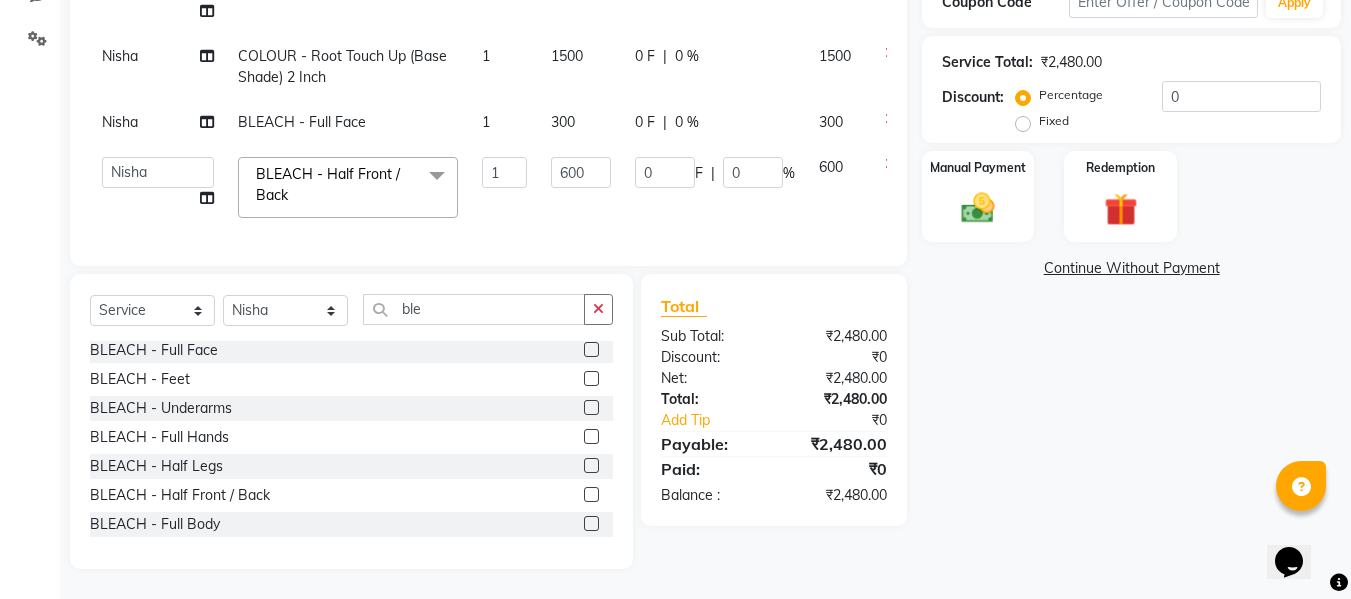 click 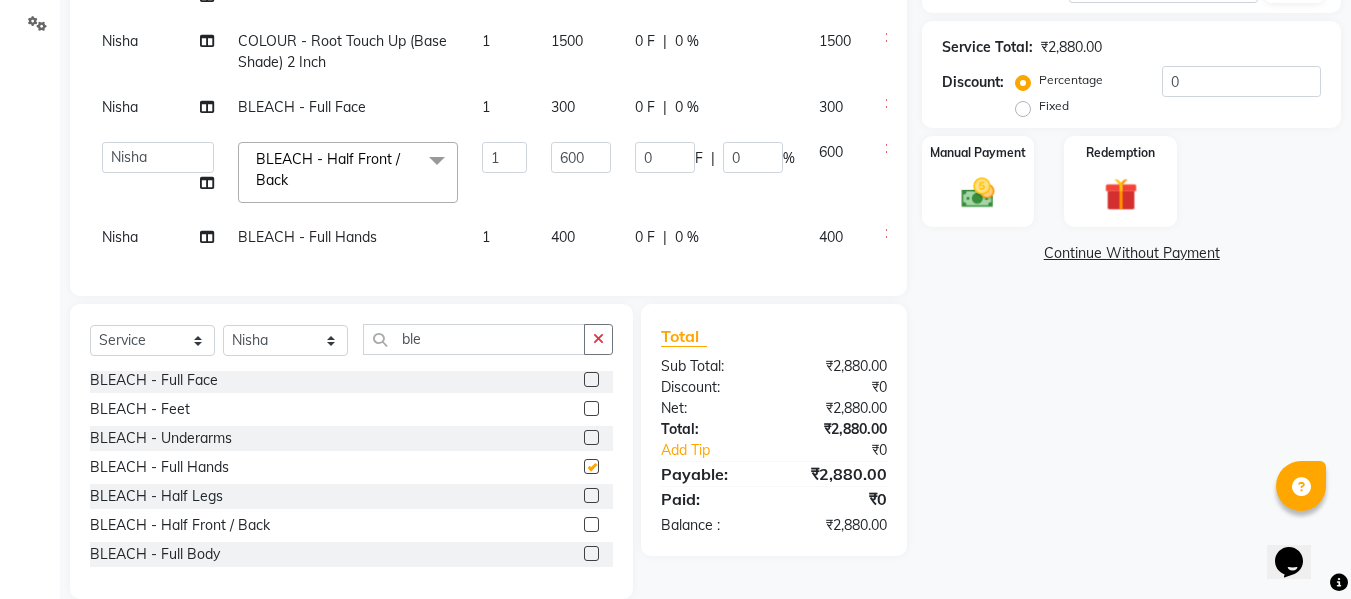 checkbox on "false" 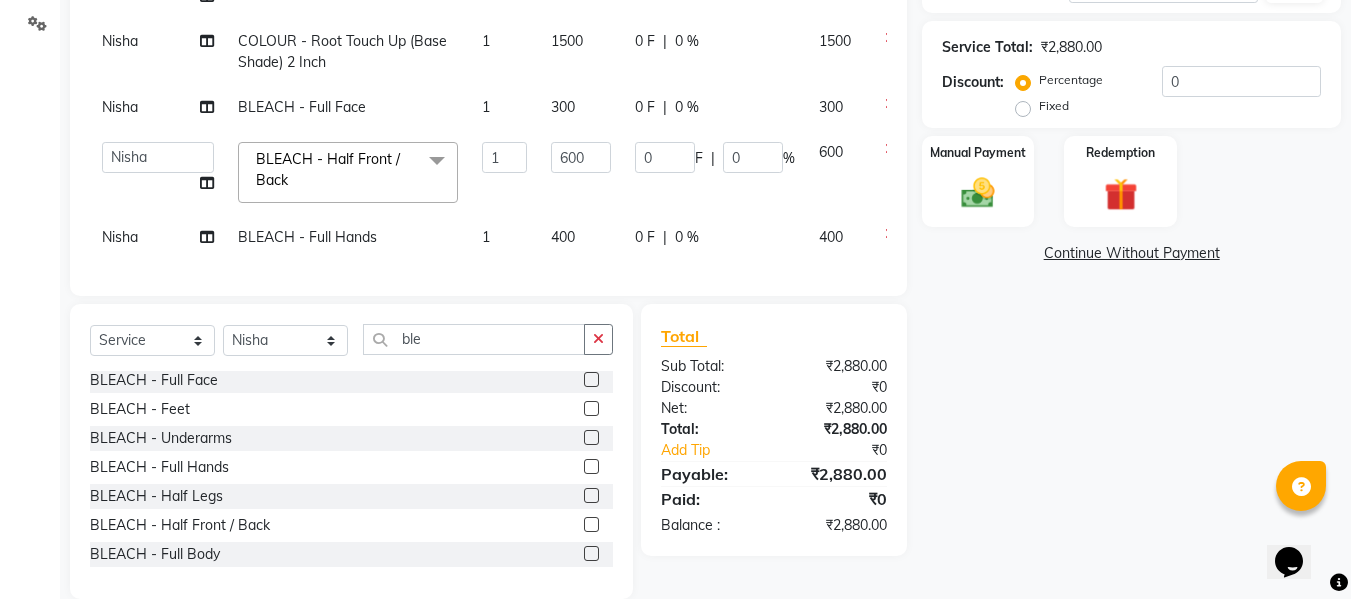 click on "400" 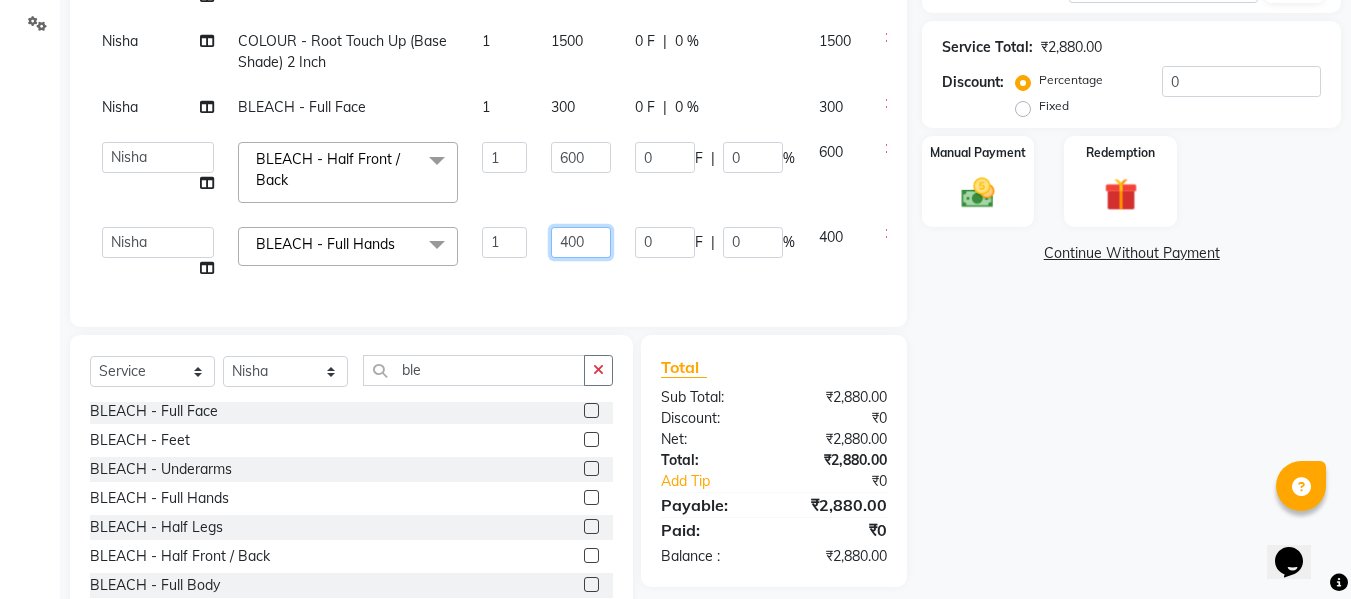 click on "400" 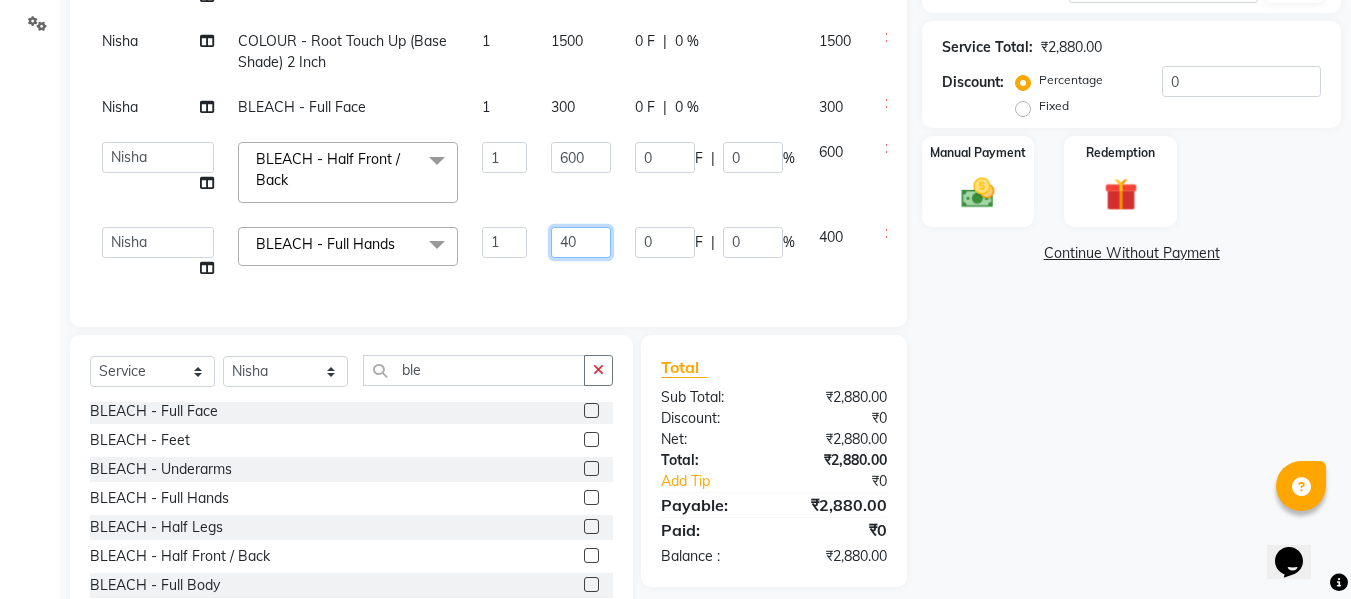 type on "4" 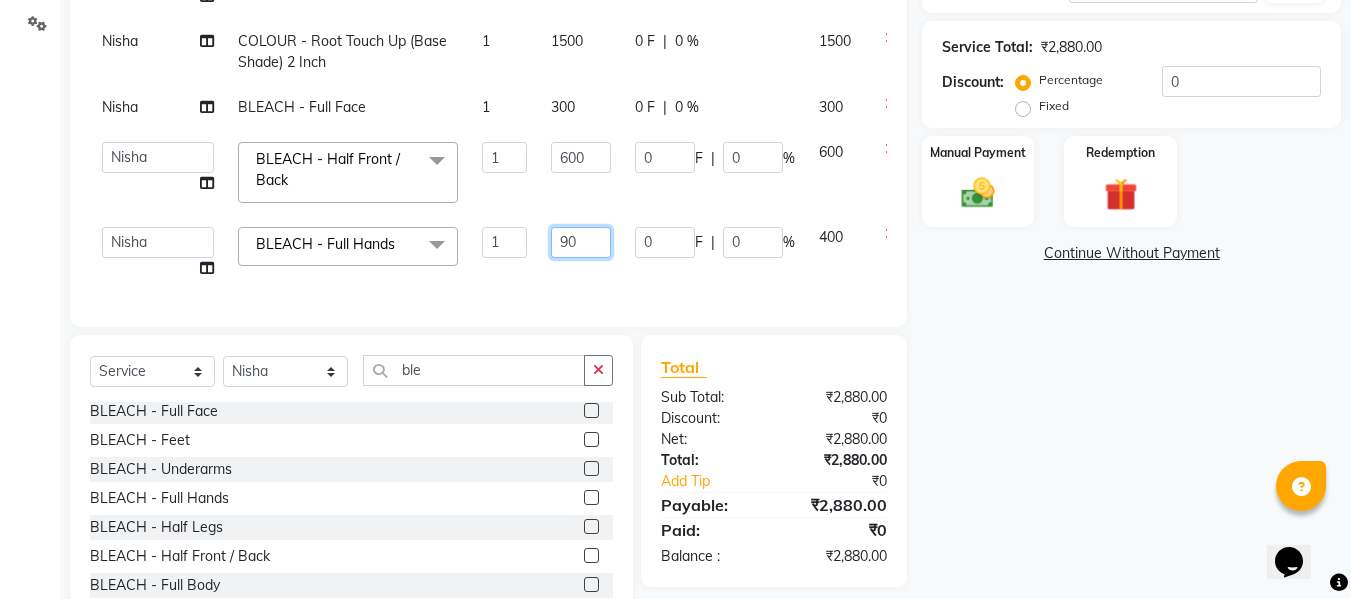 type on "900" 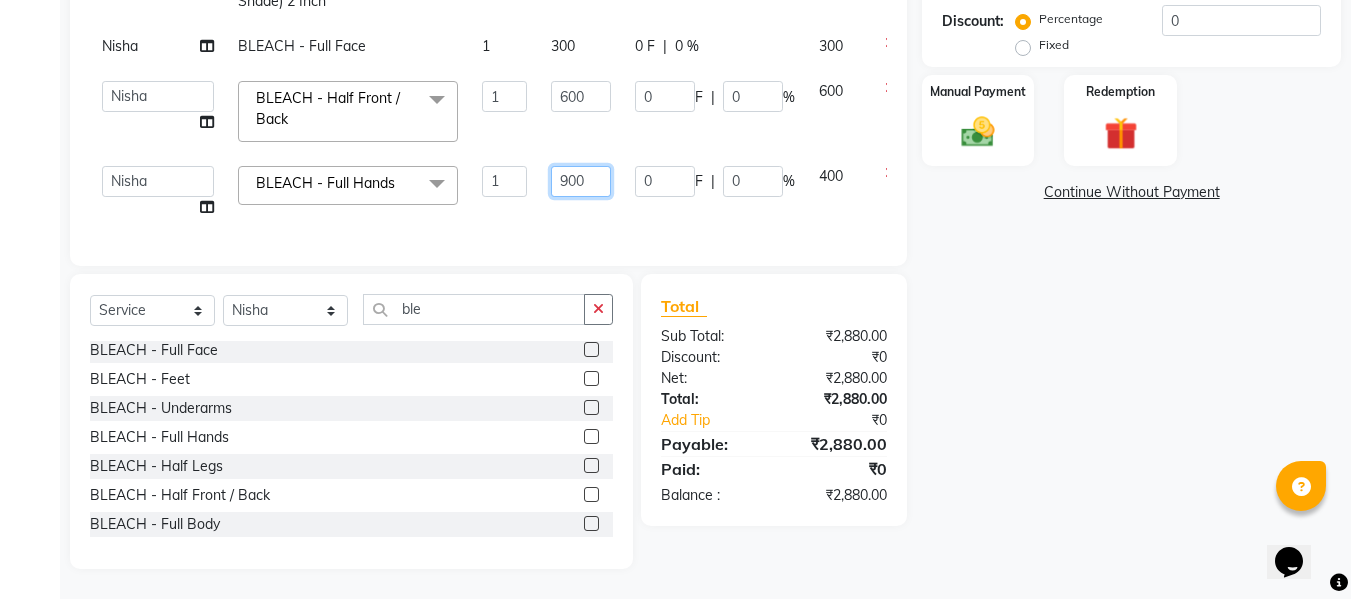 scroll, scrollTop: 453, scrollLeft: 0, axis: vertical 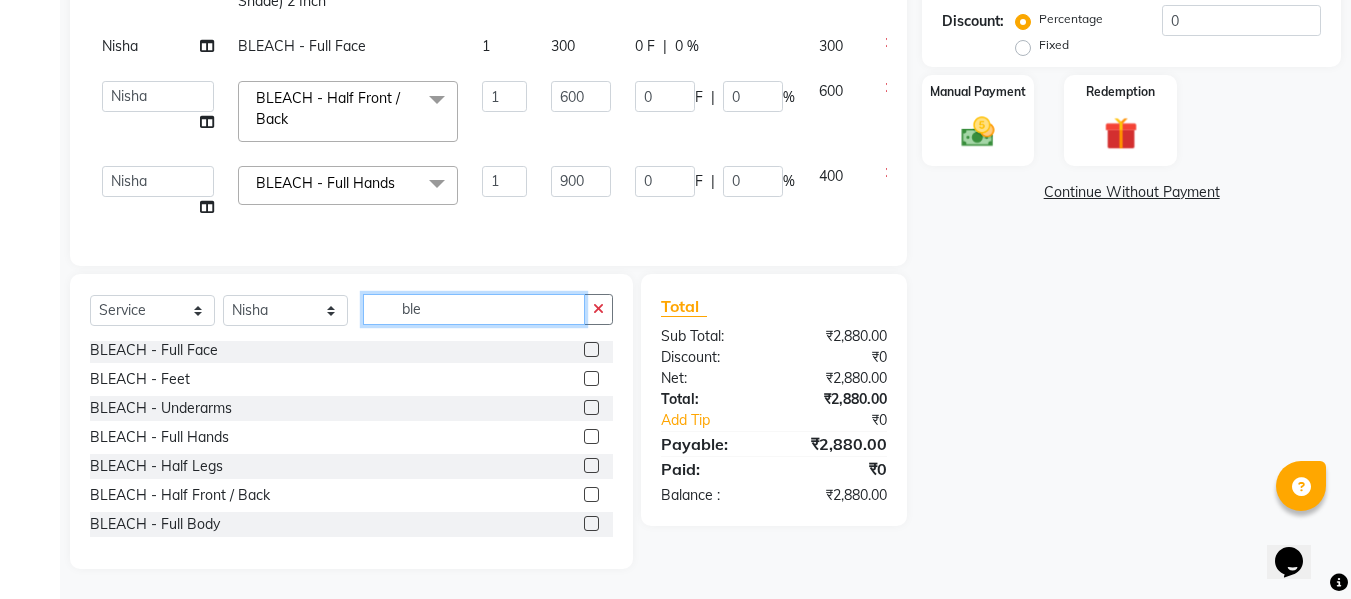 click on "ble" 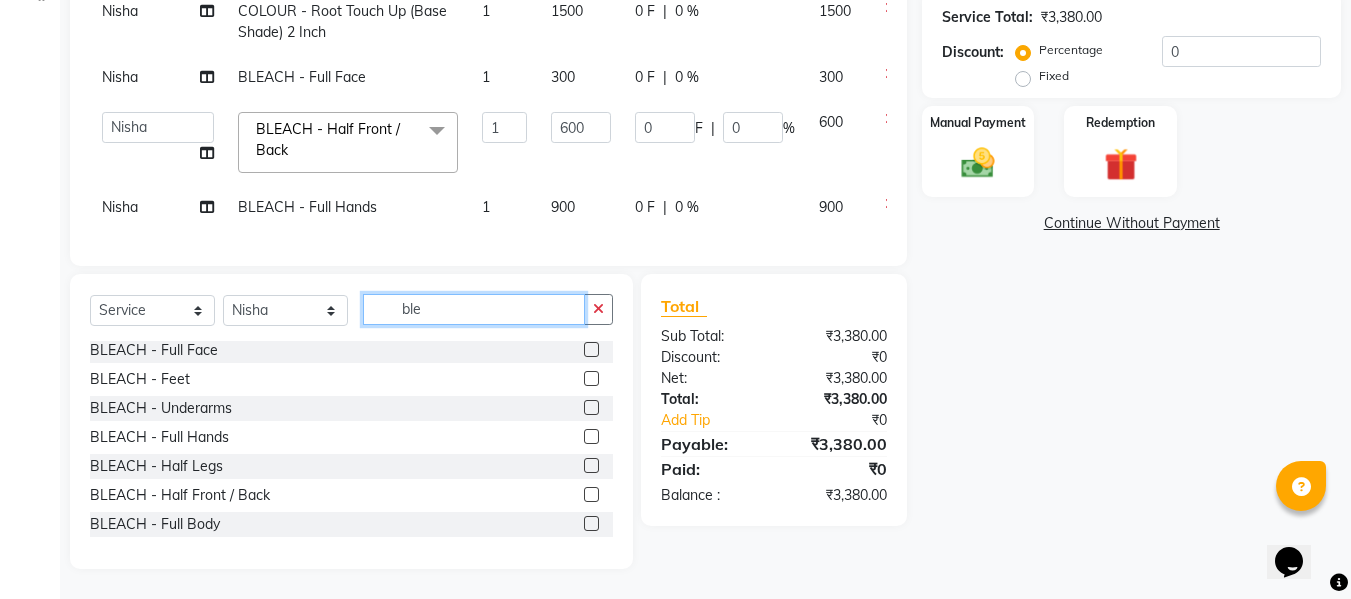 scroll, scrollTop: 422, scrollLeft: 0, axis: vertical 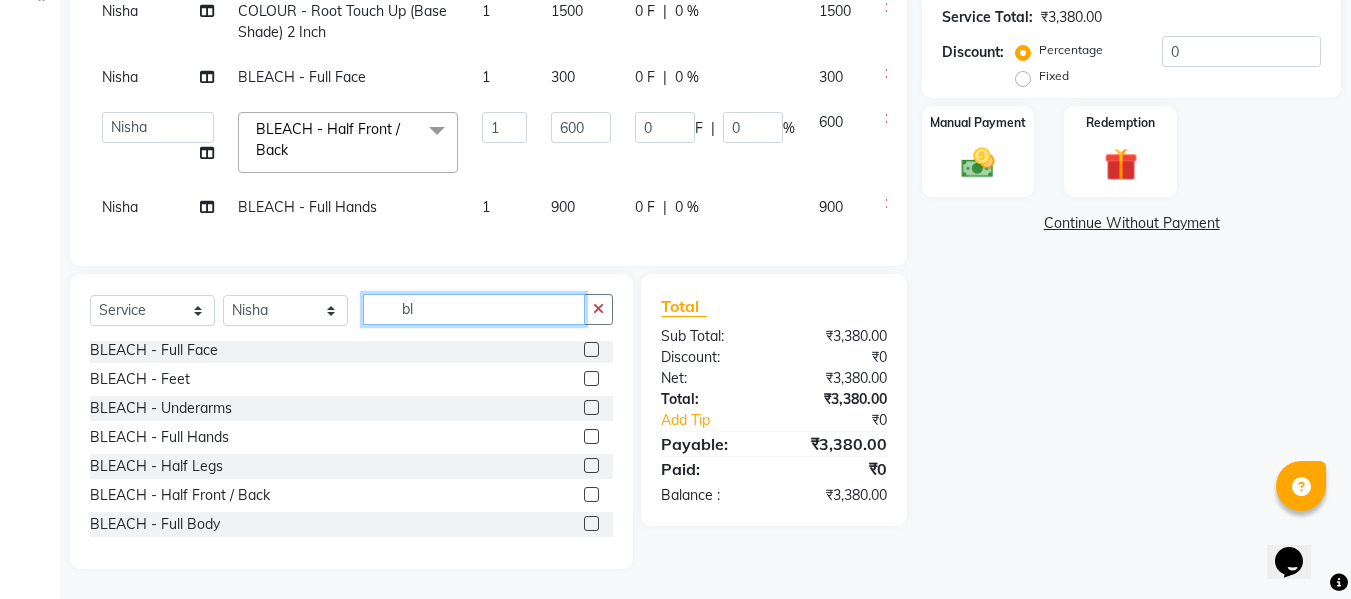 type on "b" 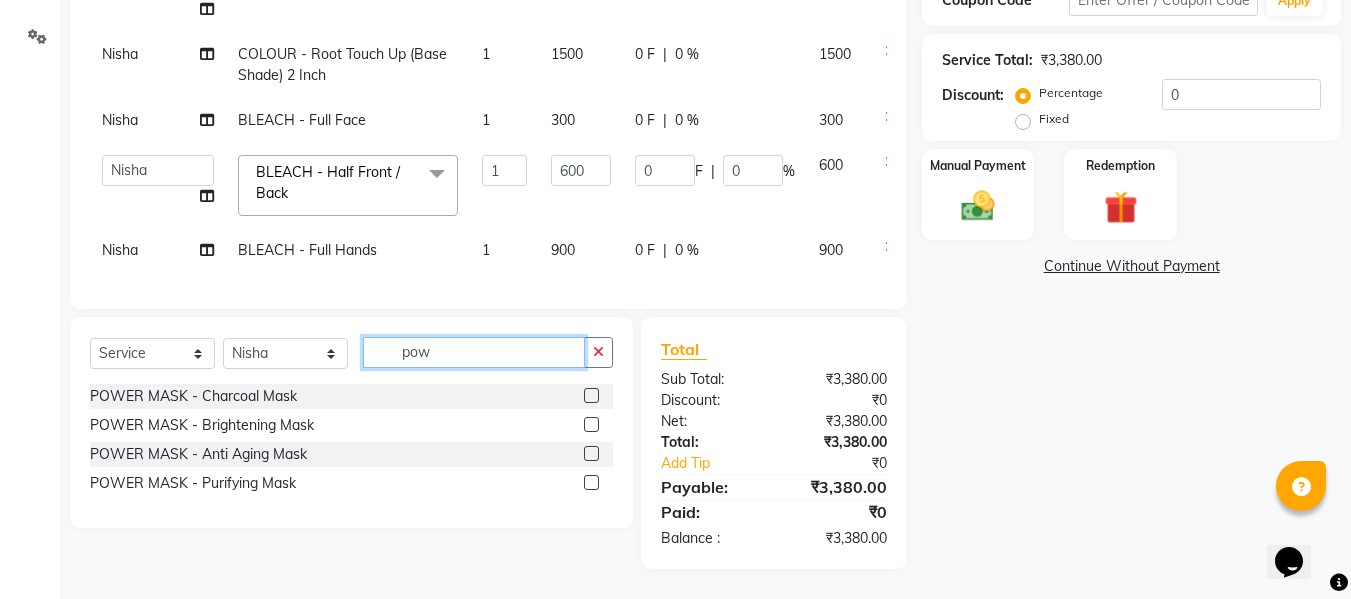 scroll, scrollTop: 0, scrollLeft: 0, axis: both 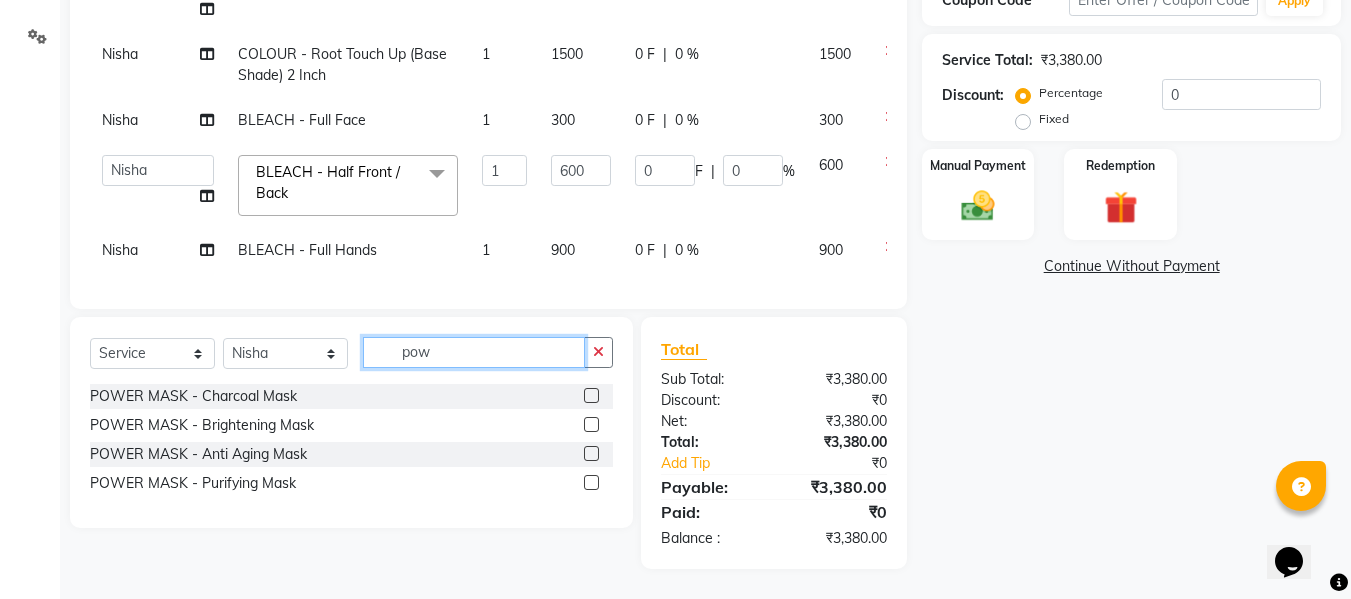 type on "pow" 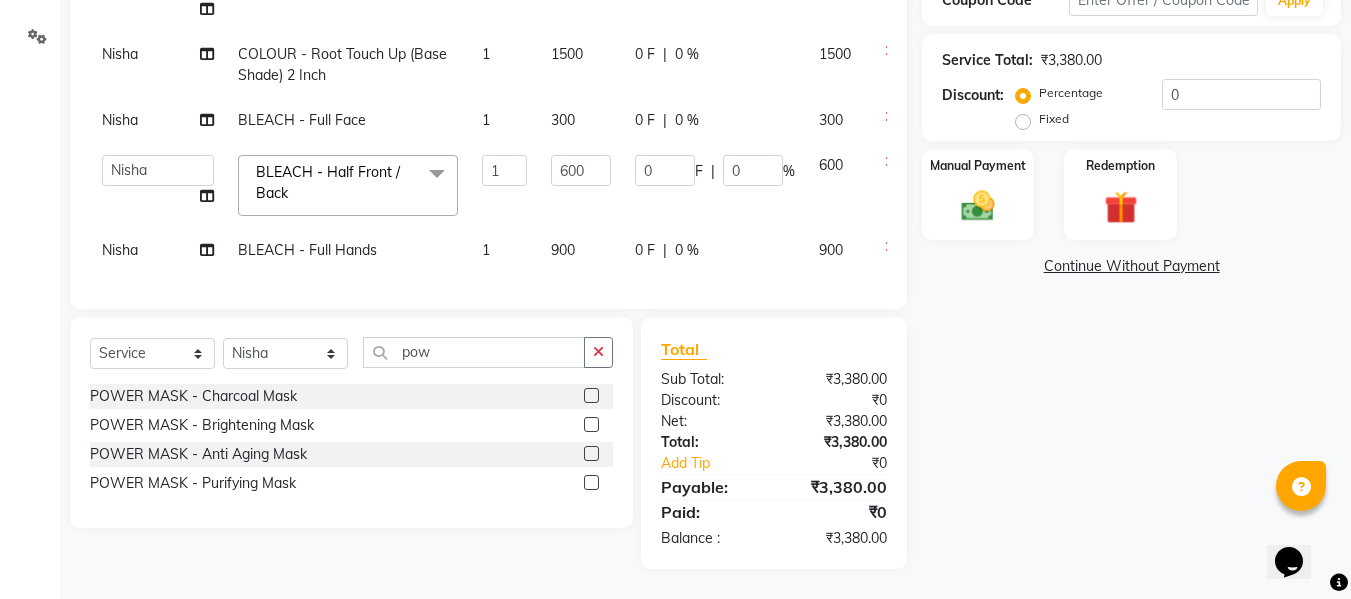 click 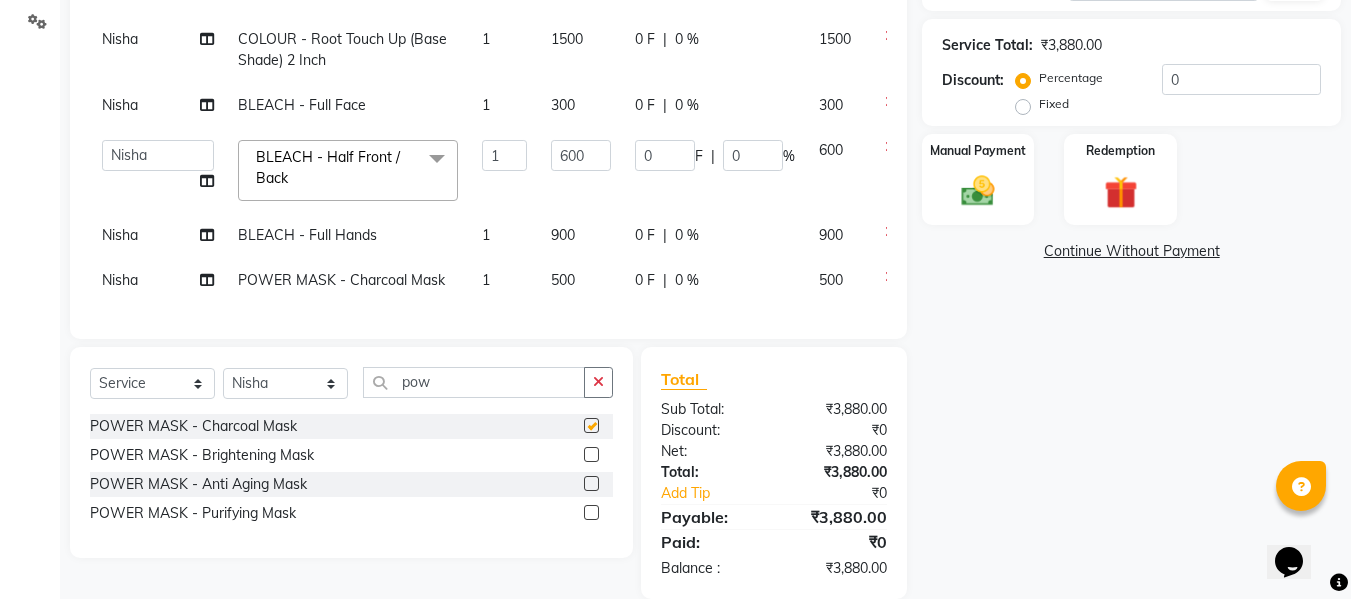 checkbox on "false" 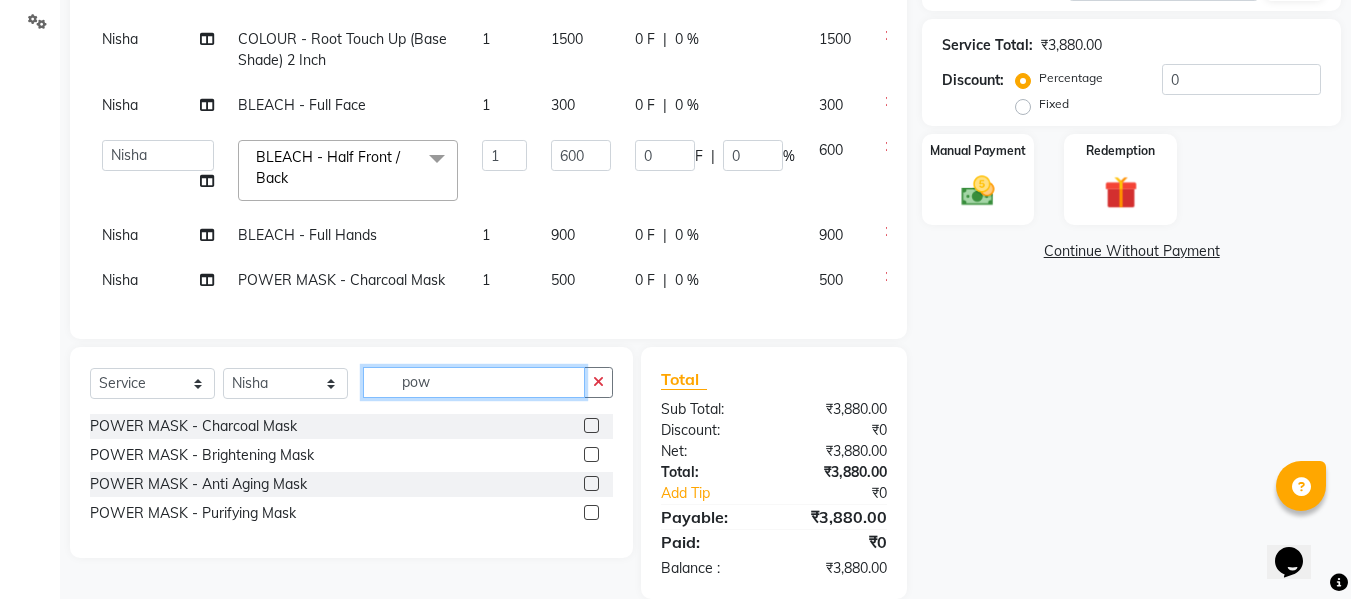 click on "pow" 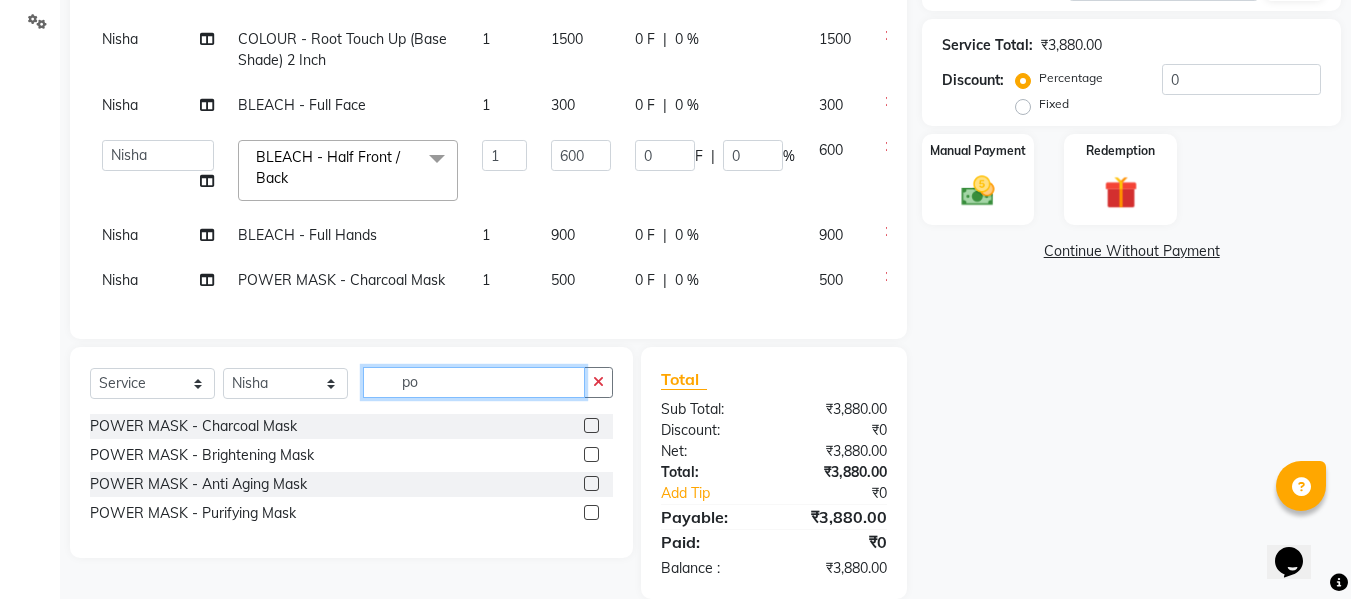 type on "p" 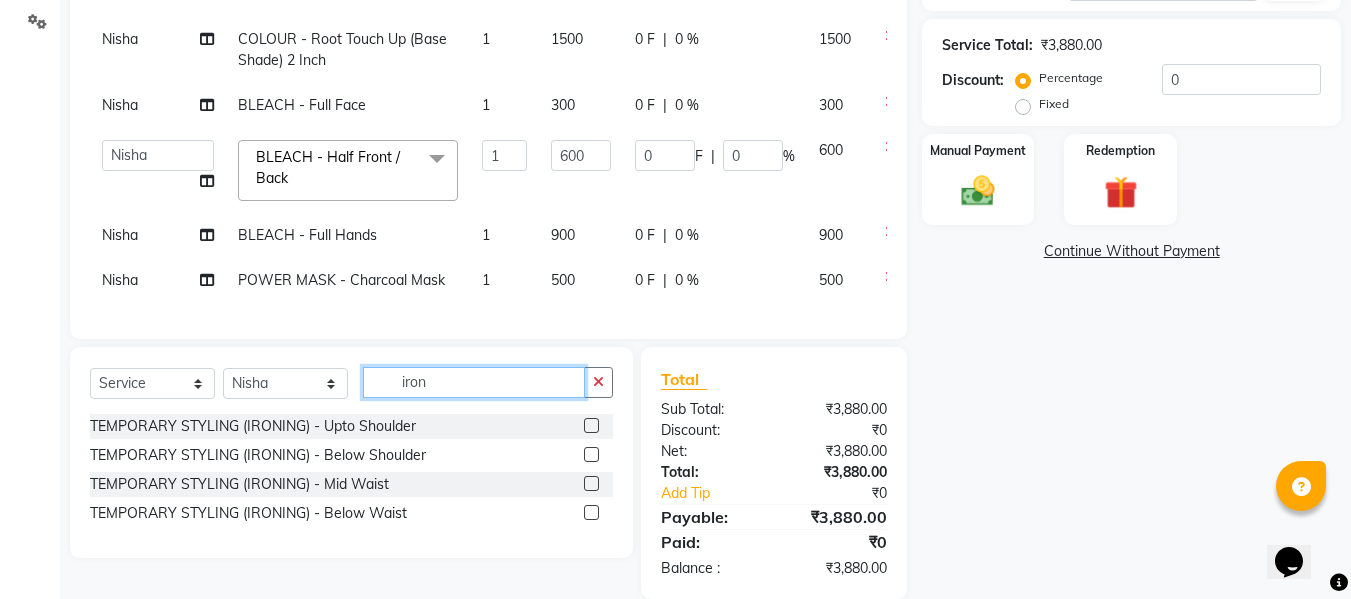 type on "iron" 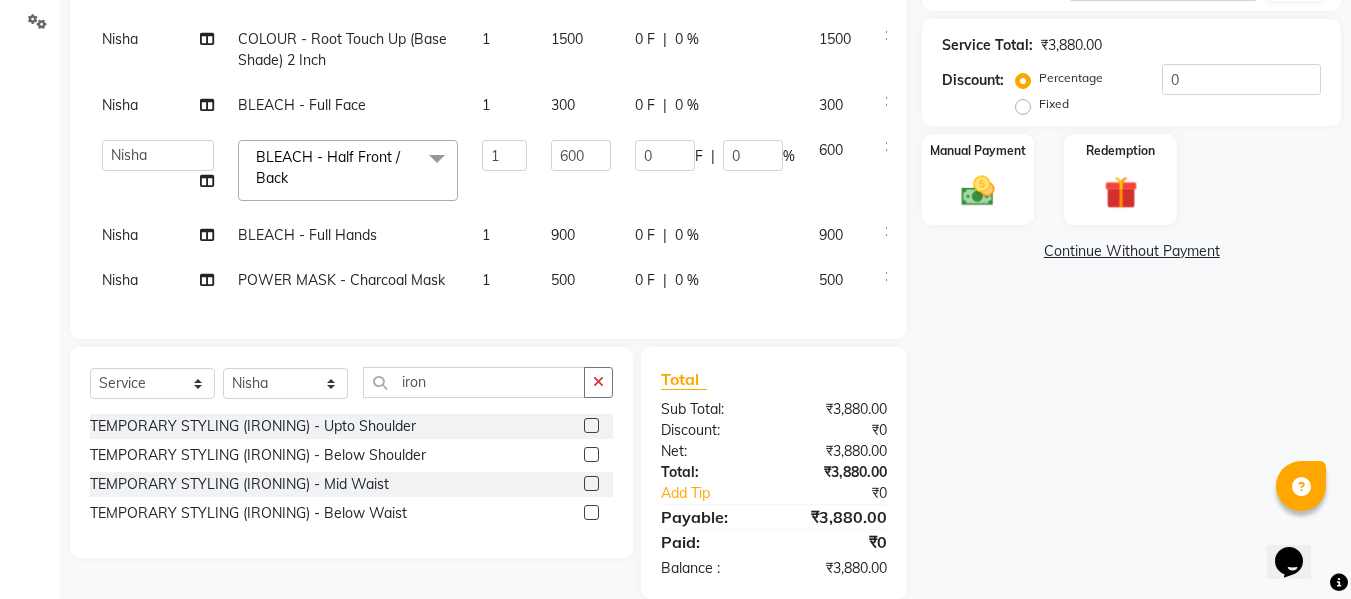 click 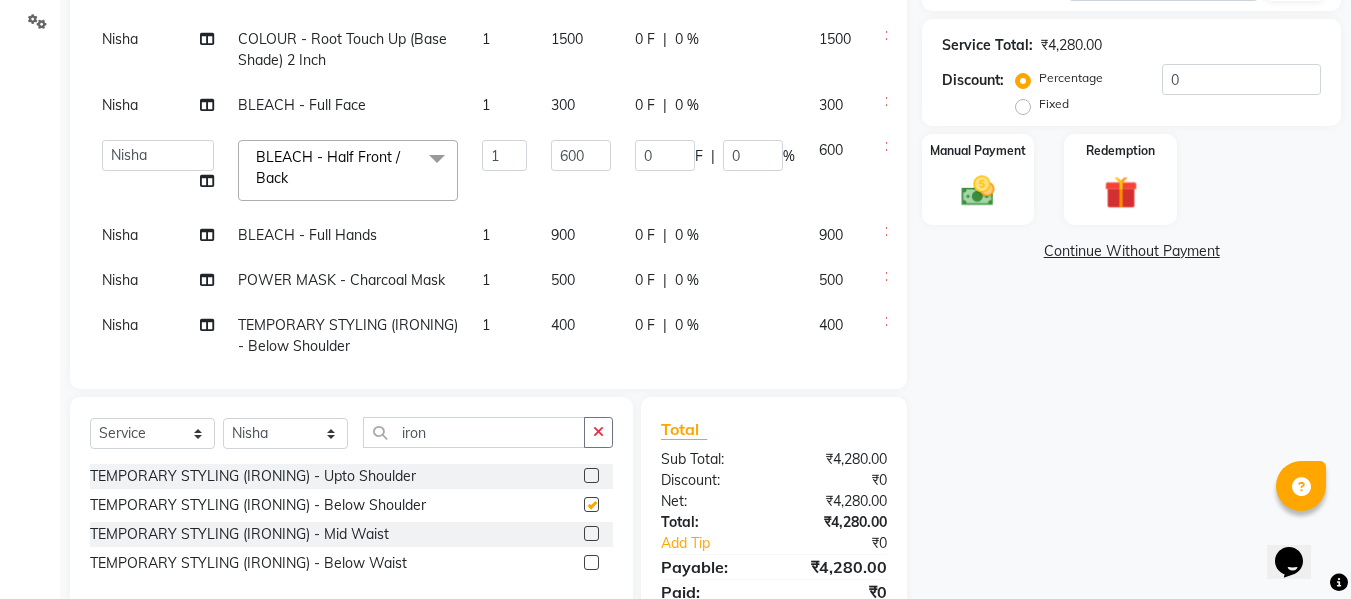 checkbox on "false" 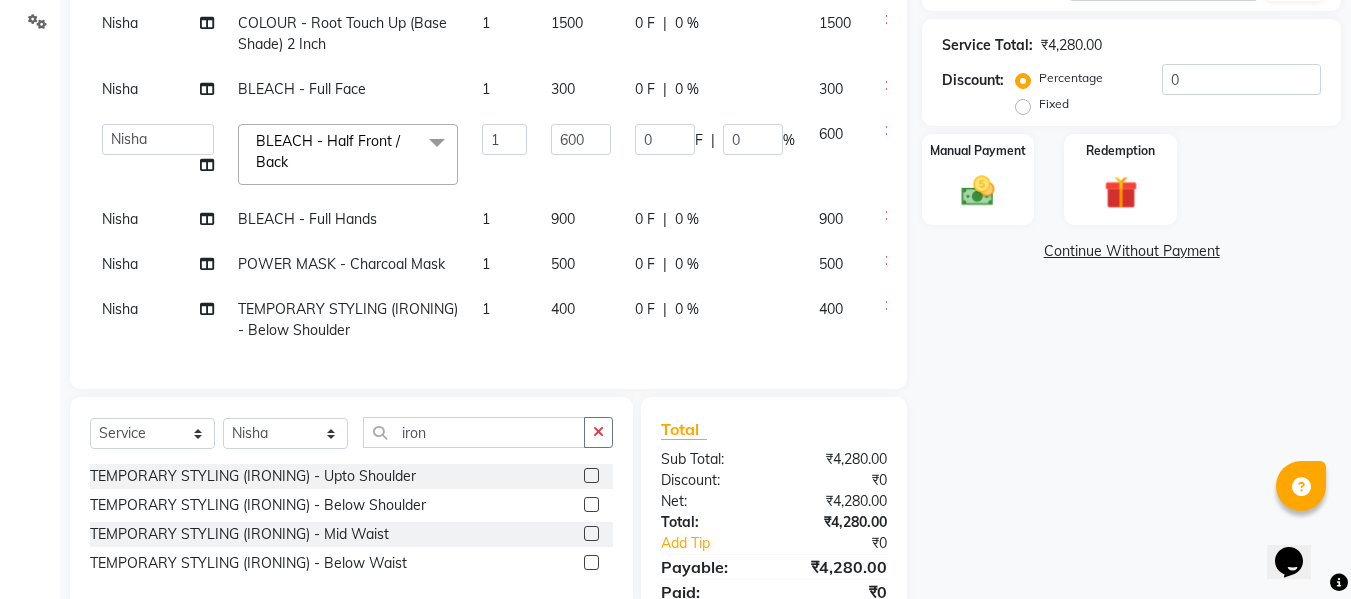 scroll, scrollTop: 94, scrollLeft: 0, axis: vertical 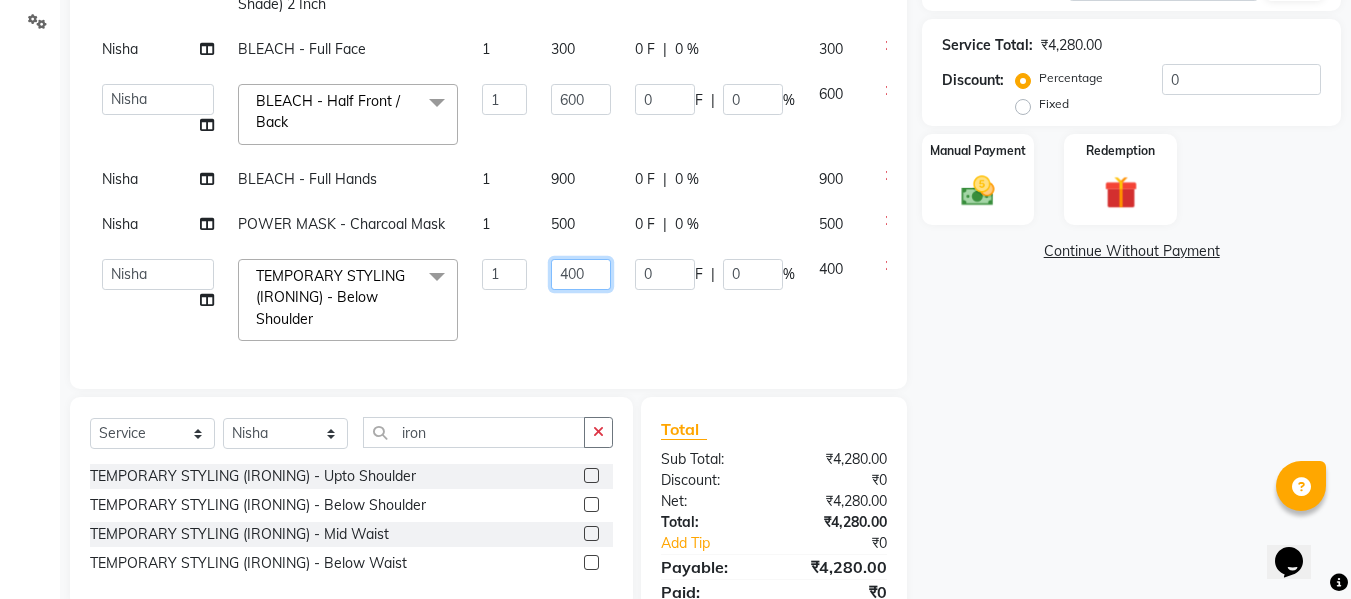 click on "400" 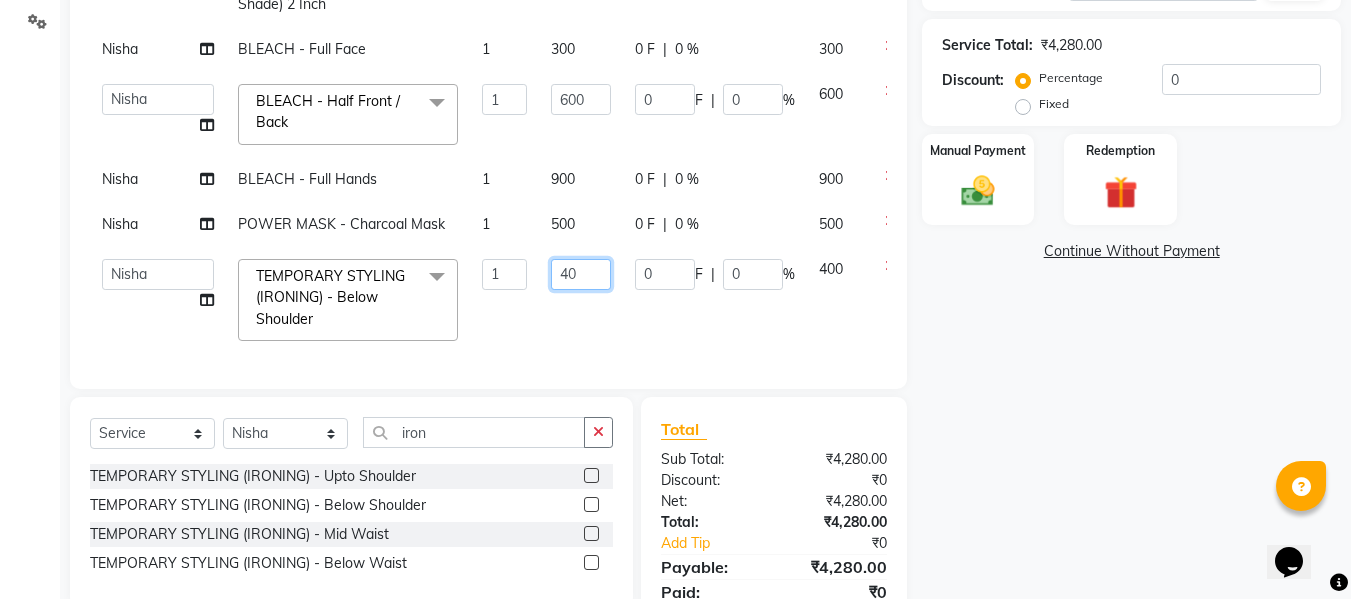 type on "4" 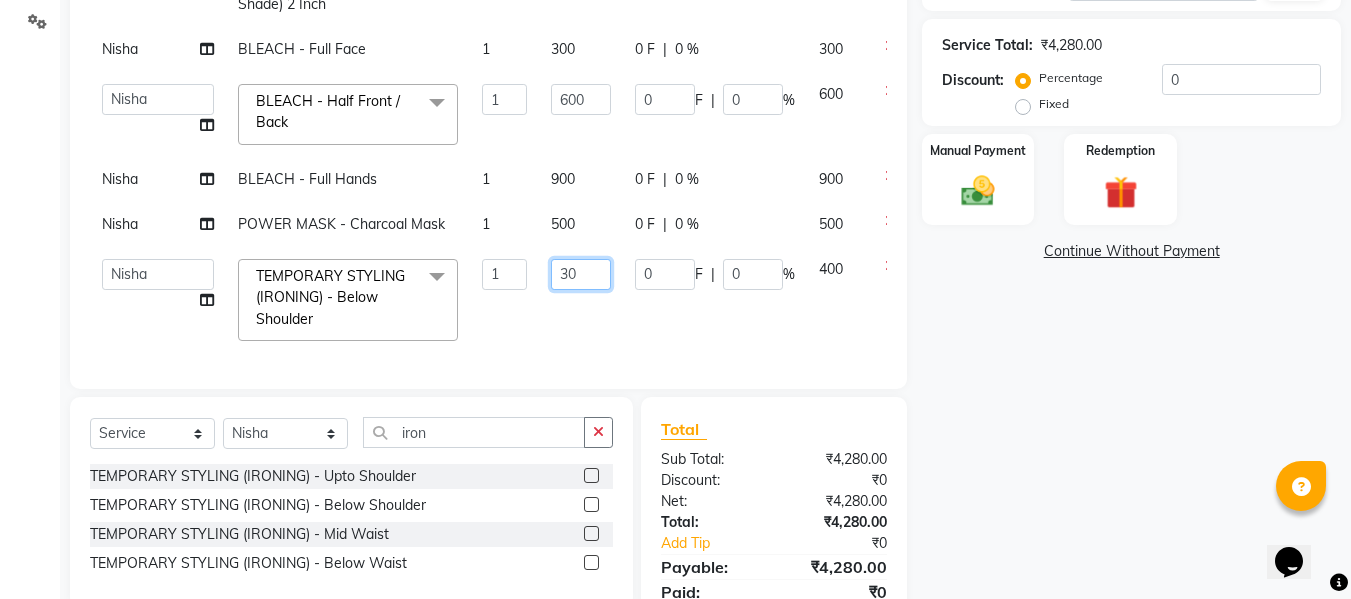 type on "300" 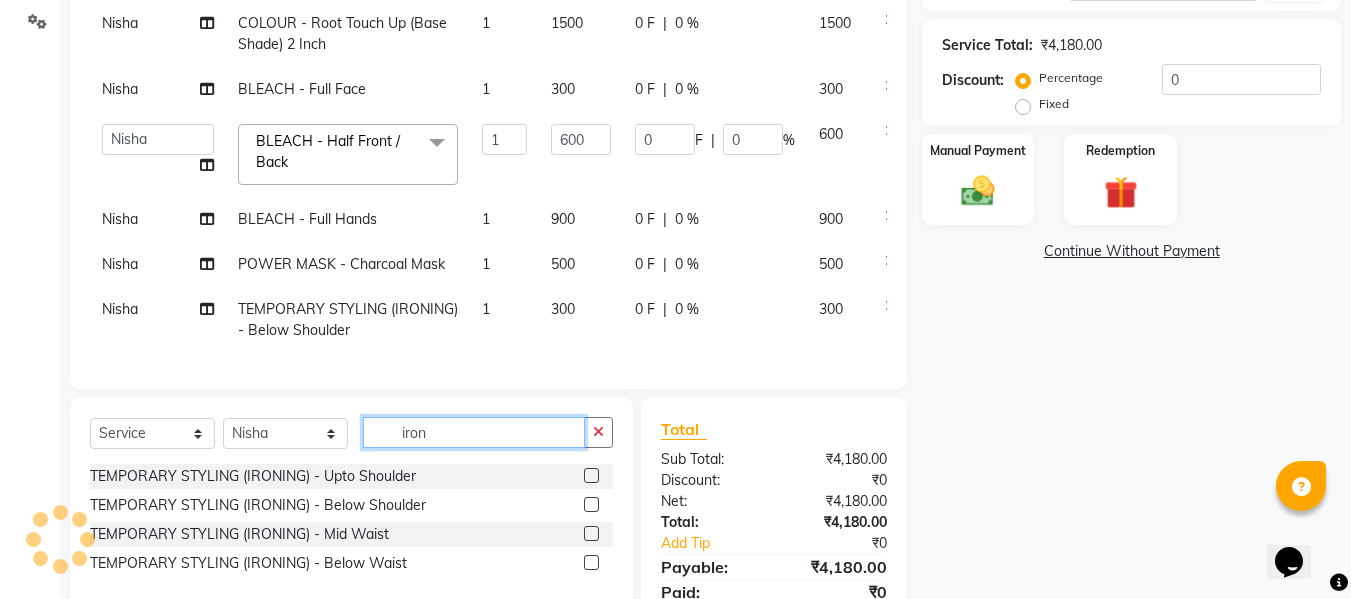 click on "iron" 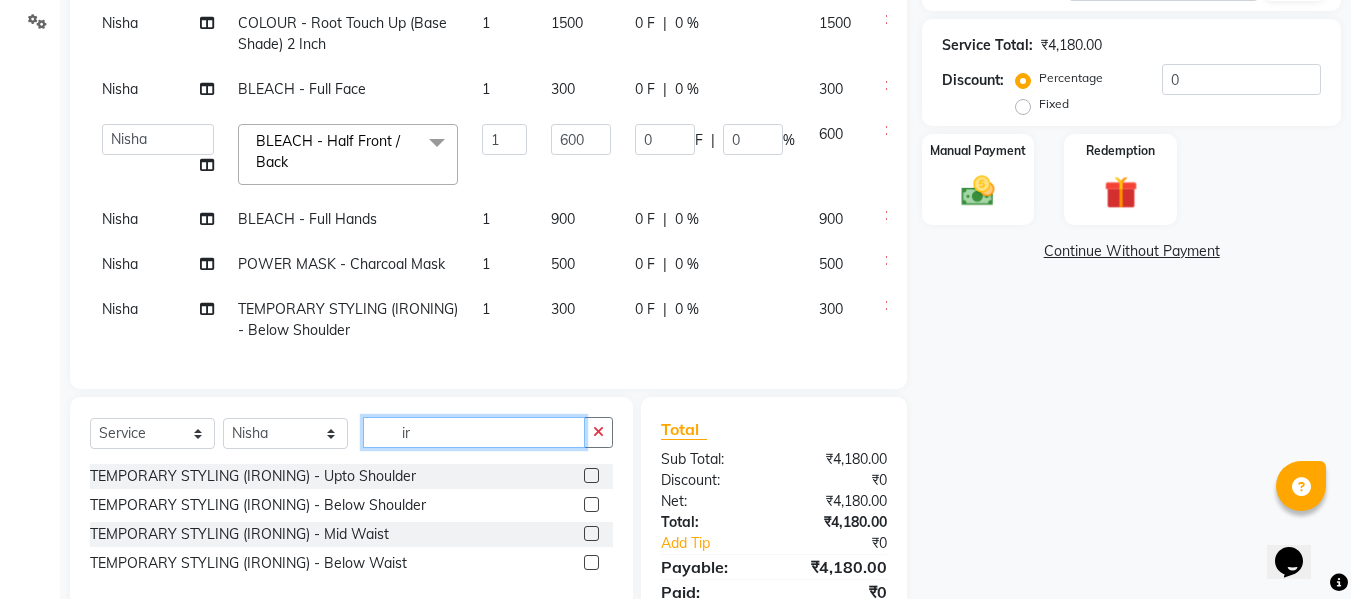 type on "i" 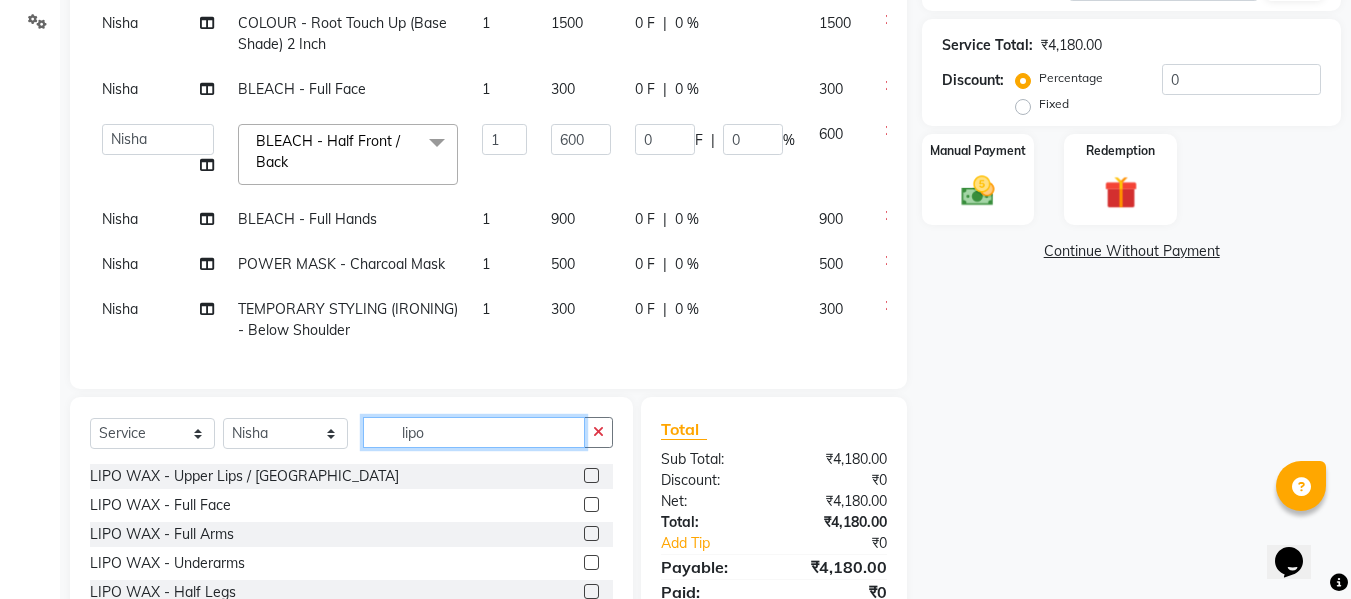 type on "lipo" 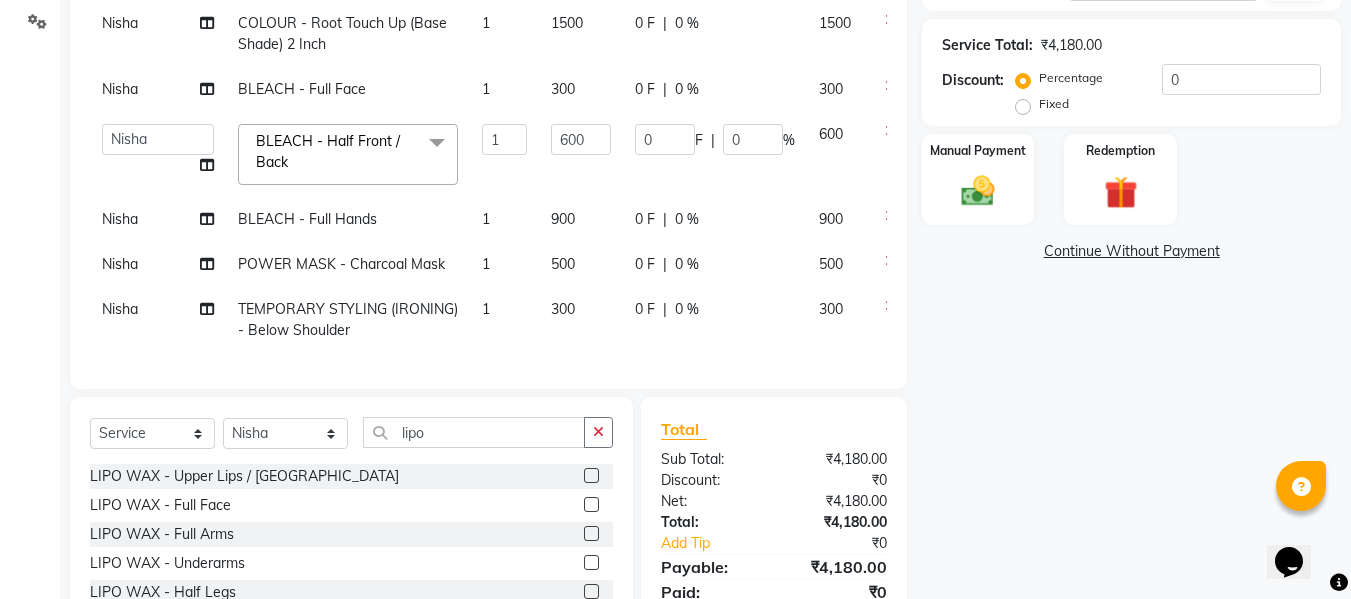 click 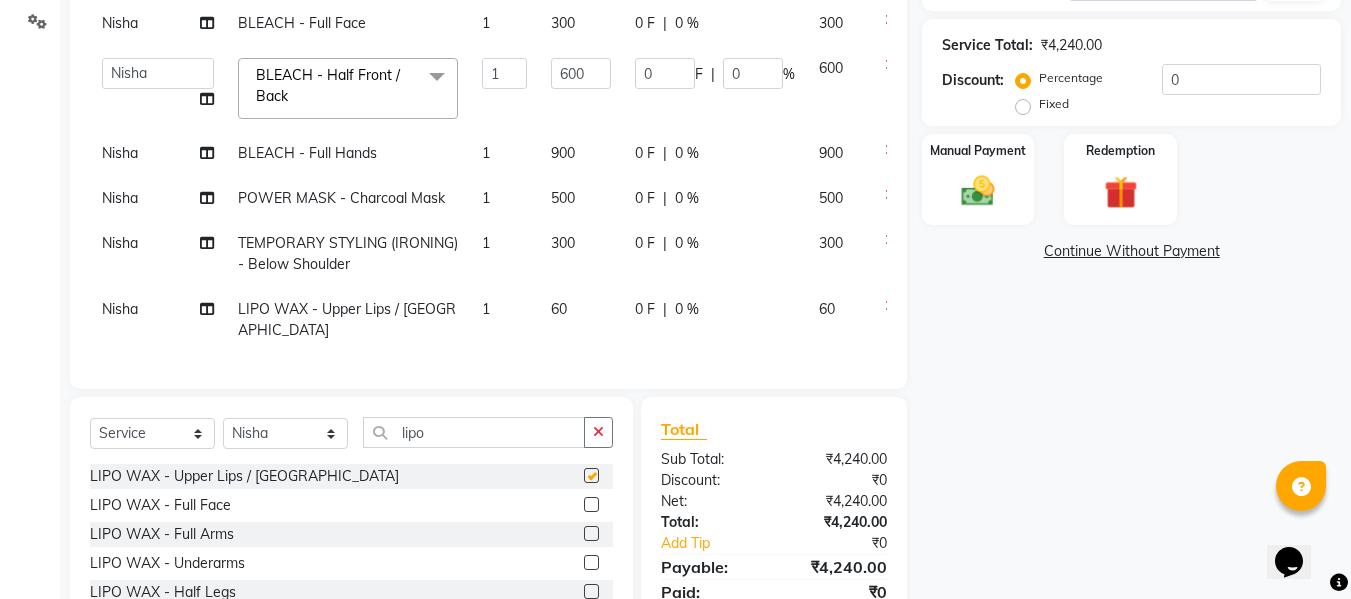 checkbox on "false" 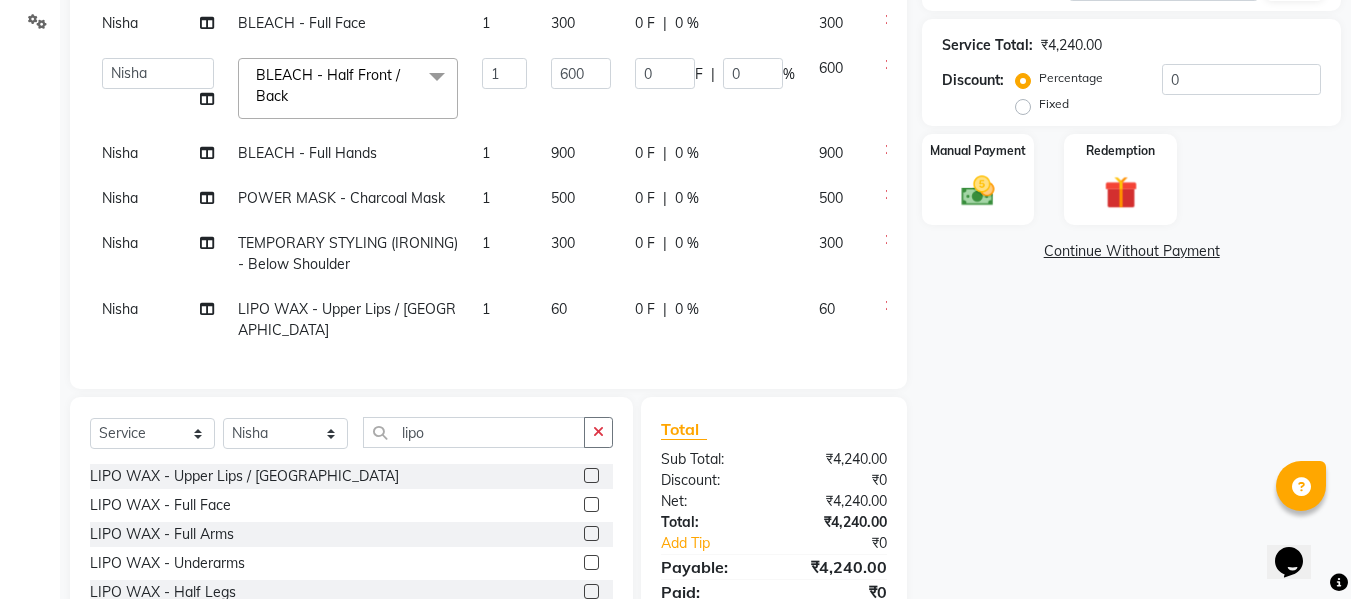 scroll, scrollTop: 160, scrollLeft: 0, axis: vertical 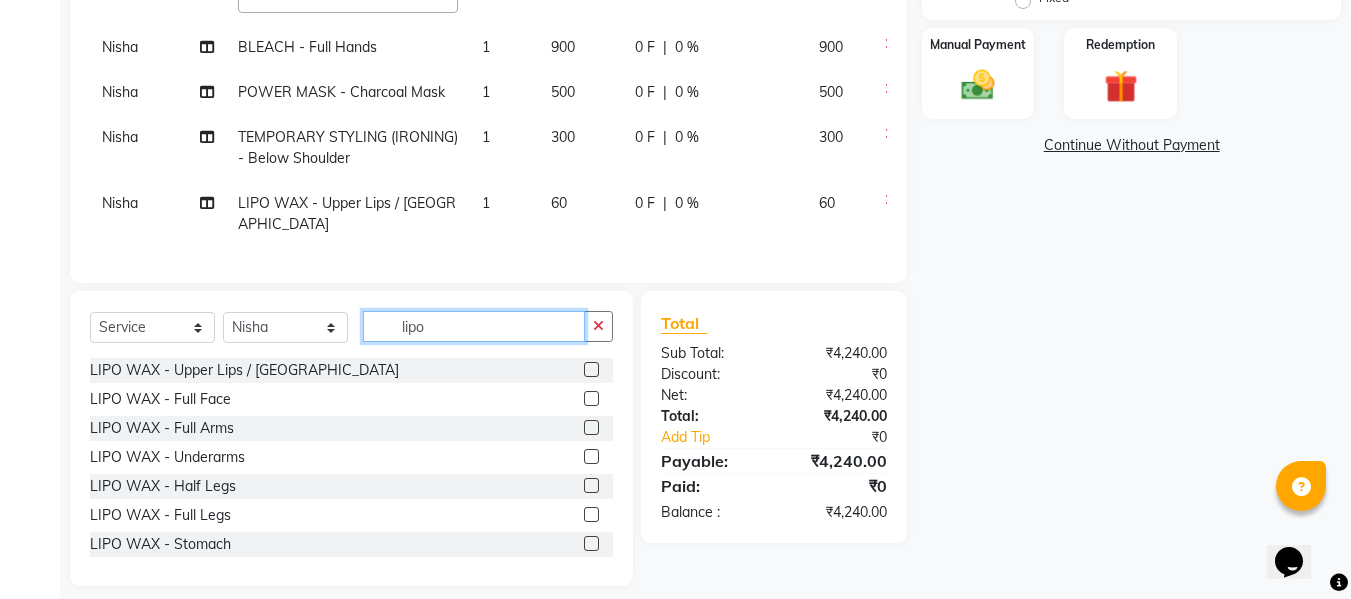 click on "lipo" 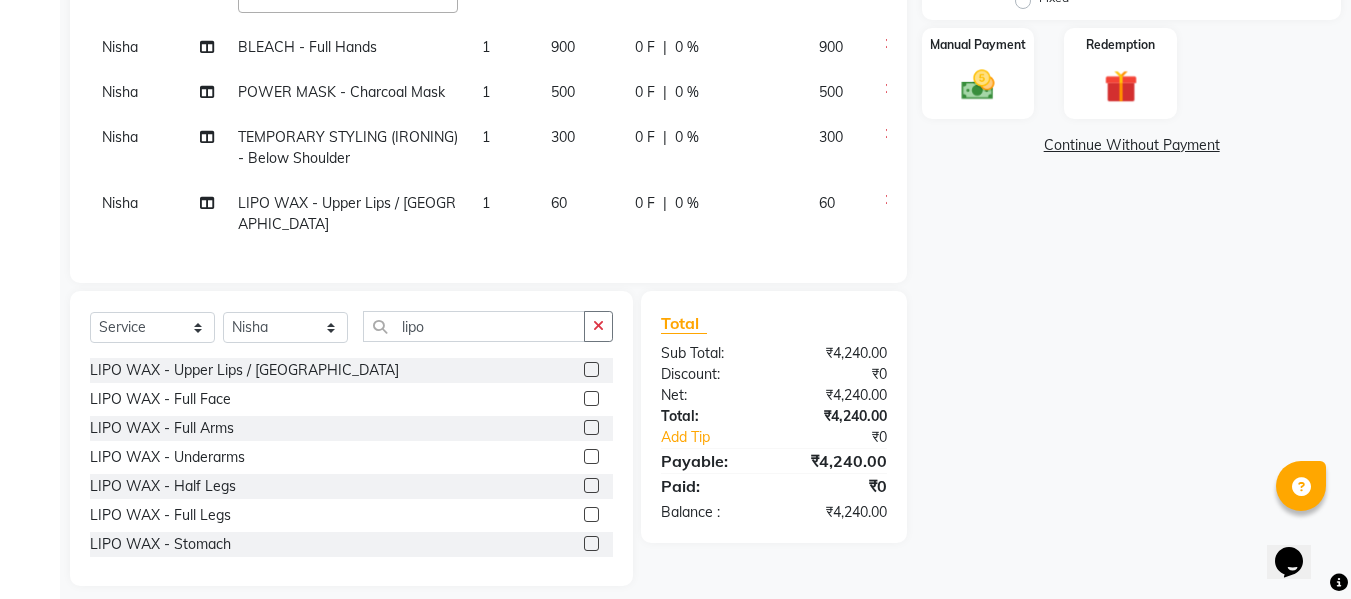 click 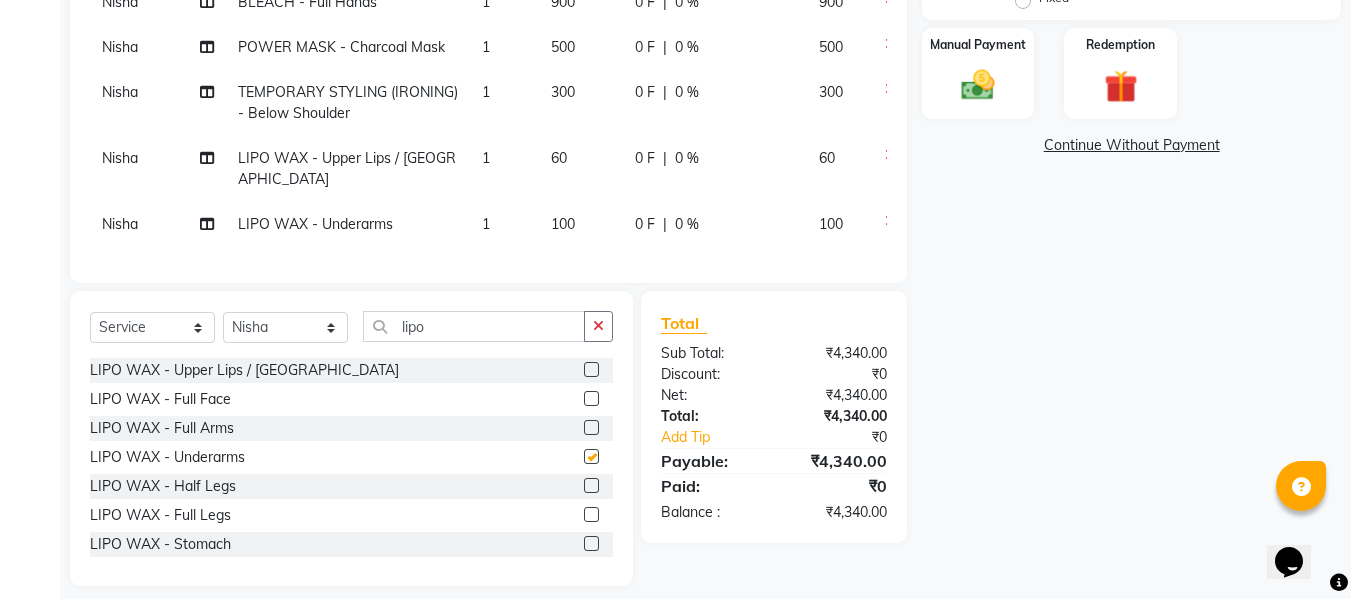 checkbox on "false" 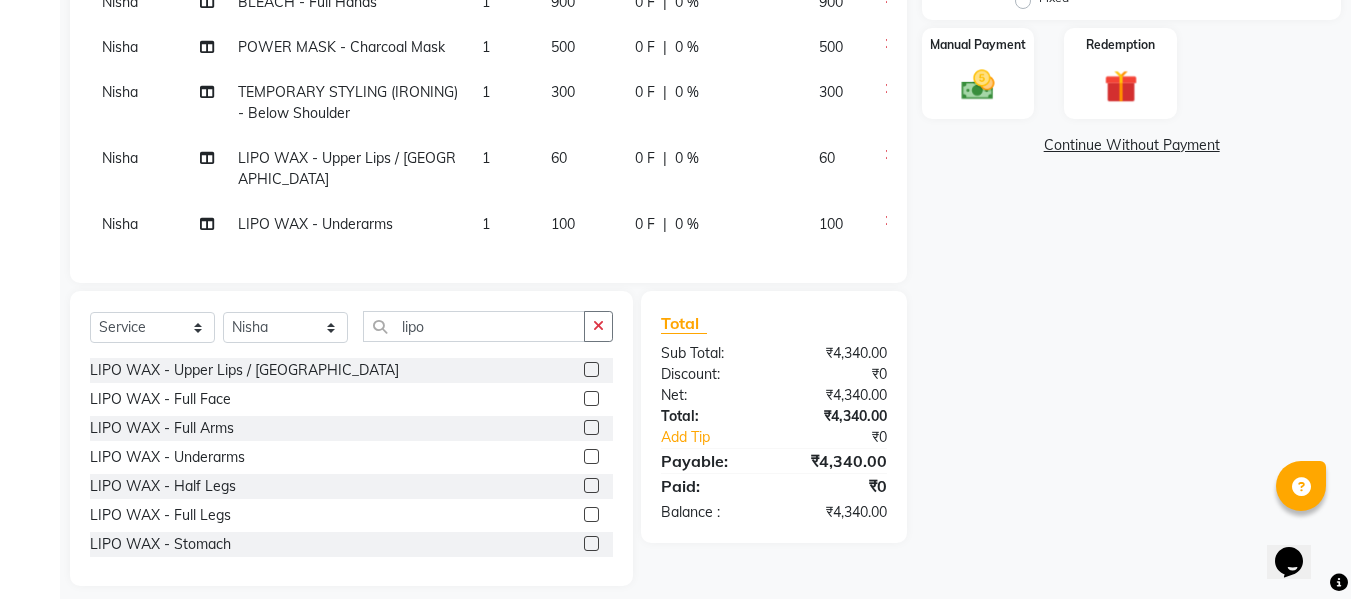 click on "Discount:" 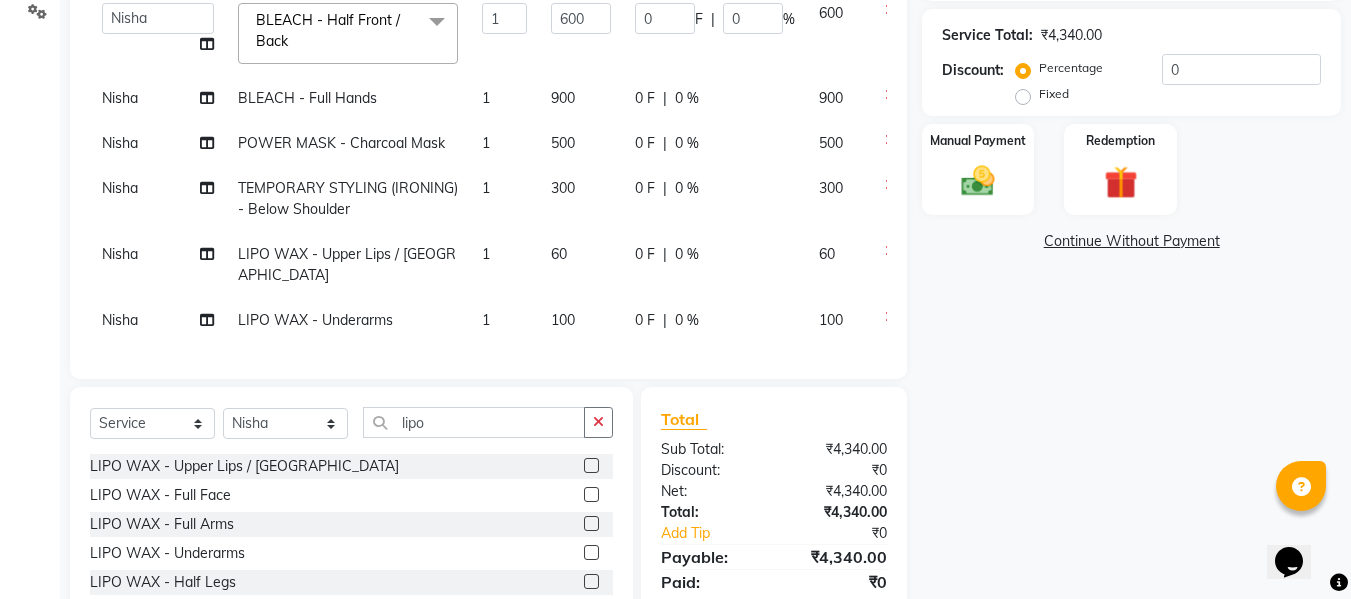 scroll, scrollTop: 301, scrollLeft: 0, axis: vertical 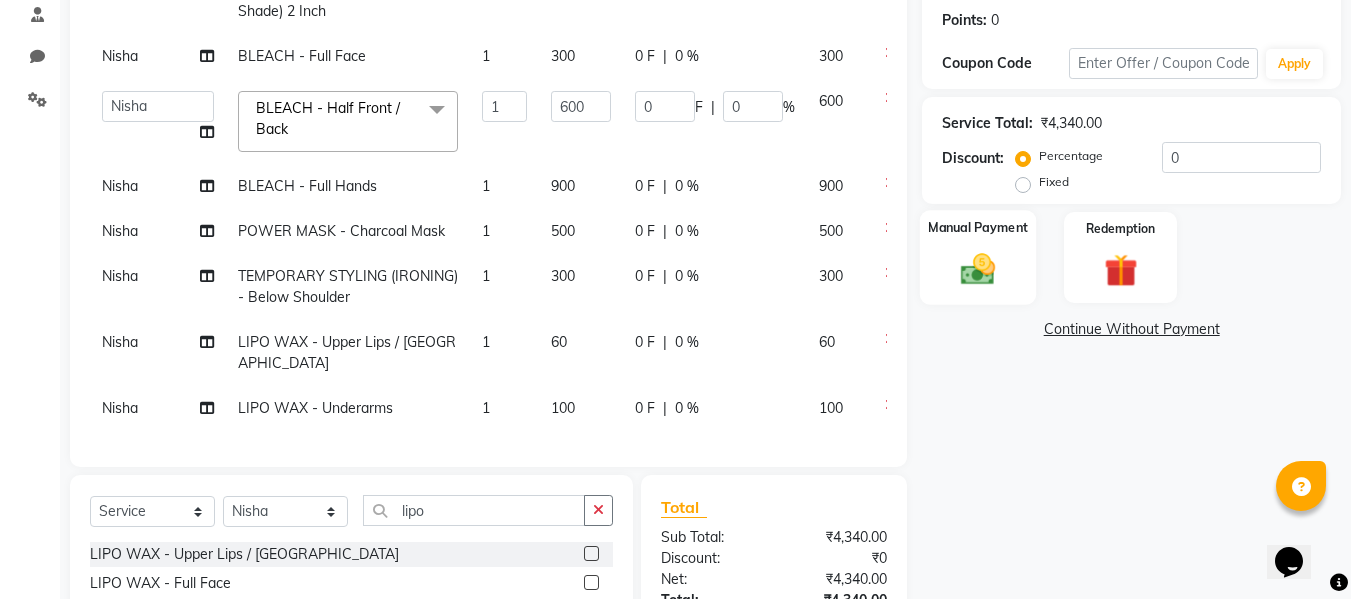click 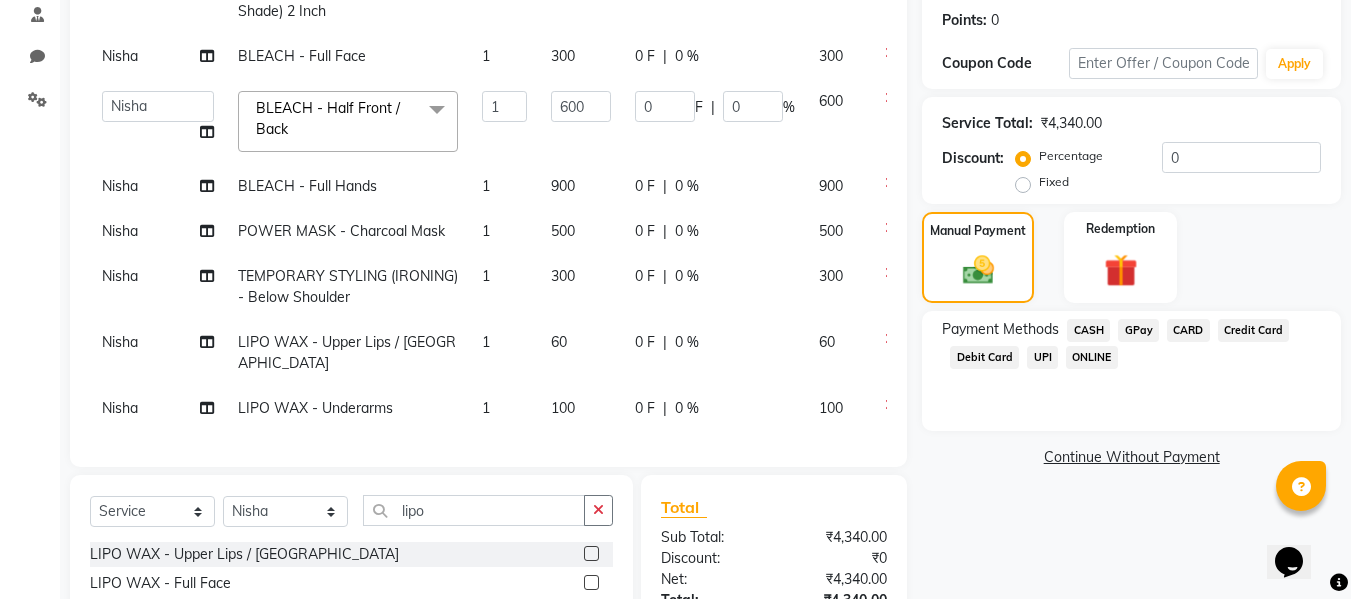 click on "GPay" 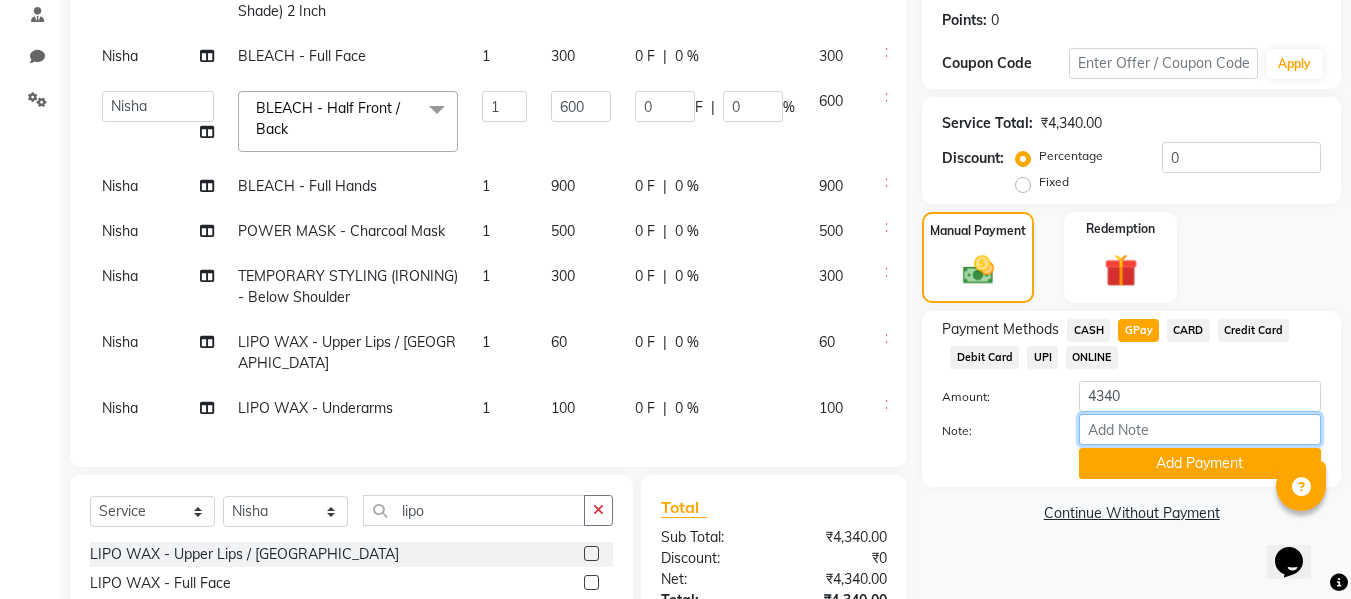 click on "Note:" at bounding box center (1200, 429) 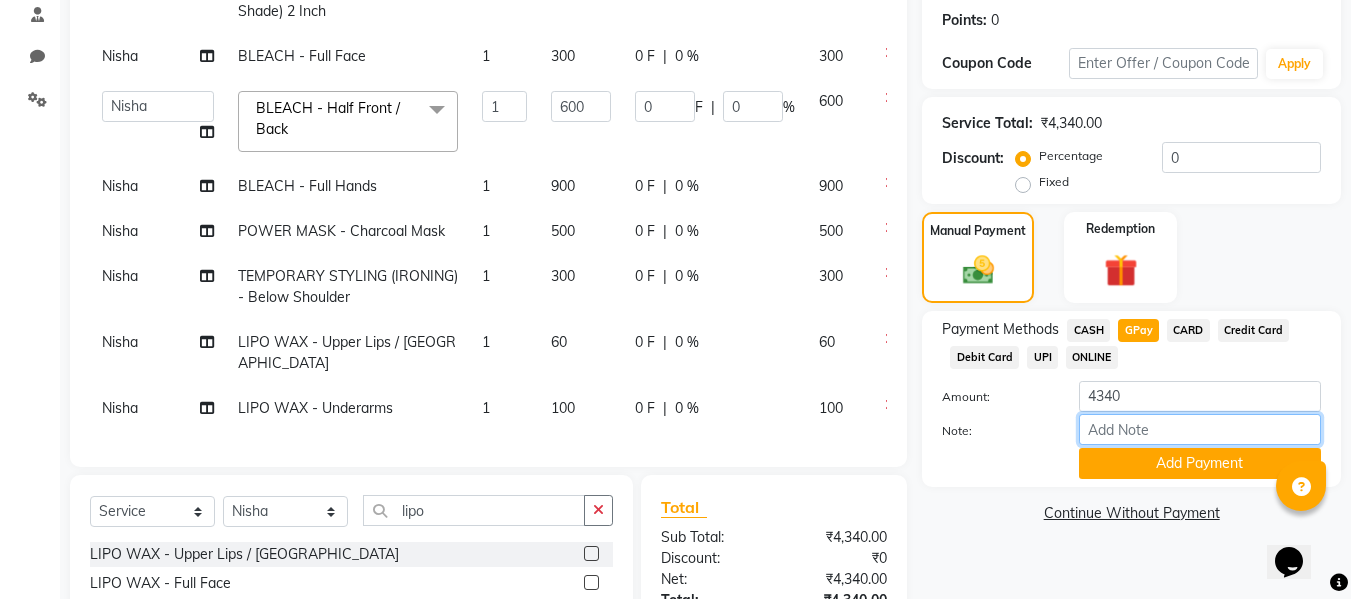 type on "fless" 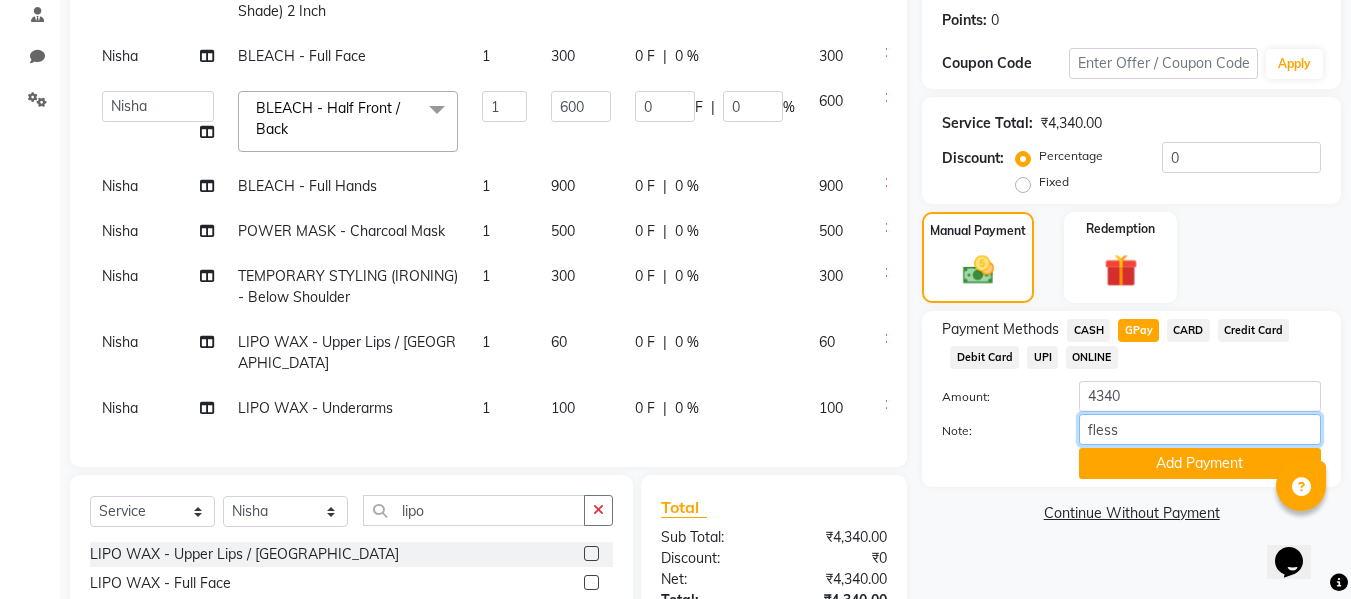 scroll, scrollTop: 226, scrollLeft: 0, axis: vertical 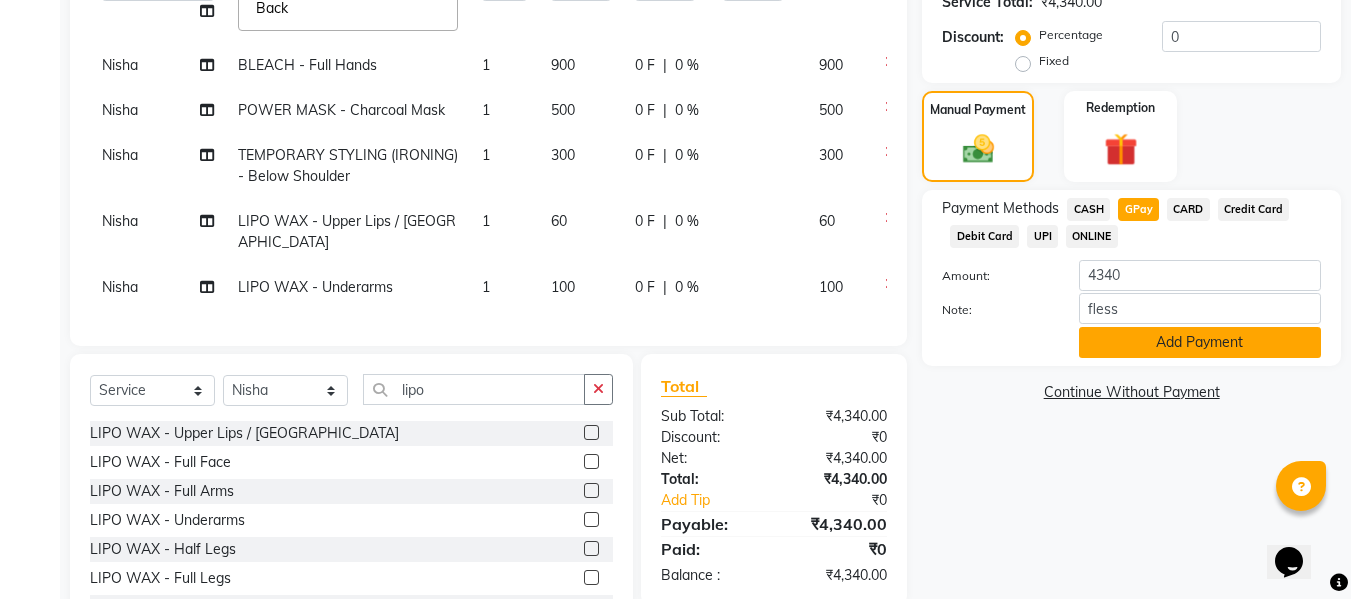 click on "Add Payment" 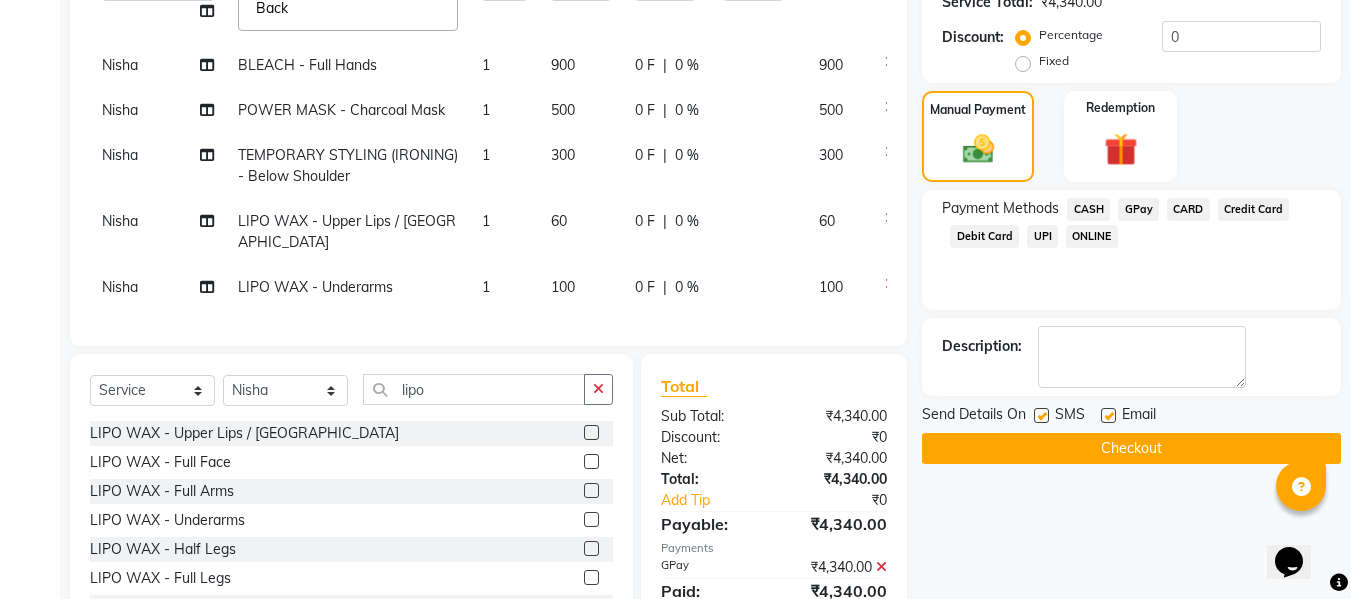 click 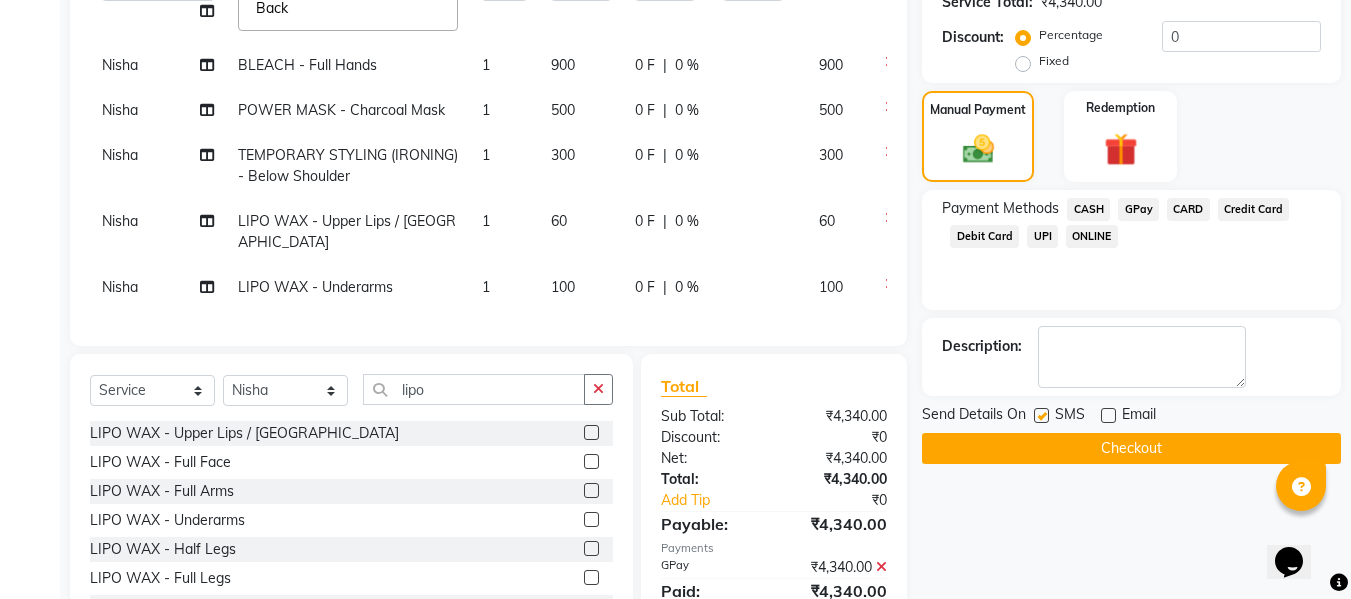 click 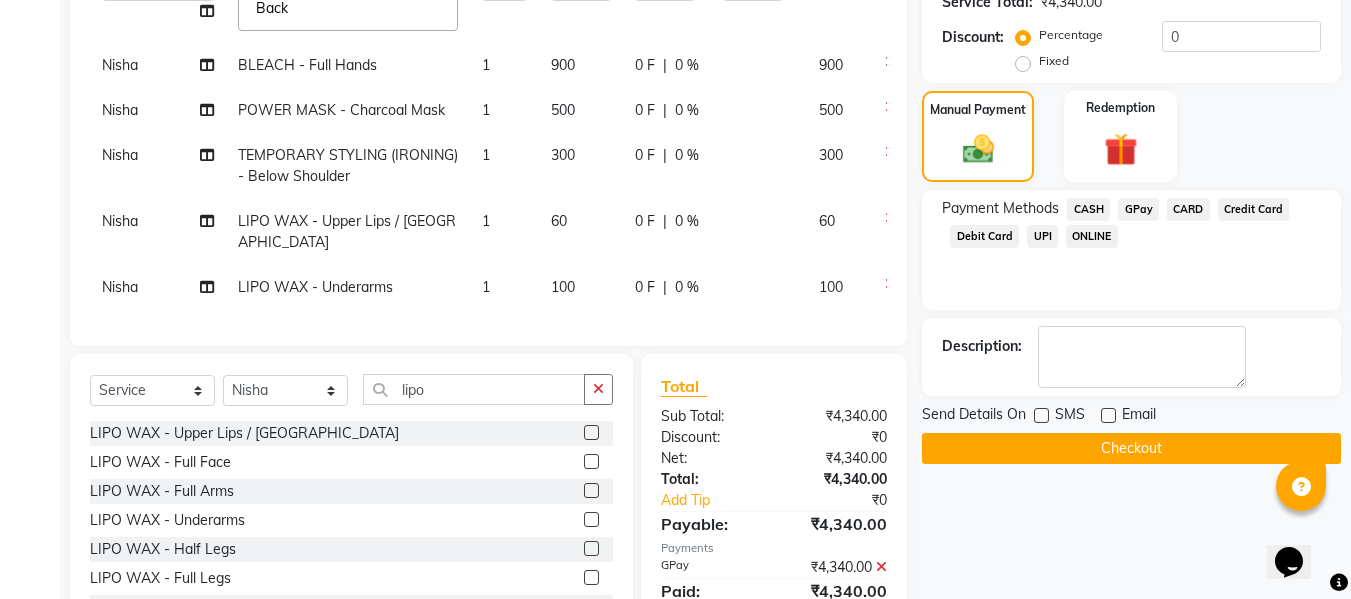 click on "Checkout" 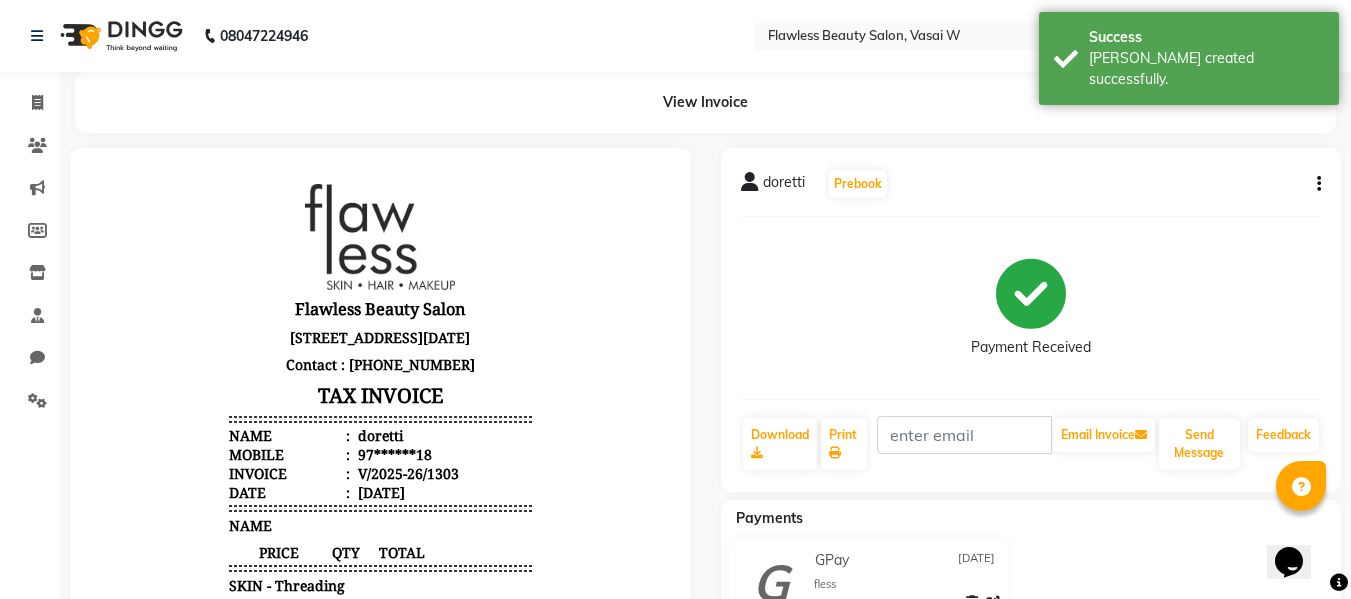 scroll, scrollTop: 0, scrollLeft: 0, axis: both 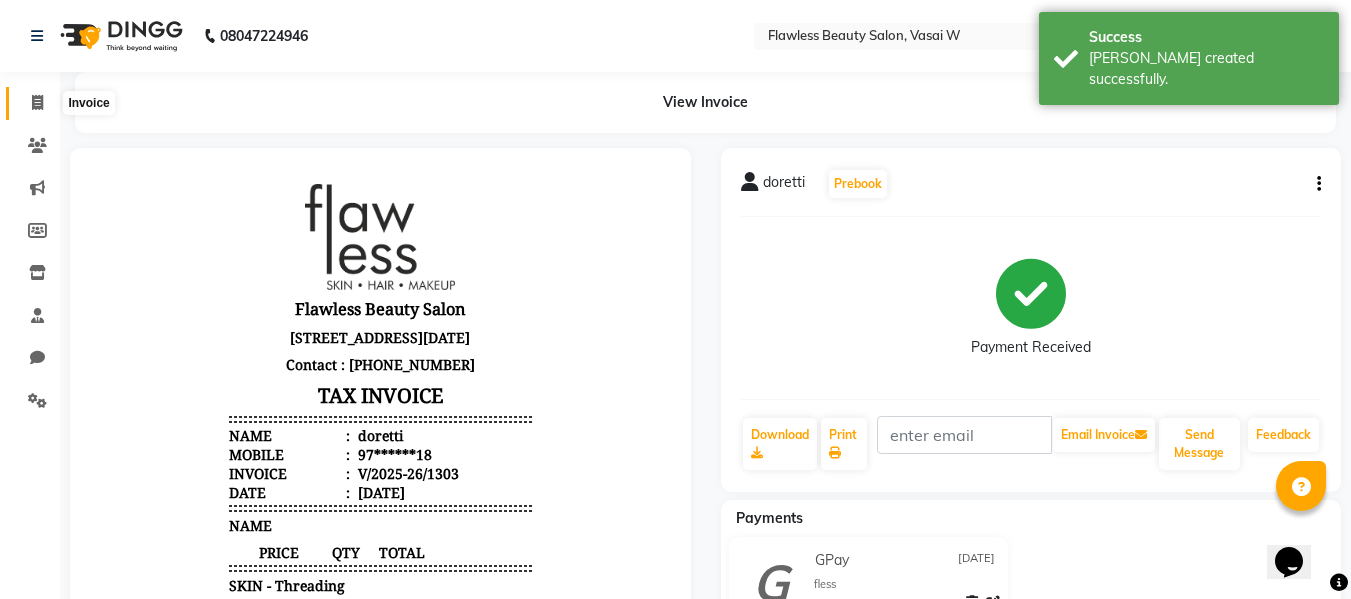 click 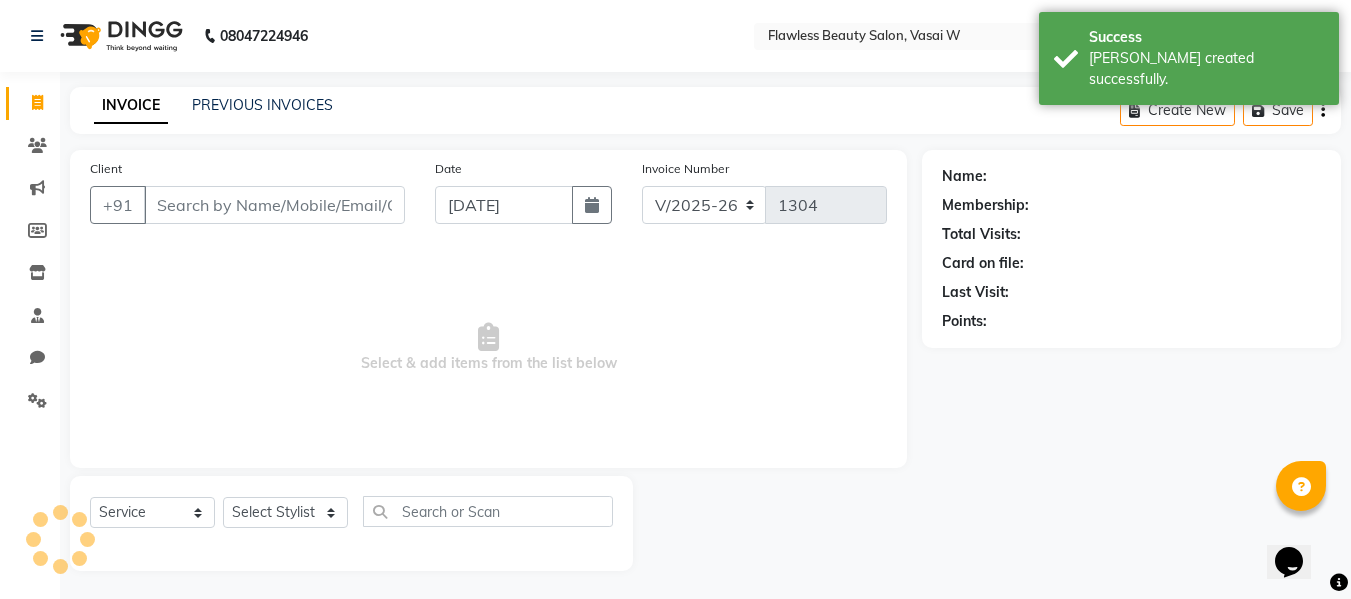 scroll, scrollTop: 2, scrollLeft: 0, axis: vertical 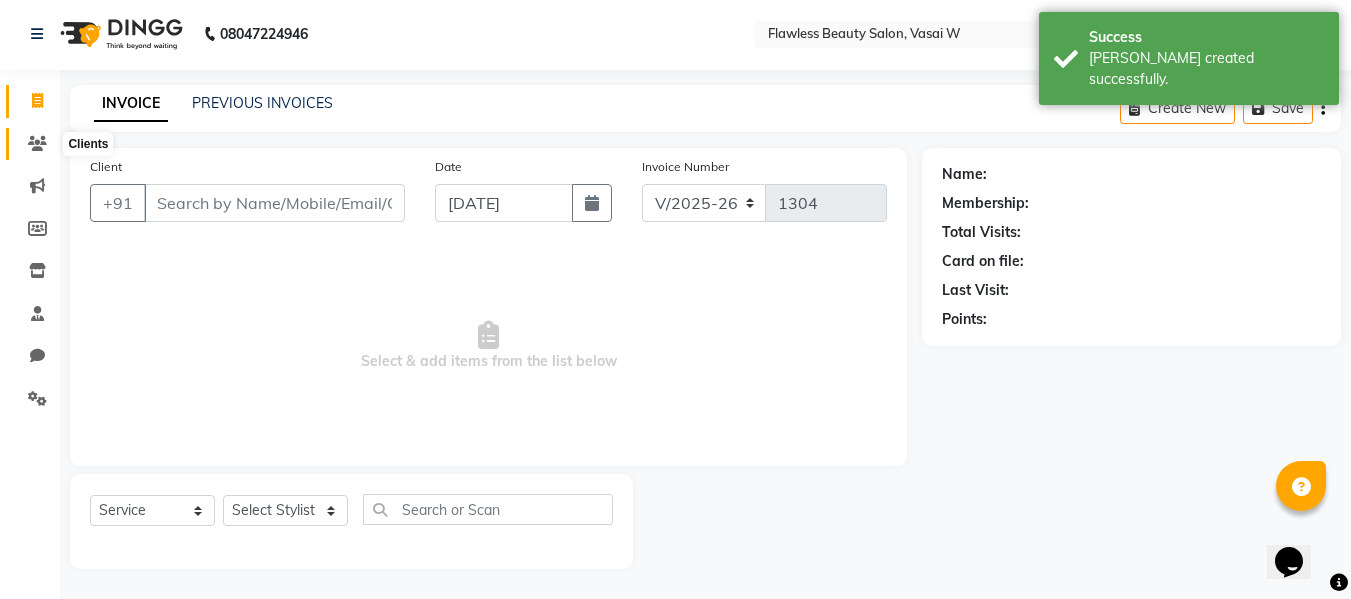 click 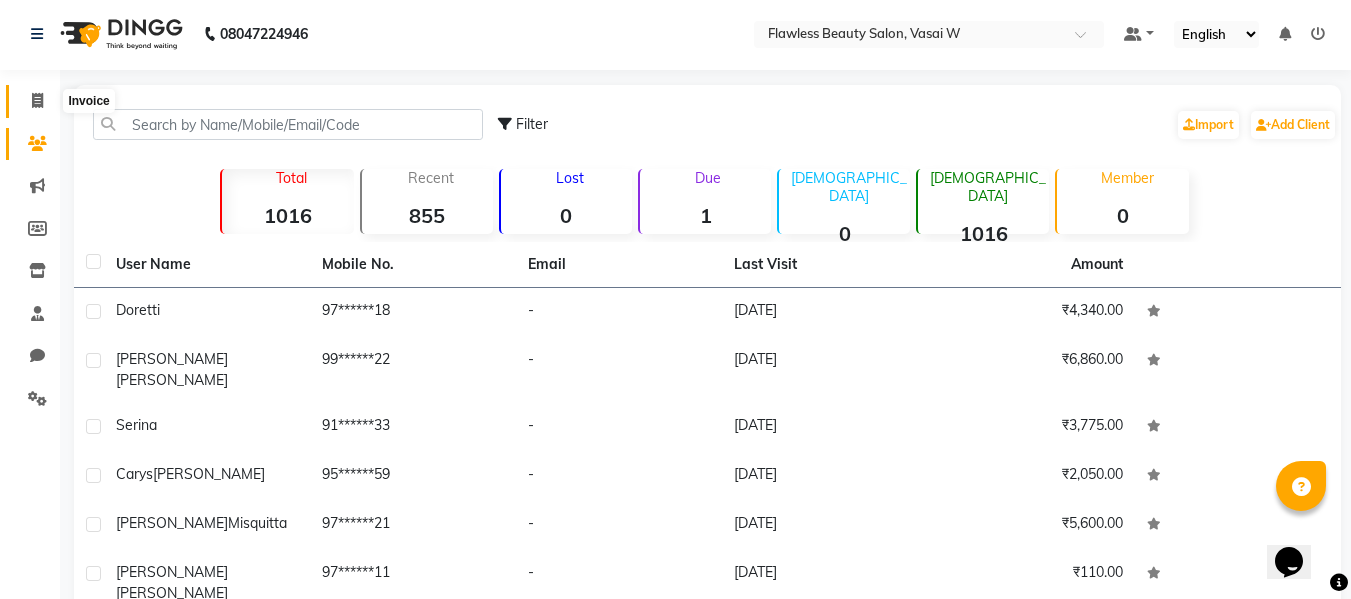 click 